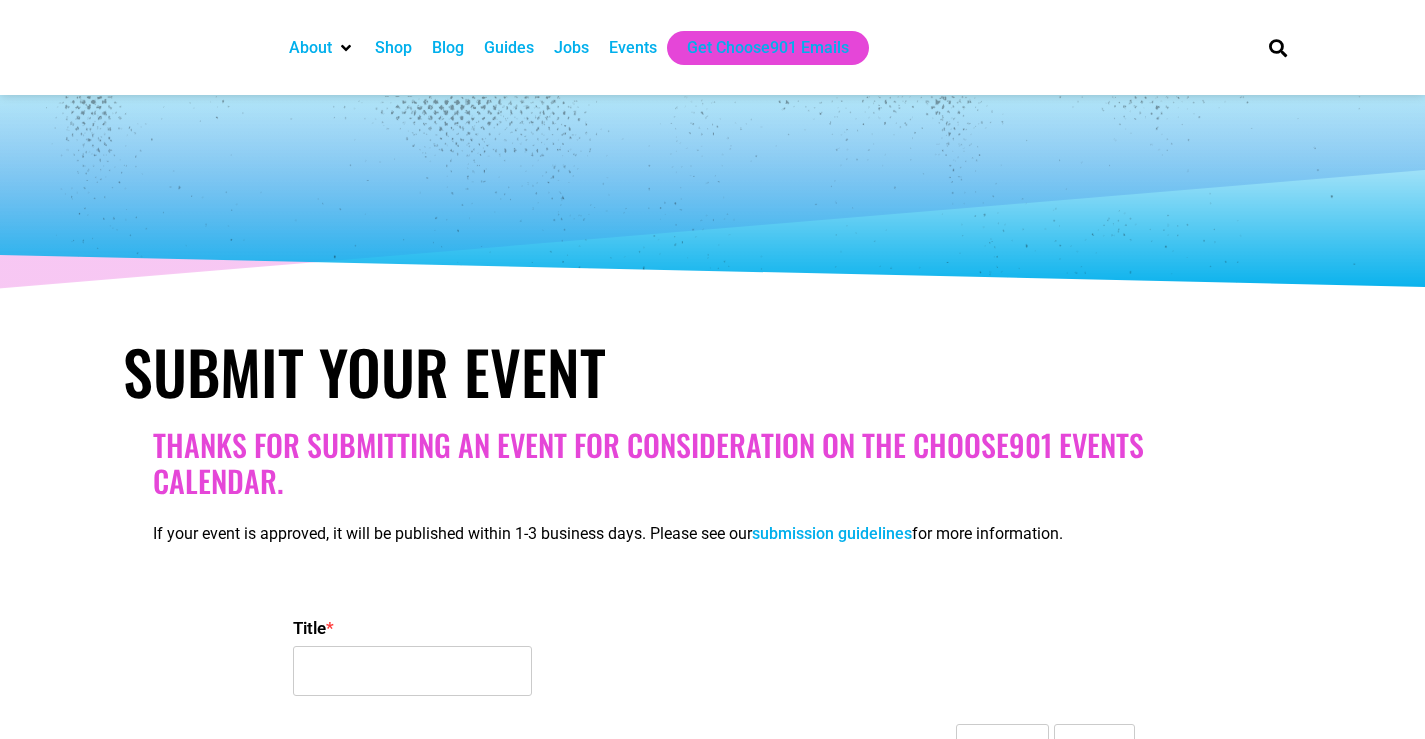 select 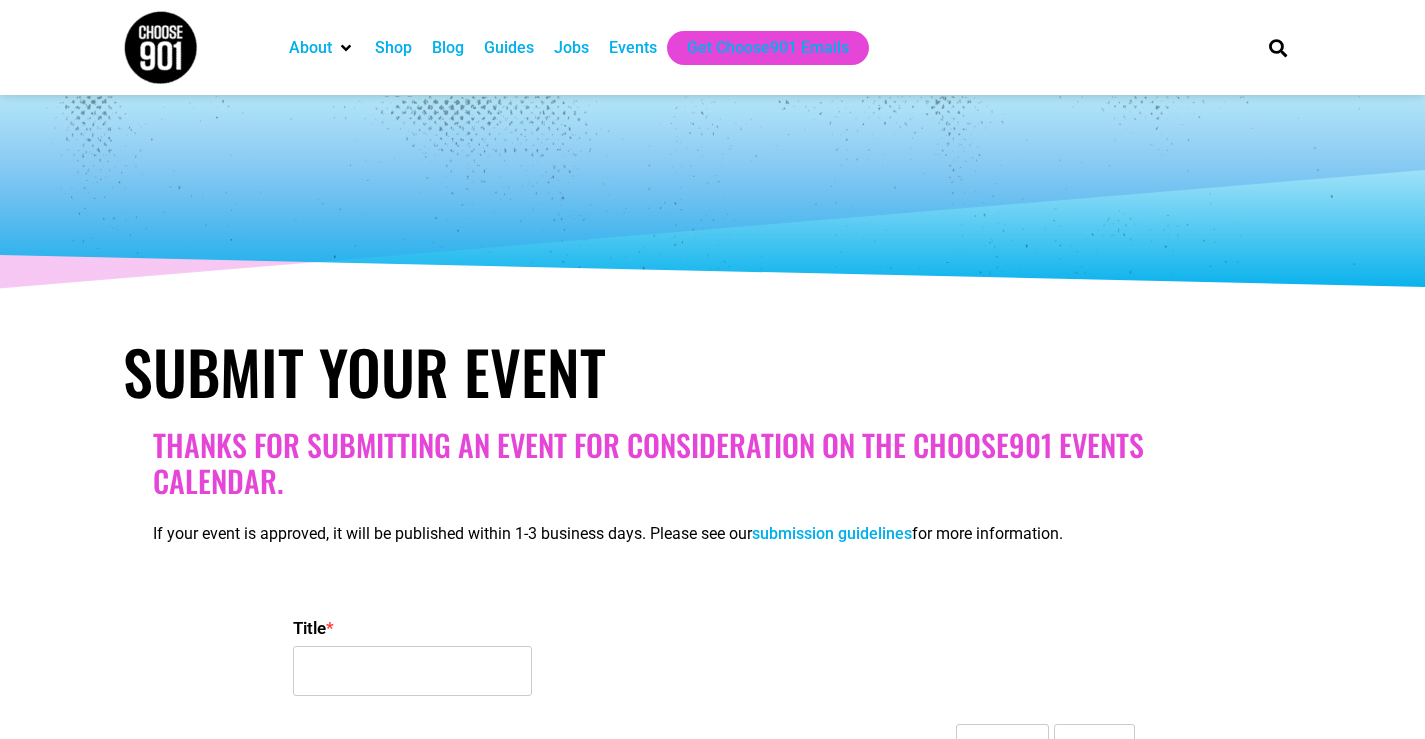 scroll, scrollTop: 0, scrollLeft: 0, axis: both 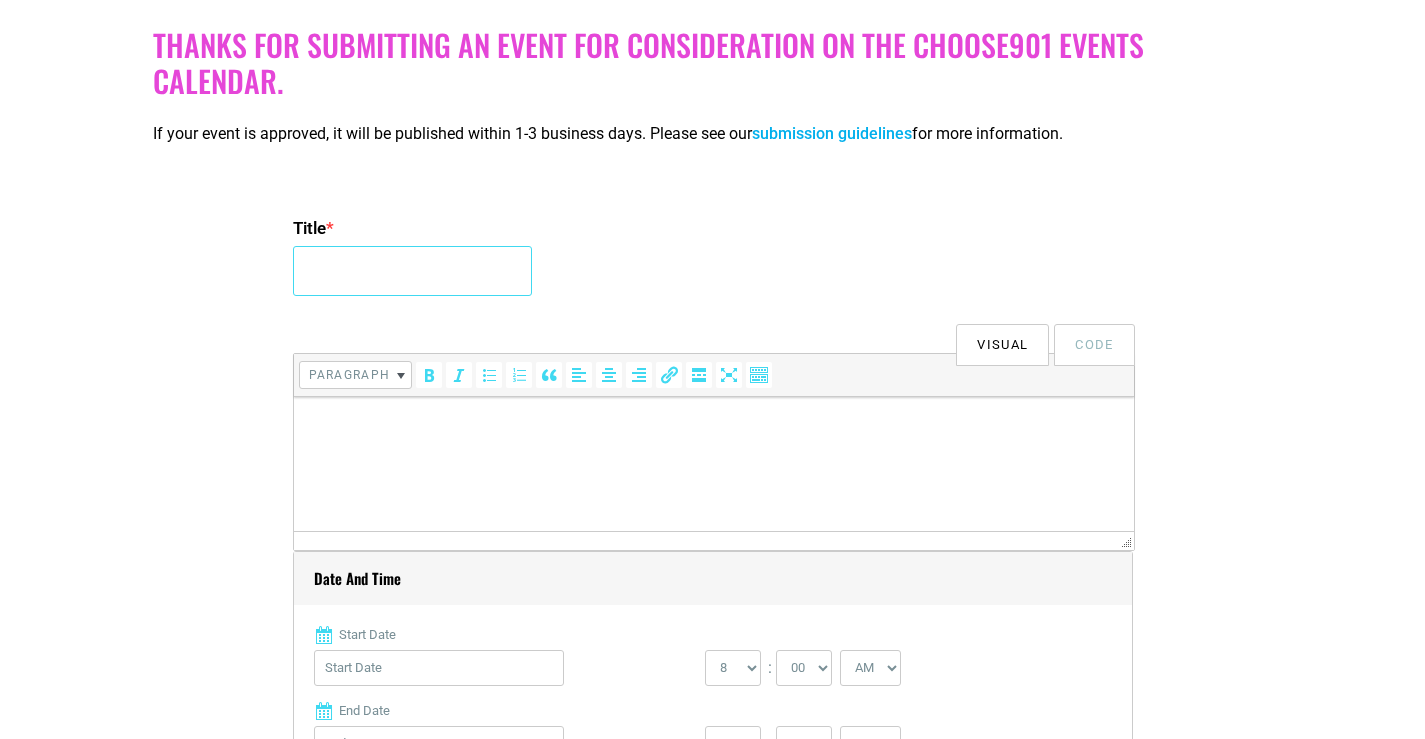 click on "Title  *" at bounding box center [412, 271] 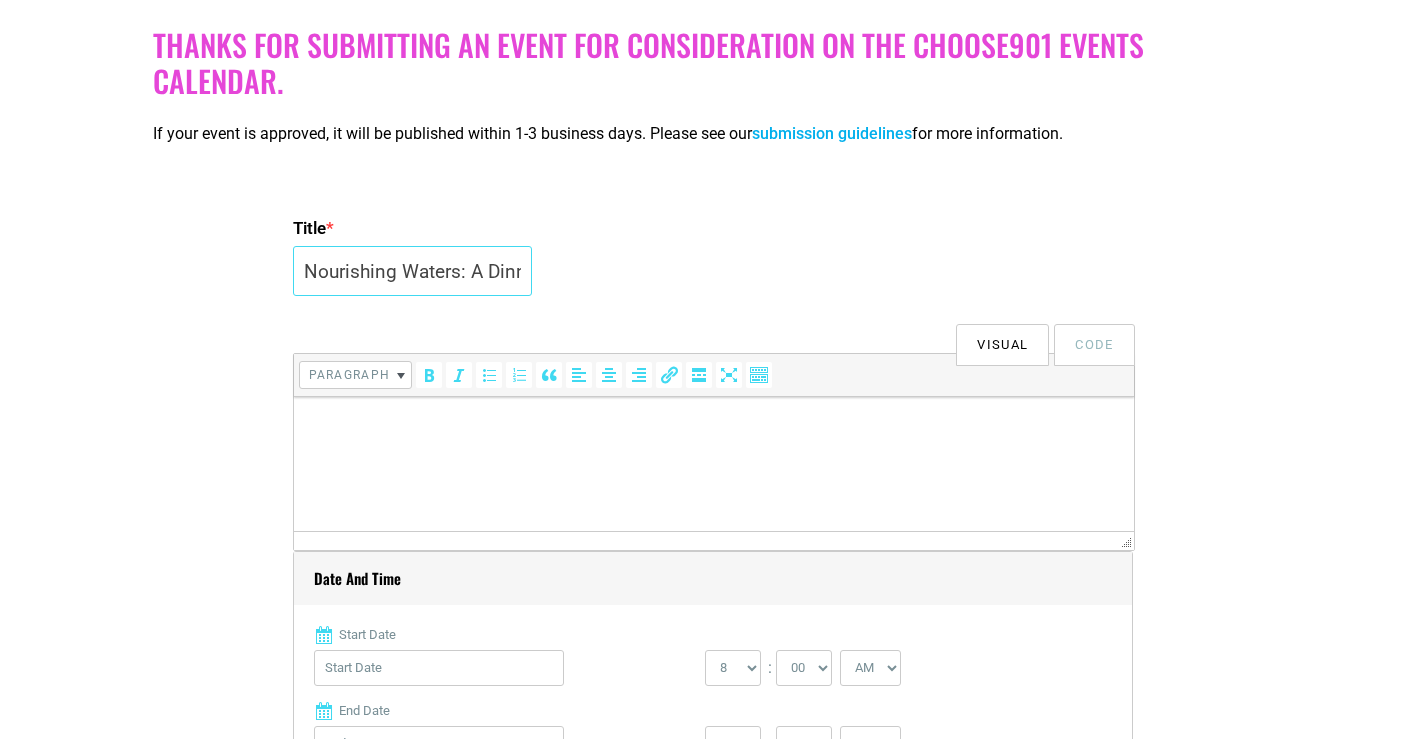 scroll, scrollTop: 0, scrollLeft: 470, axis: horizontal 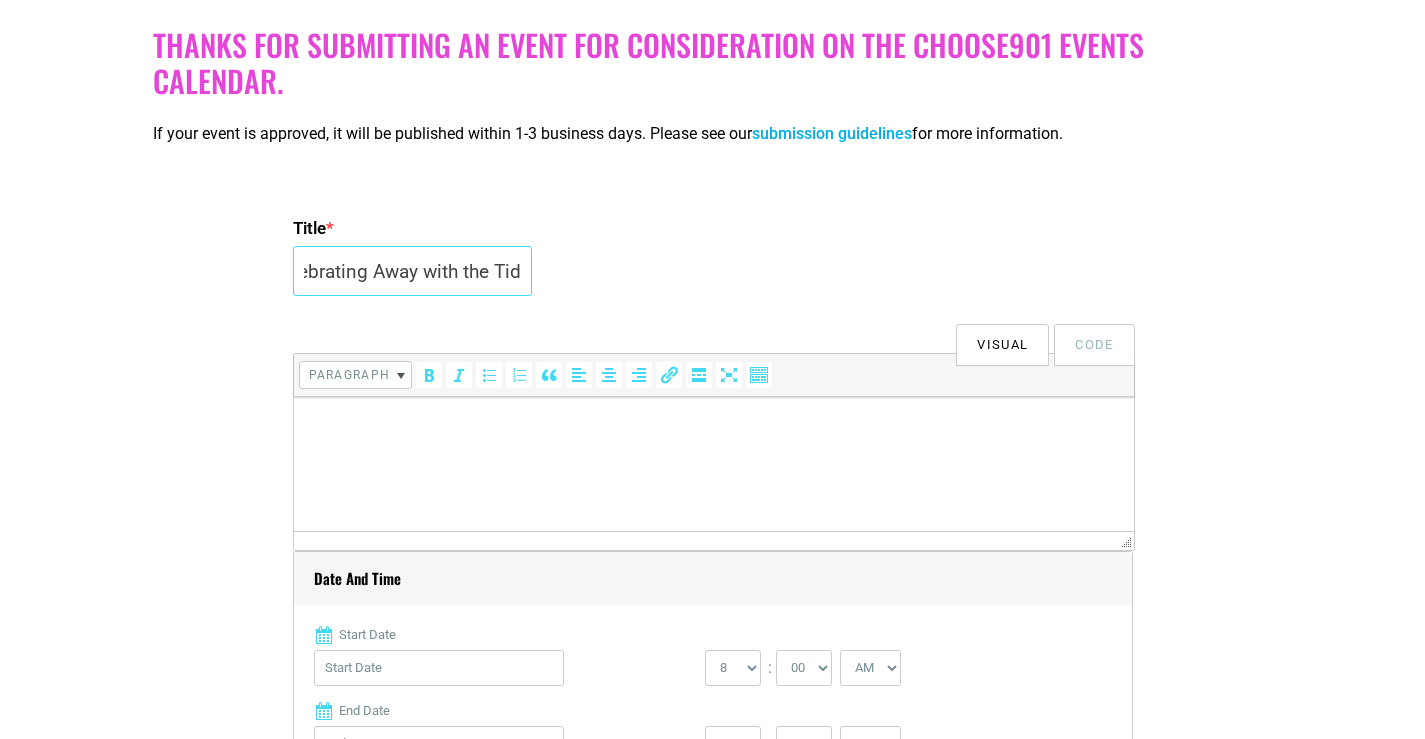 type on "Nourishing Waters: A Dinner by Chef [FIRST] [LAST] Celebrating Away with the Tides" 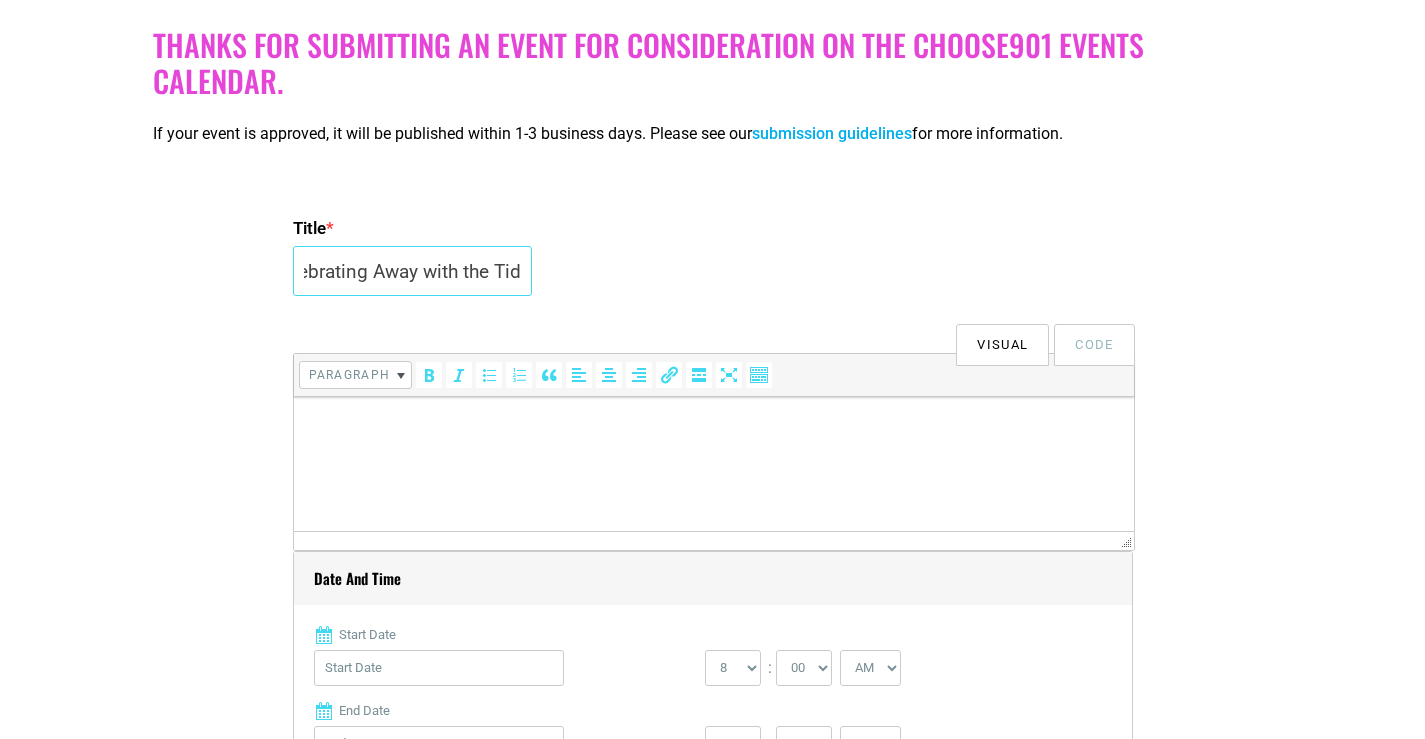 scroll, scrollTop: 0, scrollLeft: 0, axis: both 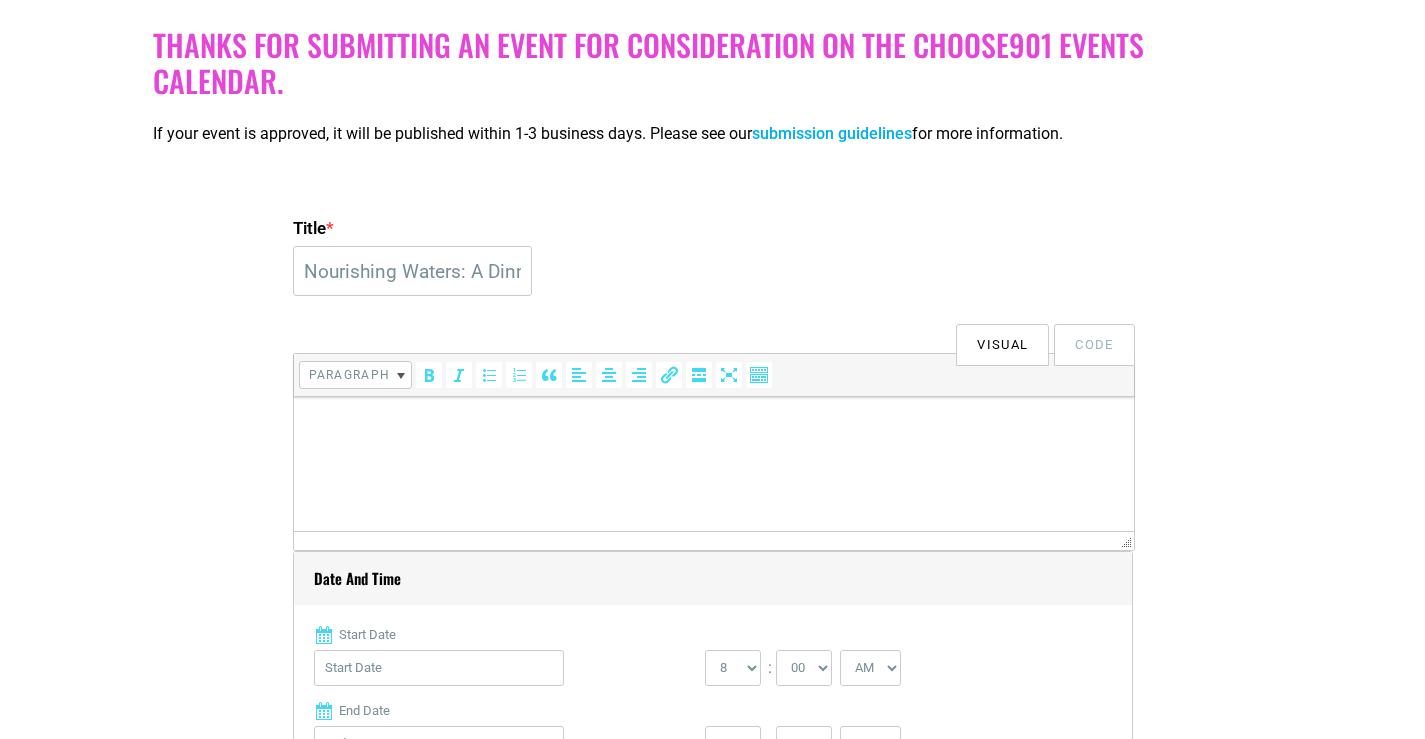 click at bounding box center [713, 425] 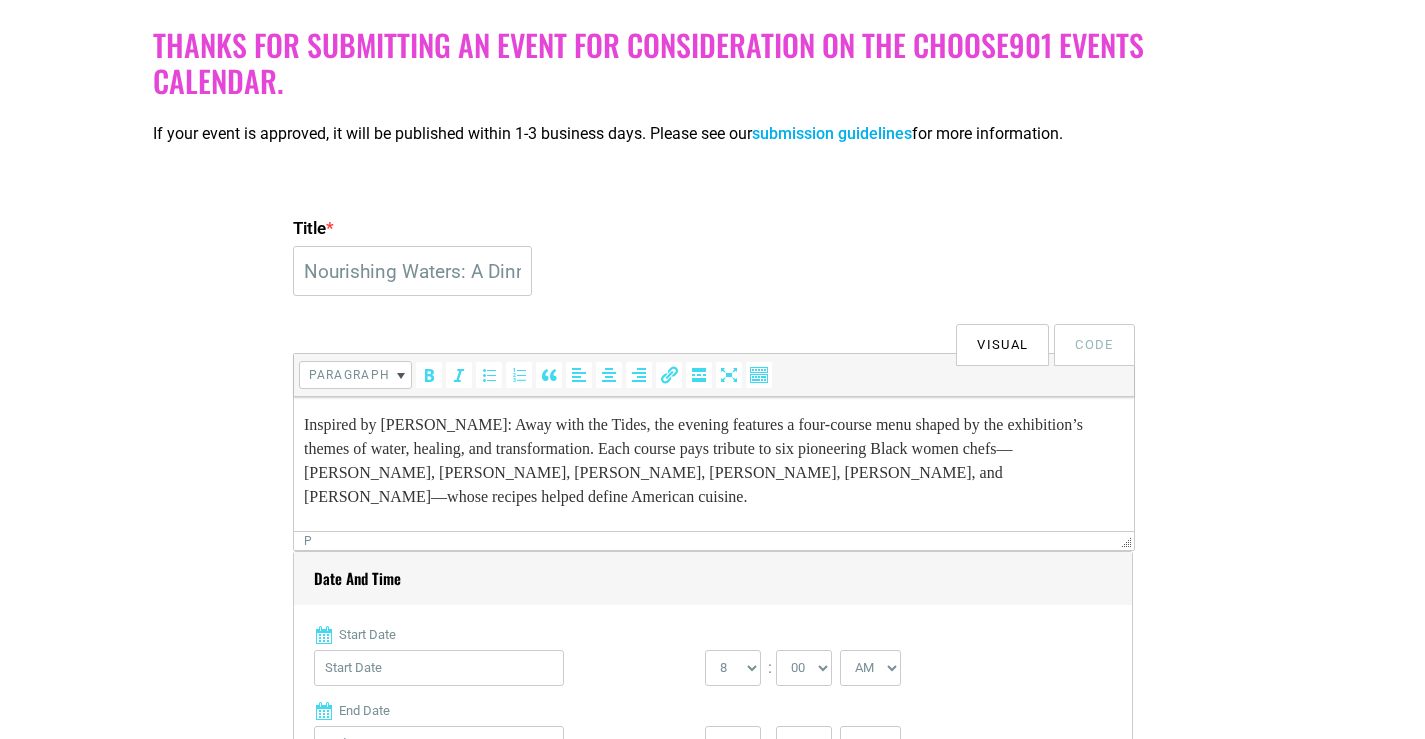 scroll, scrollTop: 789, scrollLeft: 0, axis: vertical 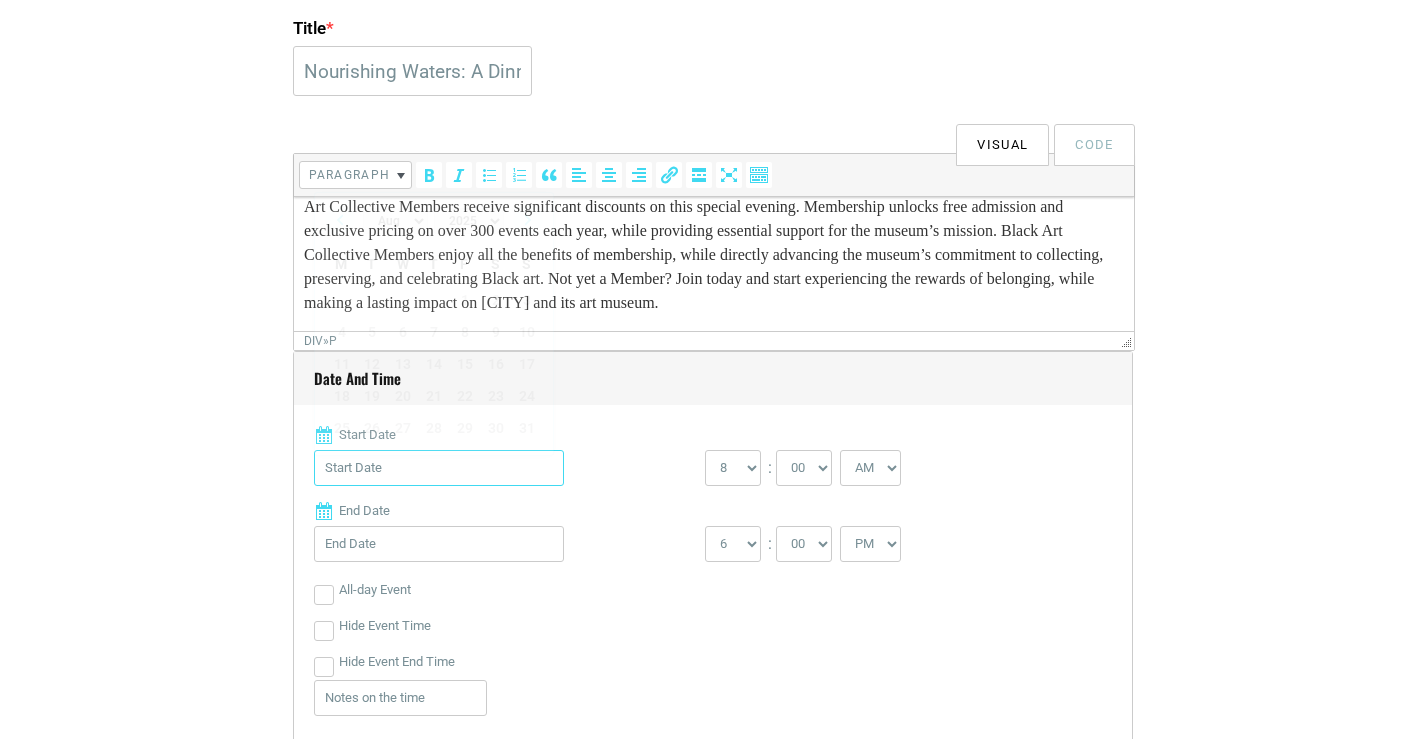click on "Start Date" at bounding box center [439, 468] 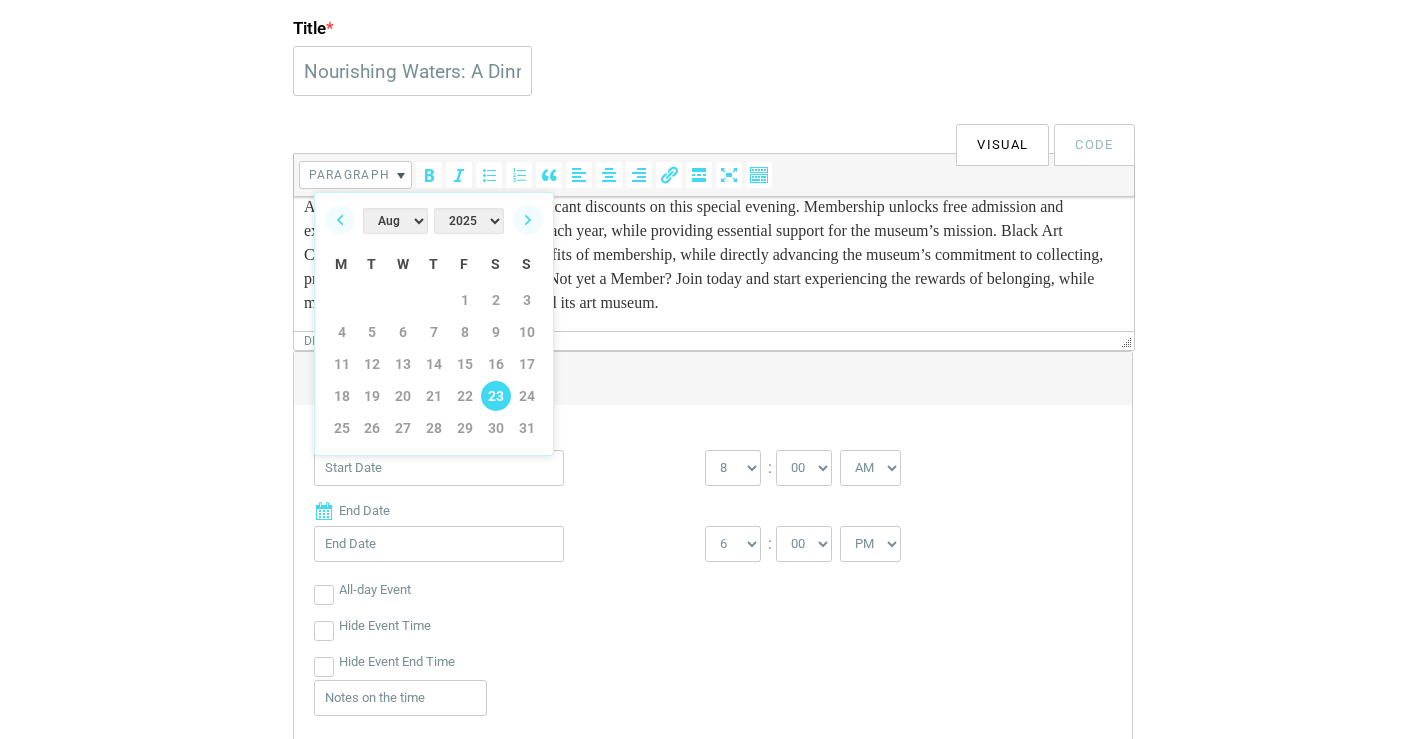 click on "23" at bounding box center (496, 396) 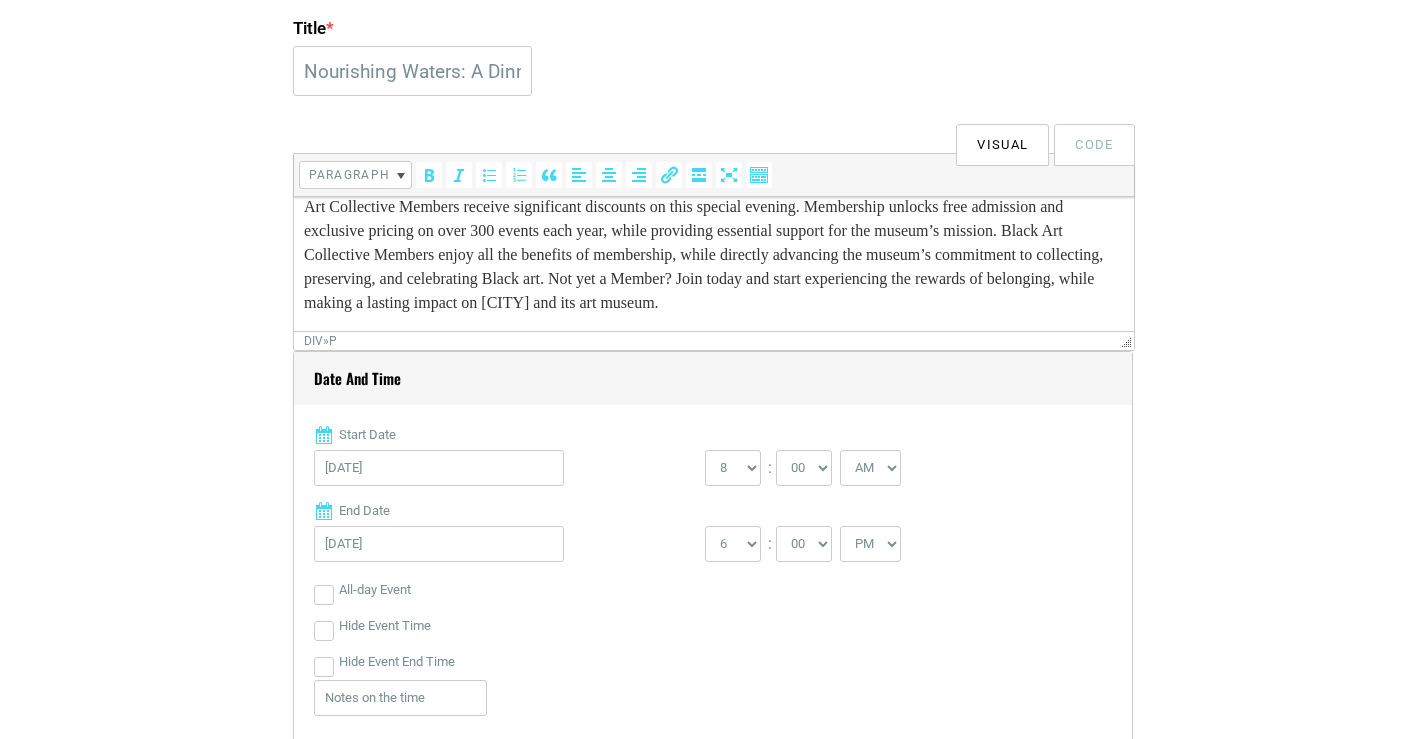 click on "[DATE]" at bounding box center (509, 473) 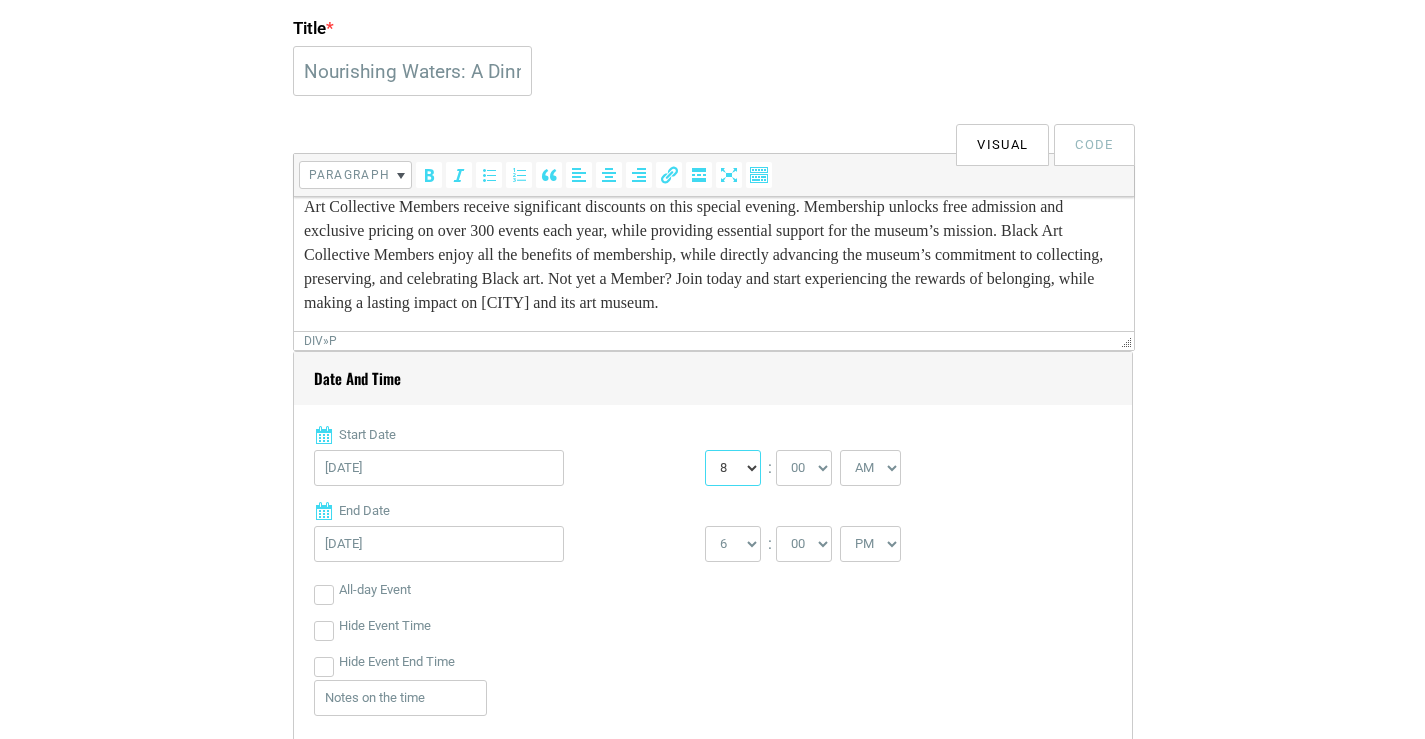 click on "0
1
2
3
4
5
6
7
8
9
10
11
12" at bounding box center (733, 468) 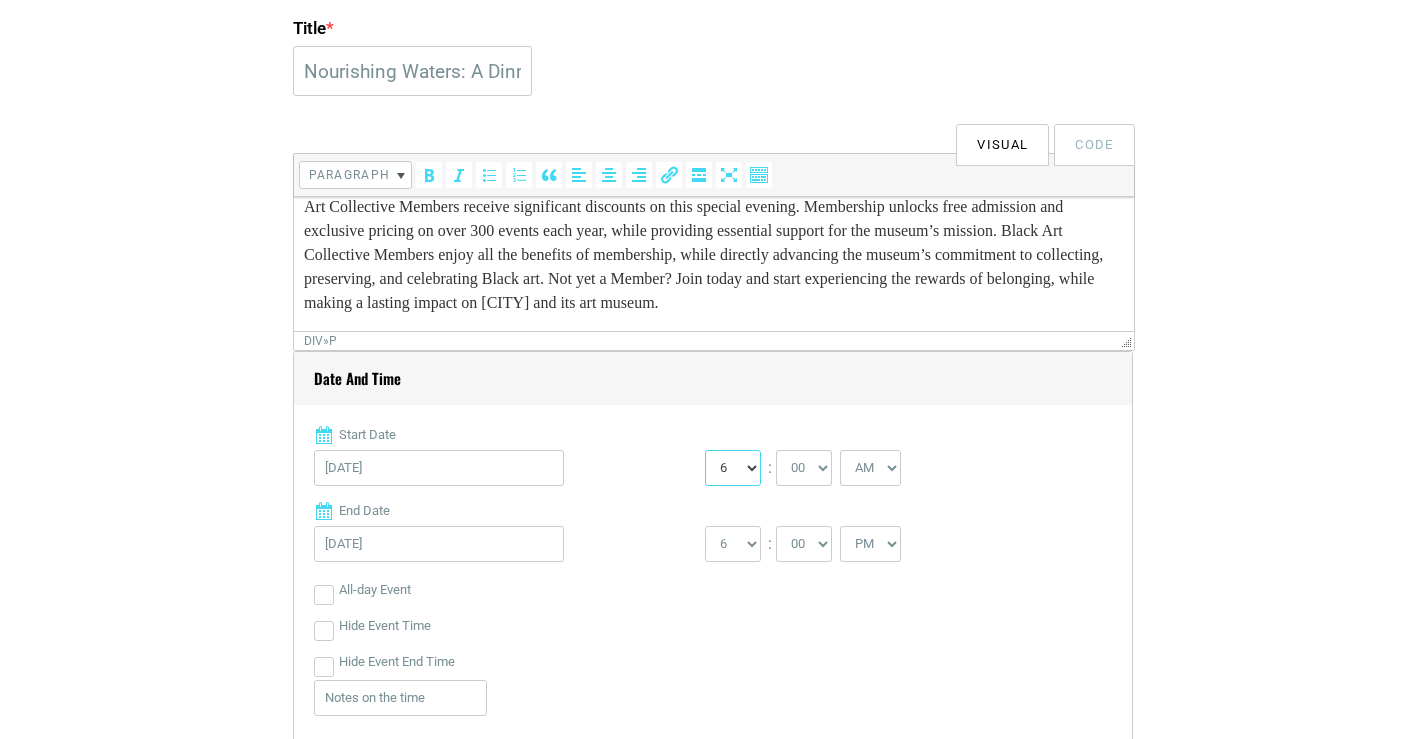 click on "0
1
2
3
4
5
6
7
8
9
10
11
12" at bounding box center (733, 468) 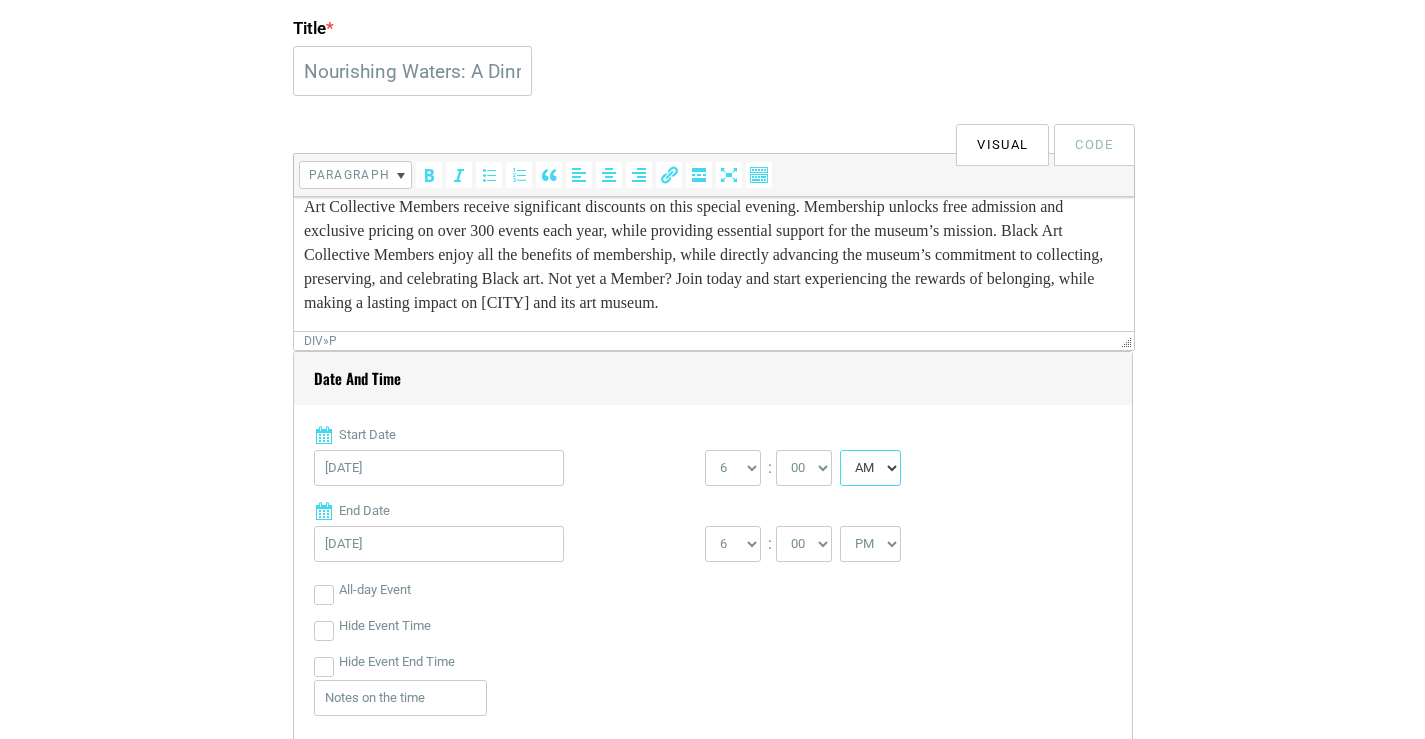 click on "AM
PM" at bounding box center (870, 468) 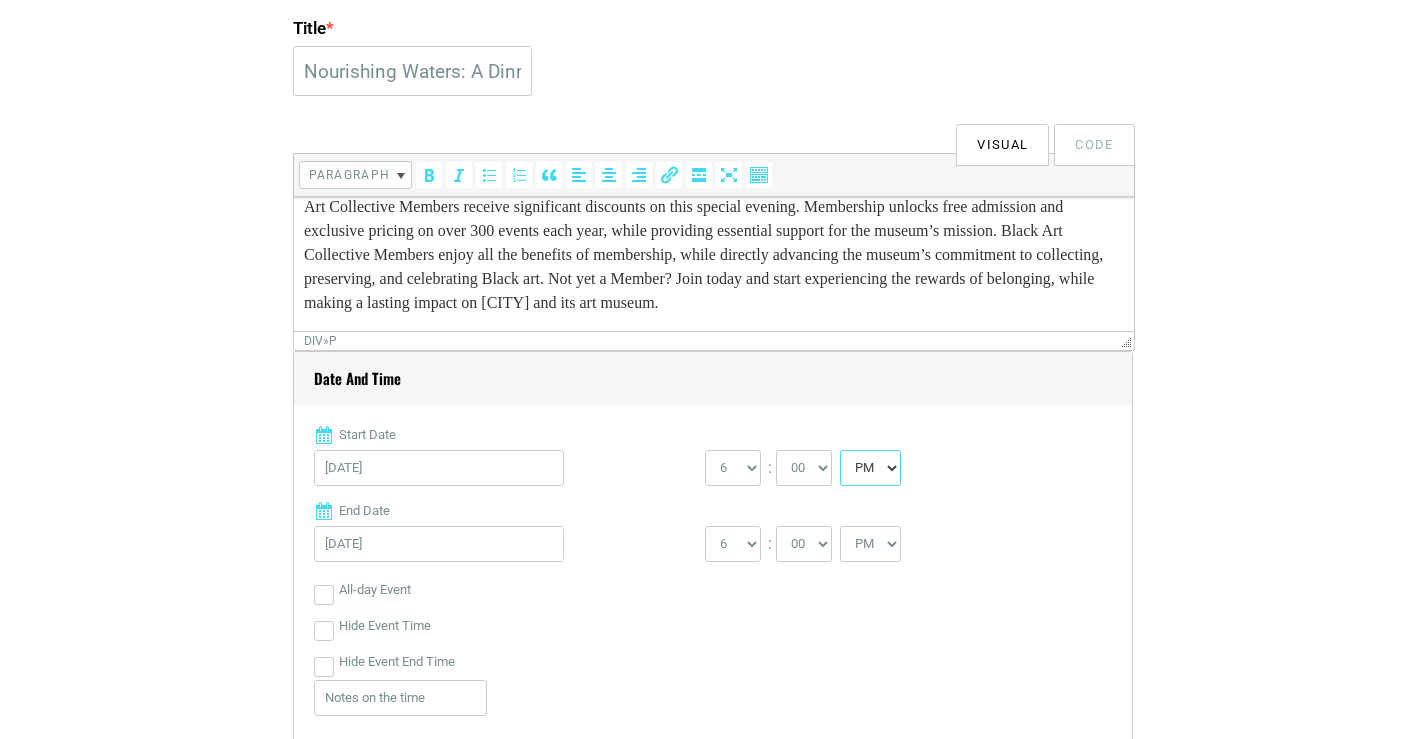 click on "AM
PM" at bounding box center (870, 468) 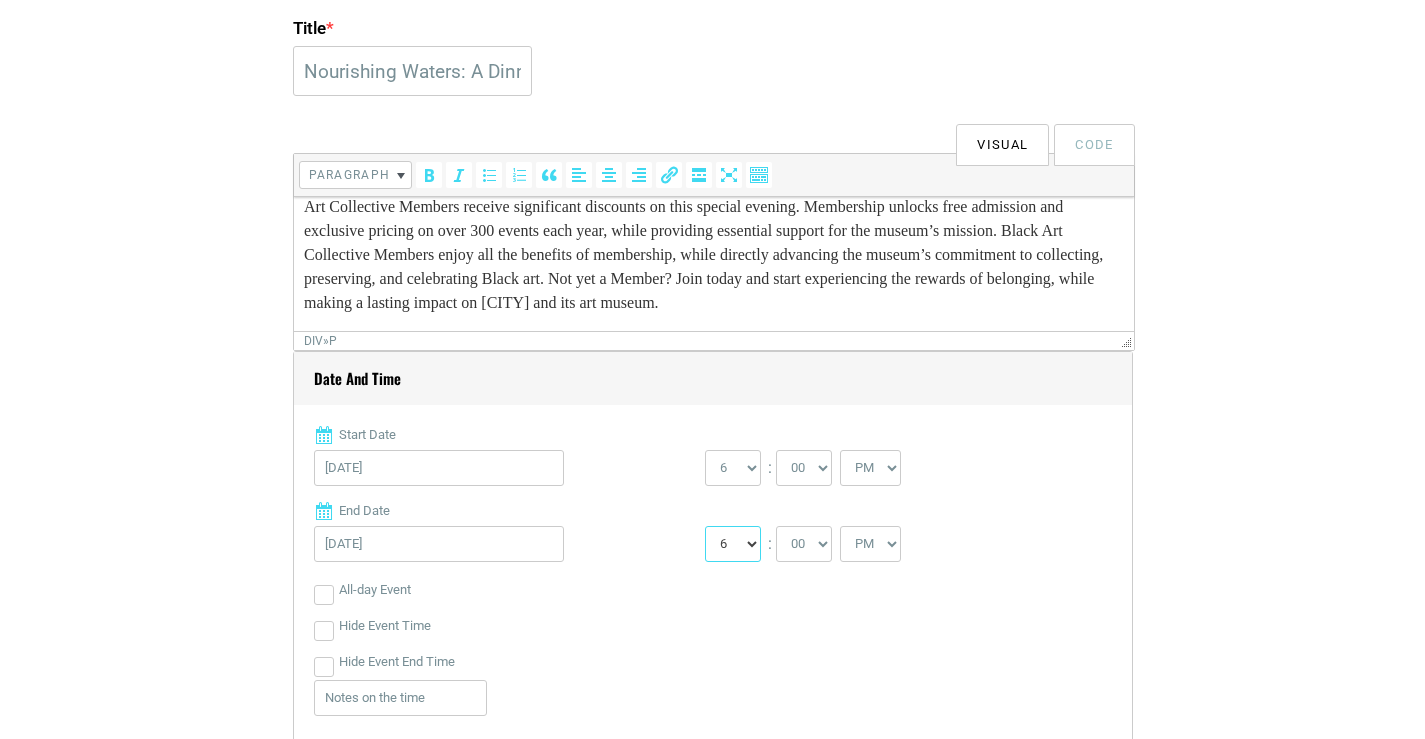 click on "1
2
3
4
5
6
7
8
9
10
11
12" at bounding box center [733, 544] 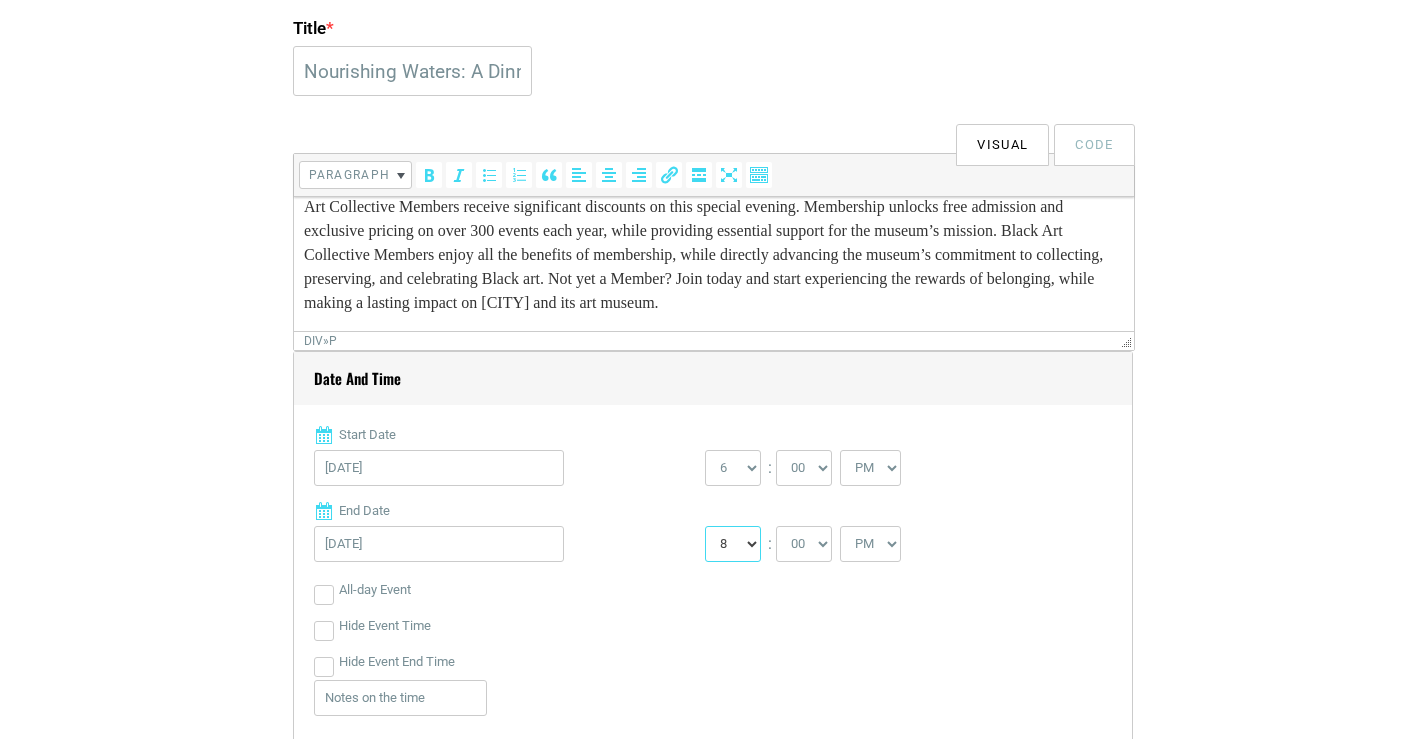 click on "1
2
3
4
5
6
7
8
9
10
11
12" at bounding box center (733, 544) 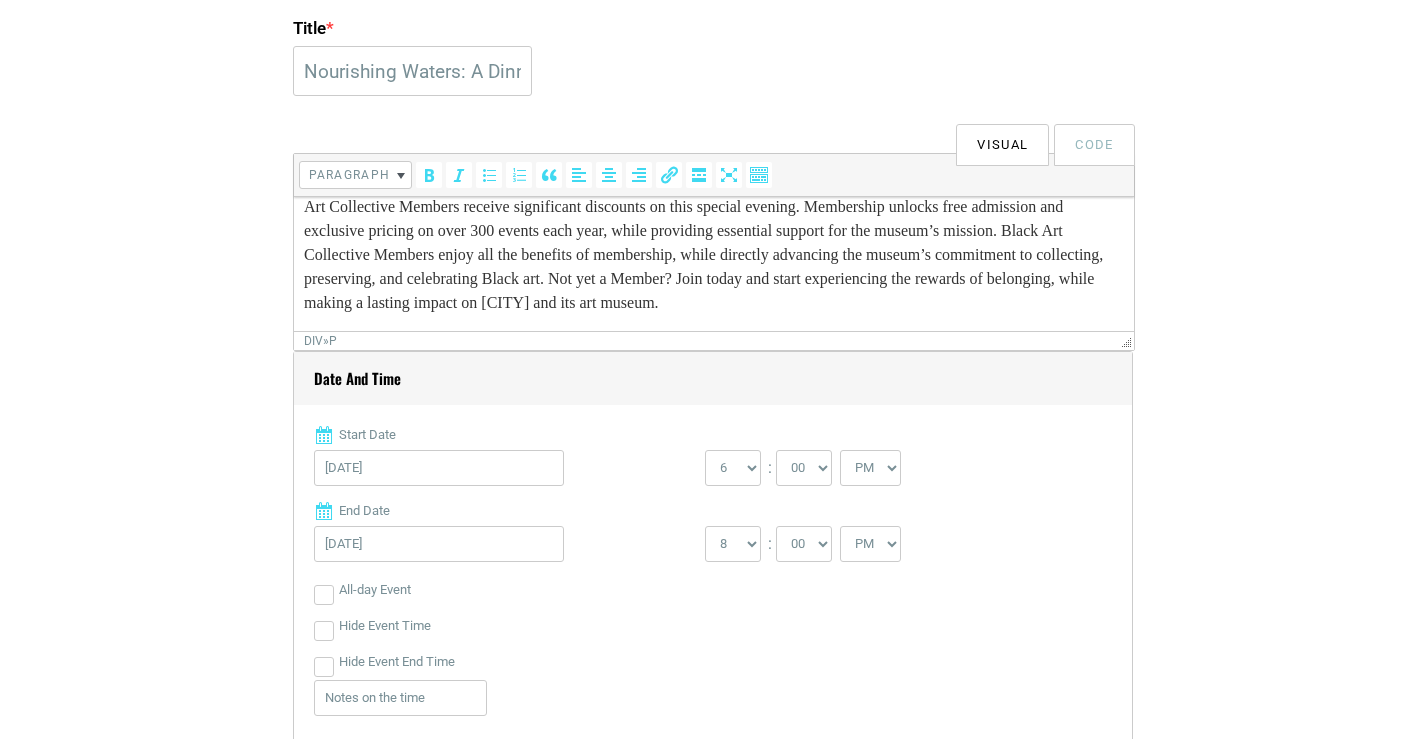 click on "End Date" at bounding box center [713, 511] 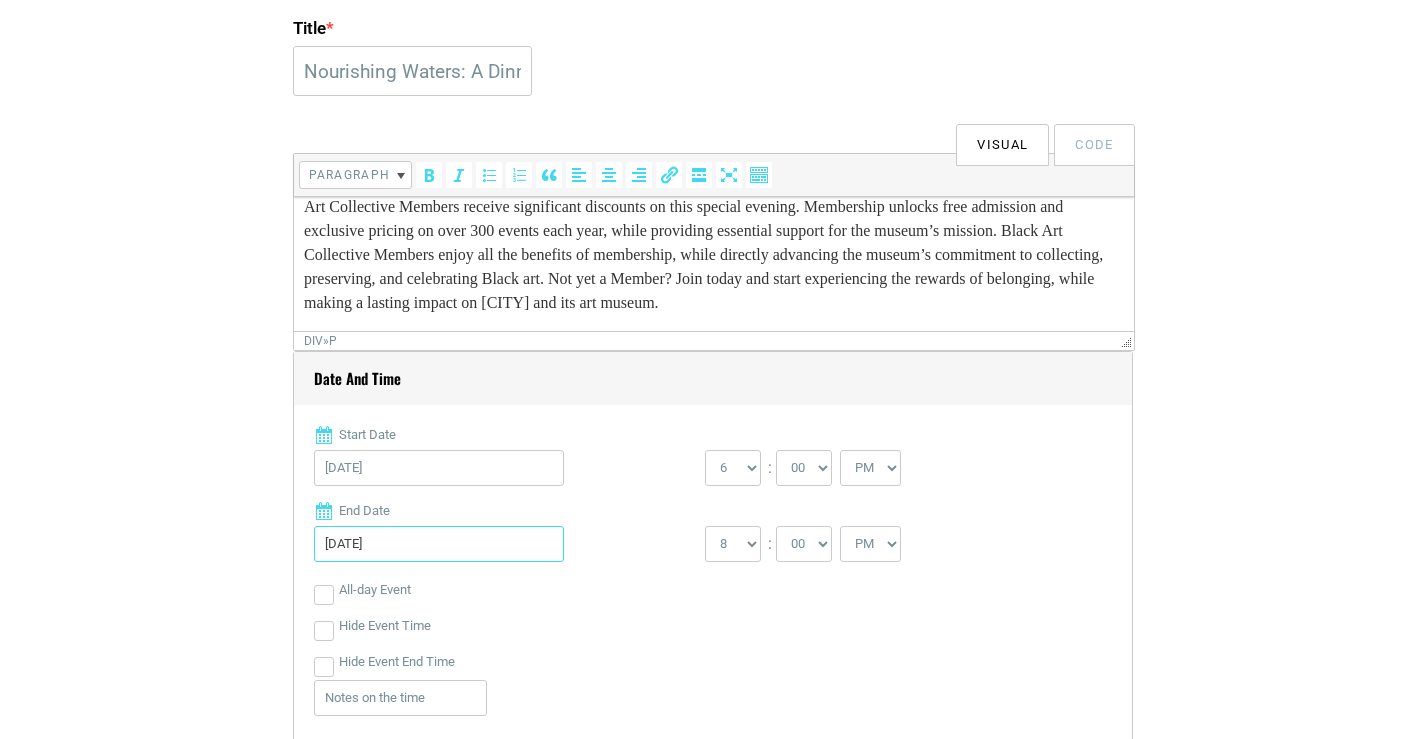 click on "[DATE]" at bounding box center (439, 544) 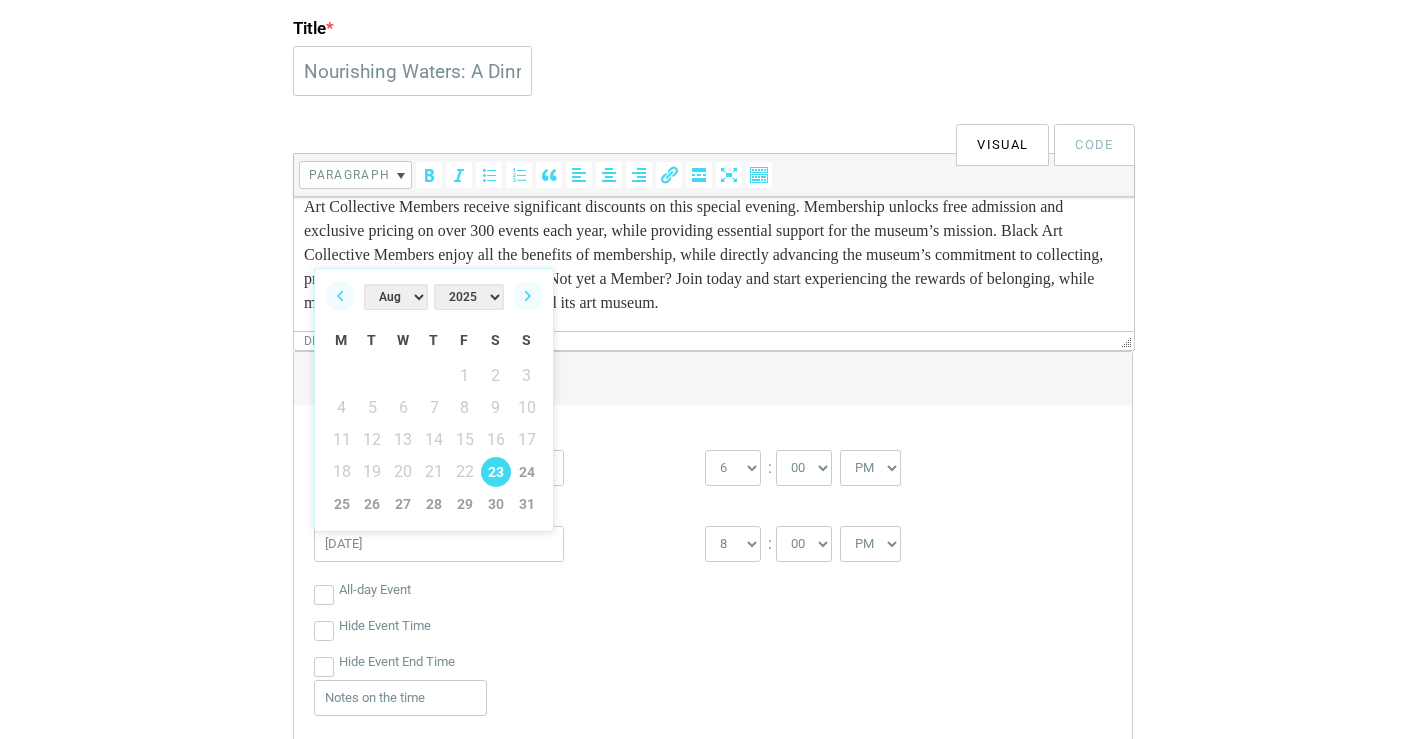 click on "Title  *
Nourishing Waters: A Dinner by Chef Kelly English Celebrating Away with the Tides
Visual
Code
b i link b-quote del ins img ul ol li code more close tags Paragraph     div  »  p
Date and Time
Start Date
[DATE]
[NUMBER]
[NUMBER]
[NUMBER]
[NUMBER] [NUMBER] [NUMBER] [NUMBER] [NUMBER] [NUMBER] [NUMBER] [NUMBER] [NUMBER] [NUMBER]" at bounding box center [713, 1822] 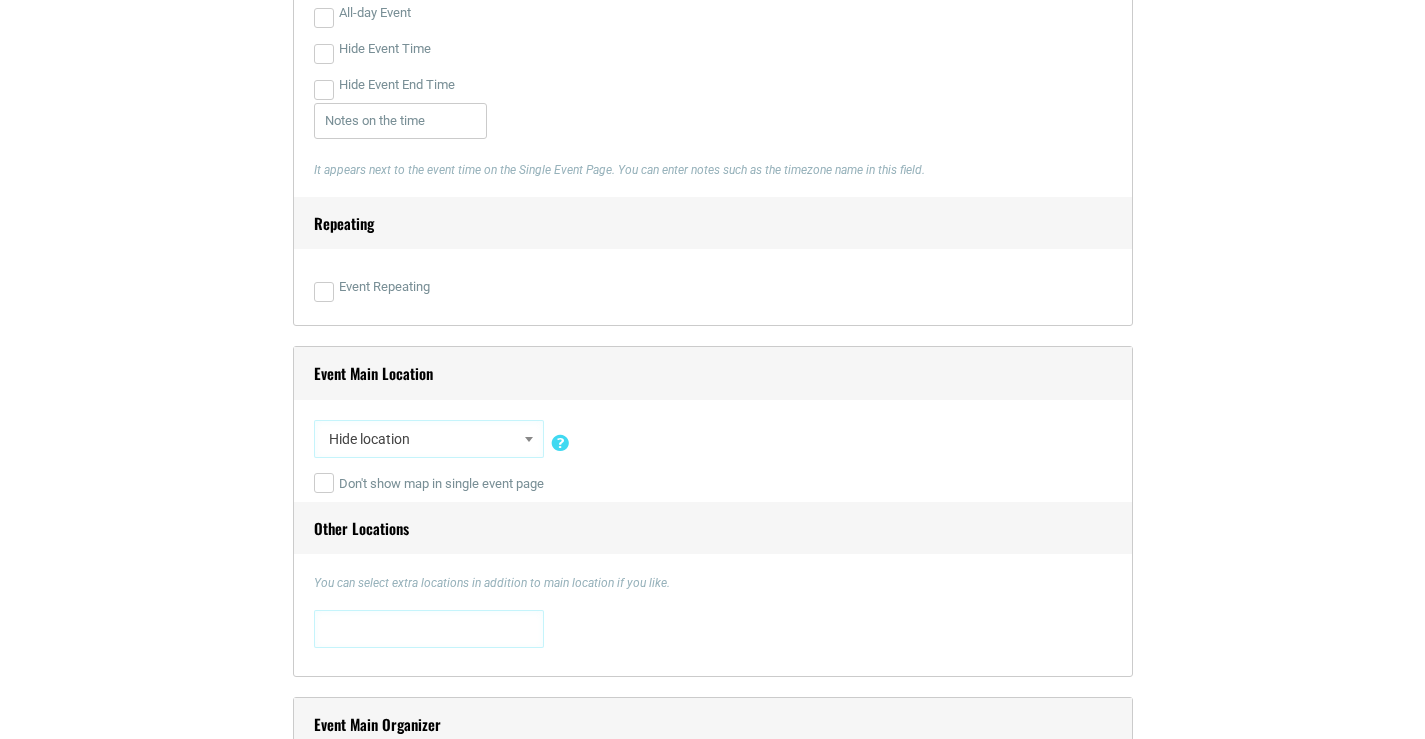 scroll, scrollTop: 1200, scrollLeft: 0, axis: vertical 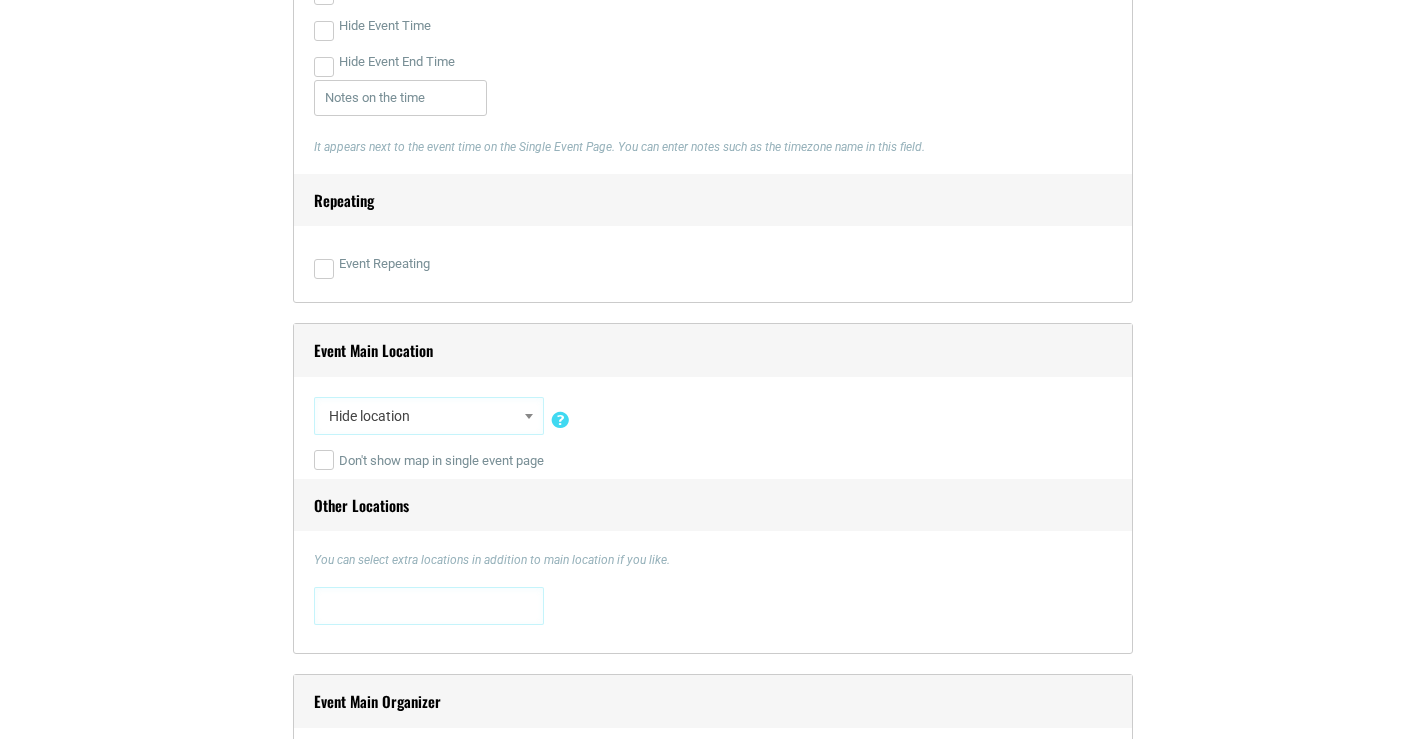 click on "Hide location" at bounding box center [429, 416] 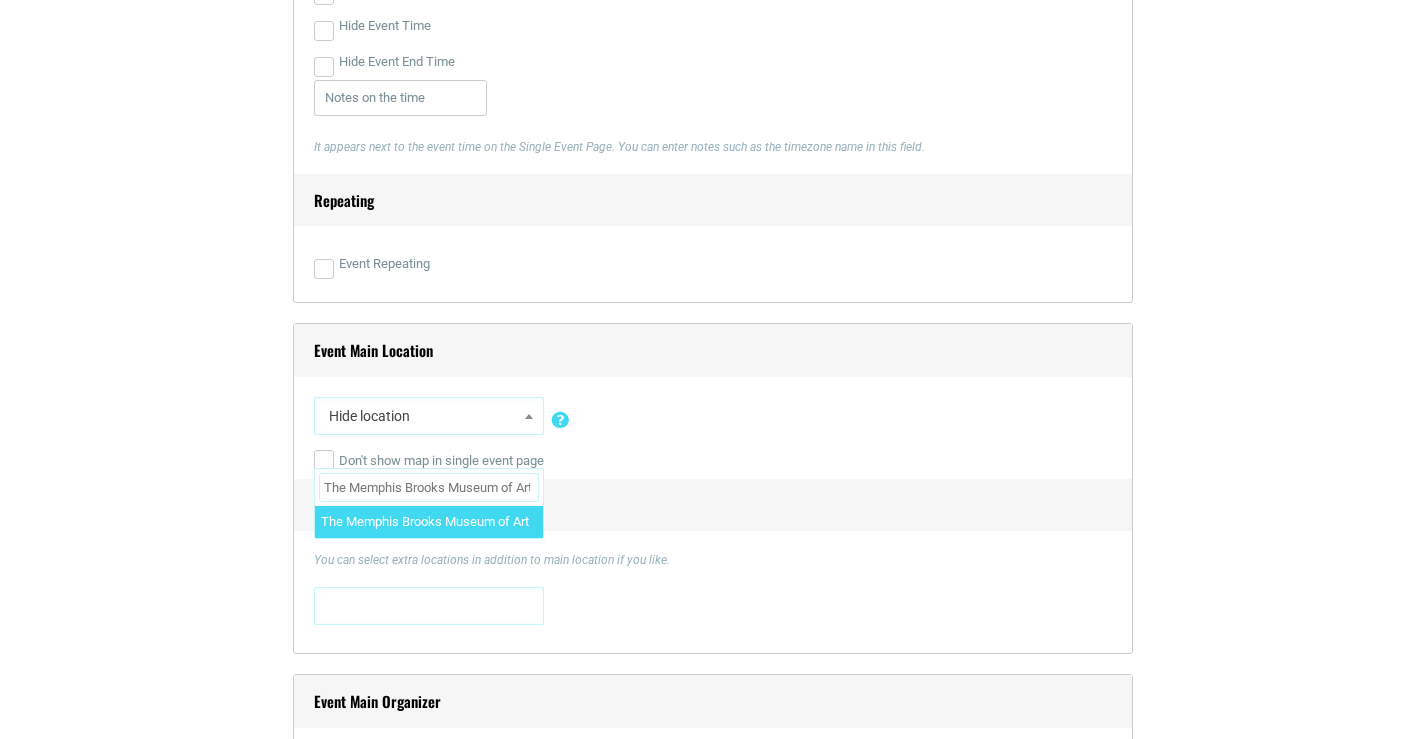 scroll, scrollTop: 0, scrollLeft: 4, axis: horizontal 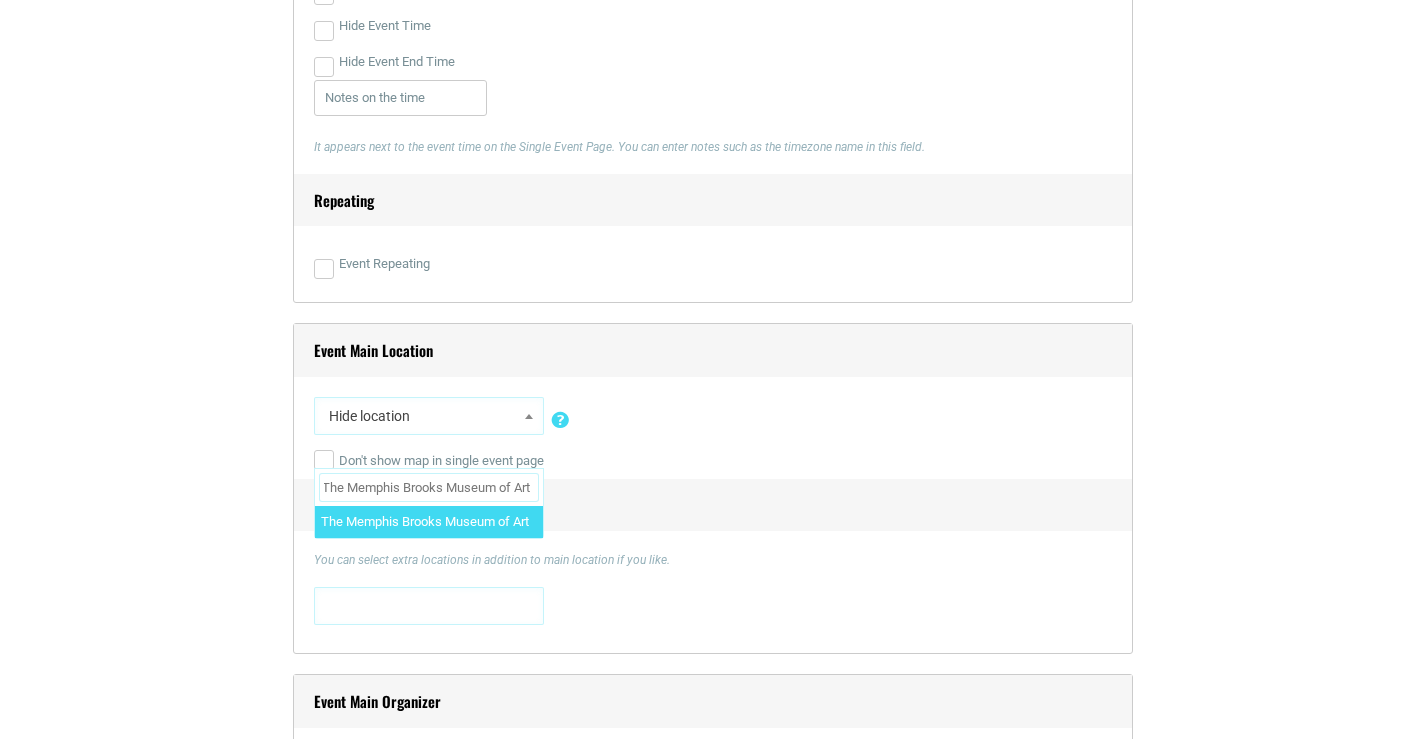 type on "The Memphis Brooks Museum of Art" 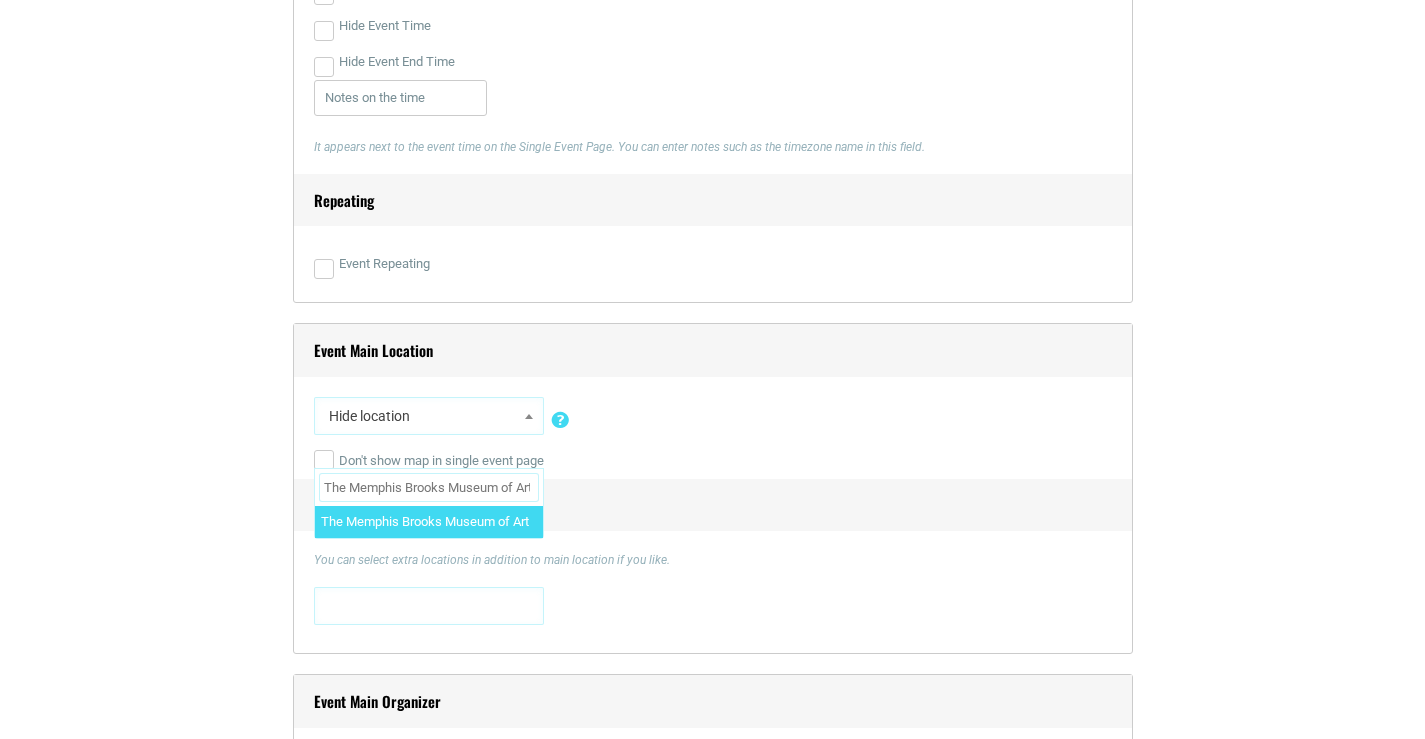 select on "4681" 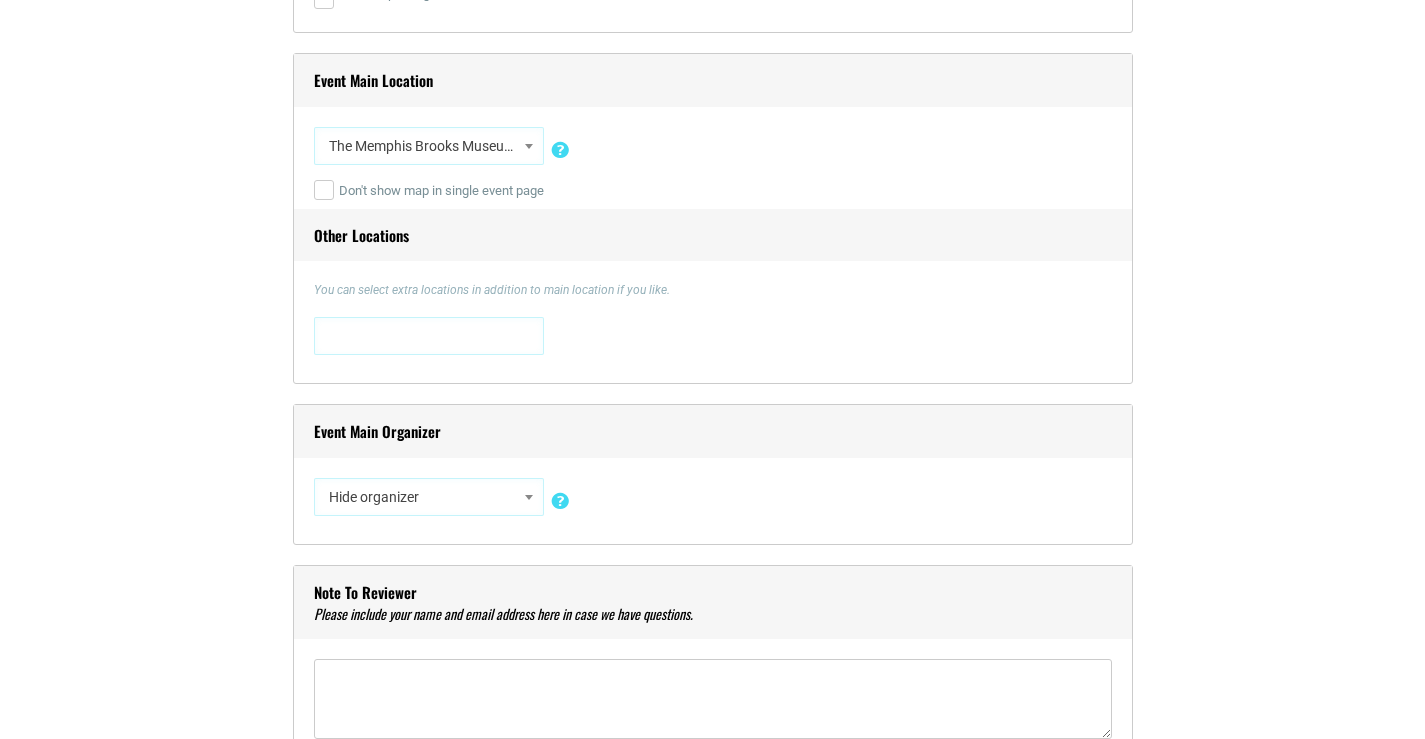 scroll, scrollTop: 1600, scrollLeft: 0, axis: vertical 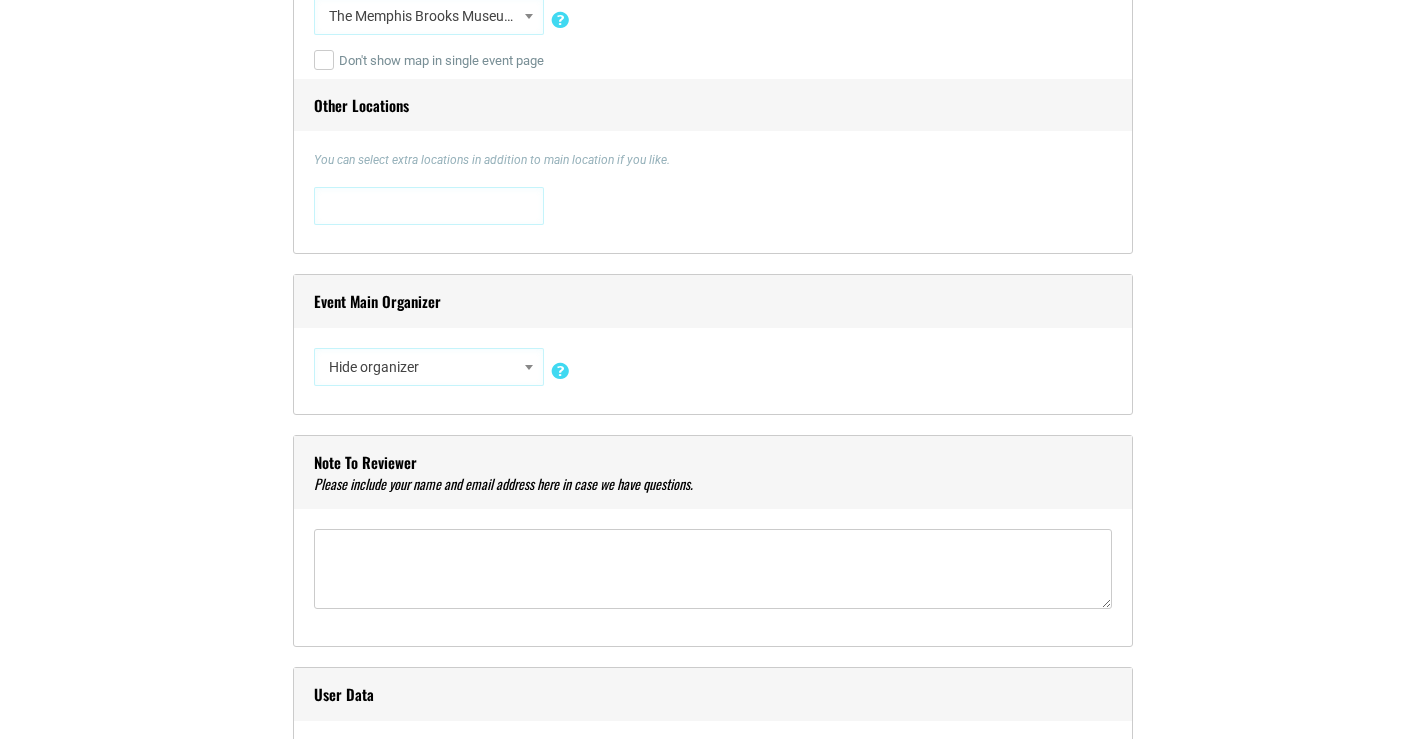 click on "Hide organizer" at bounding box center [429, 367] 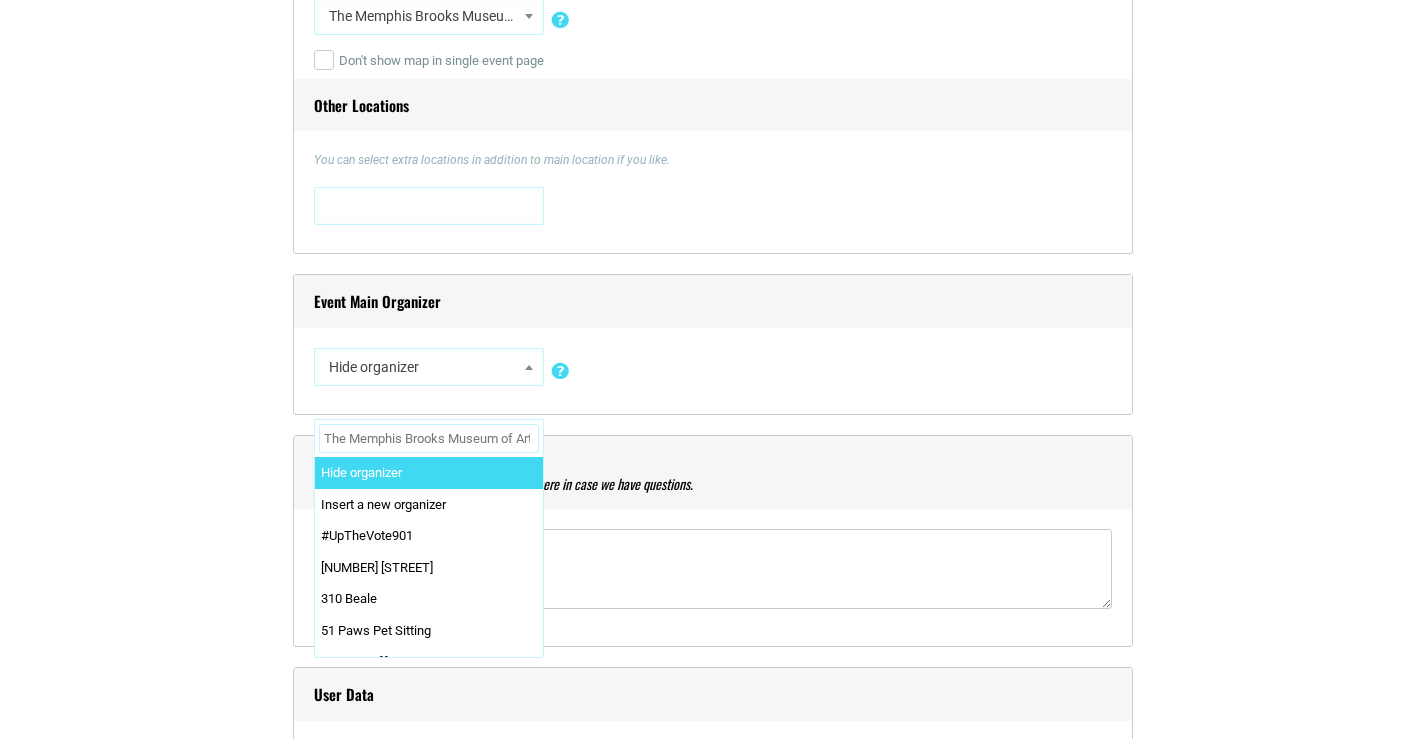 scroll, scrollTop: 0, scrollLeft: 4, axis: horizontal 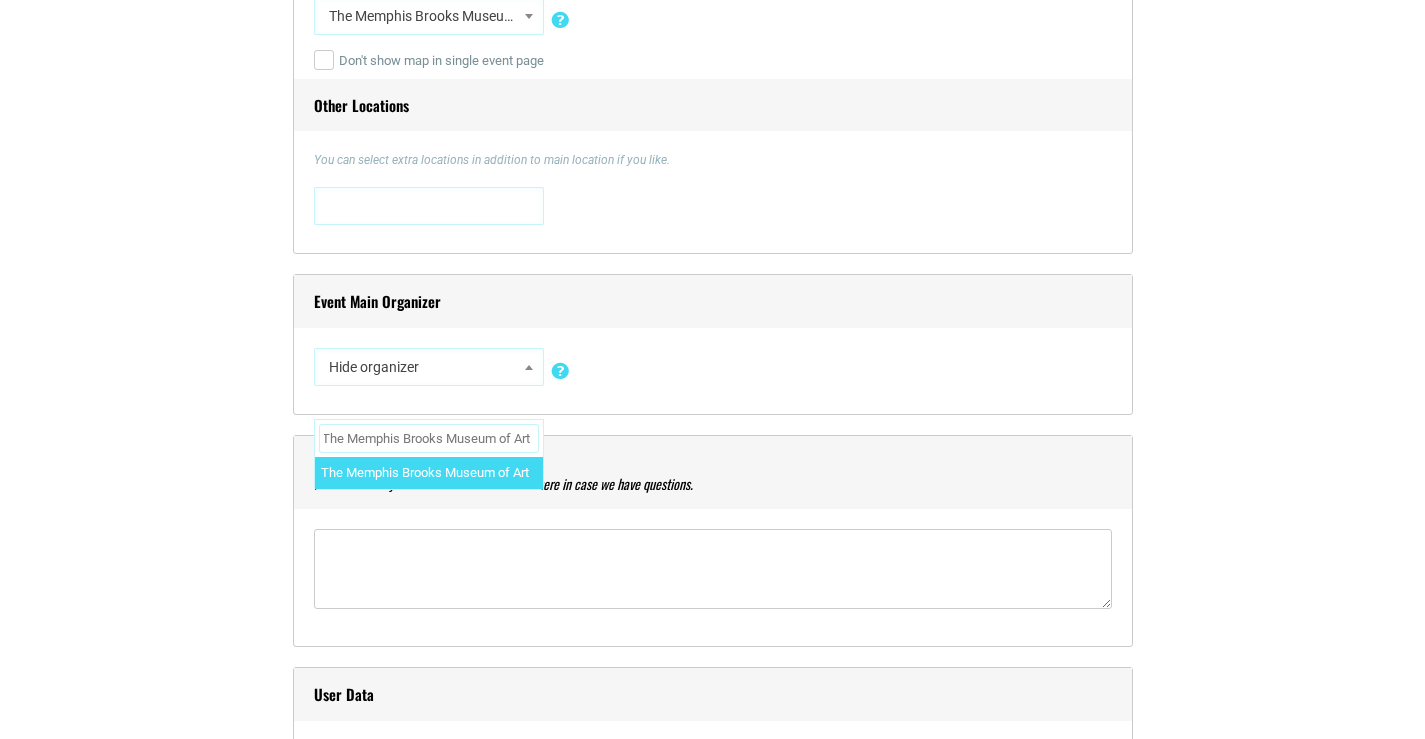 type on "The Memphis Brooks Museum of Art" 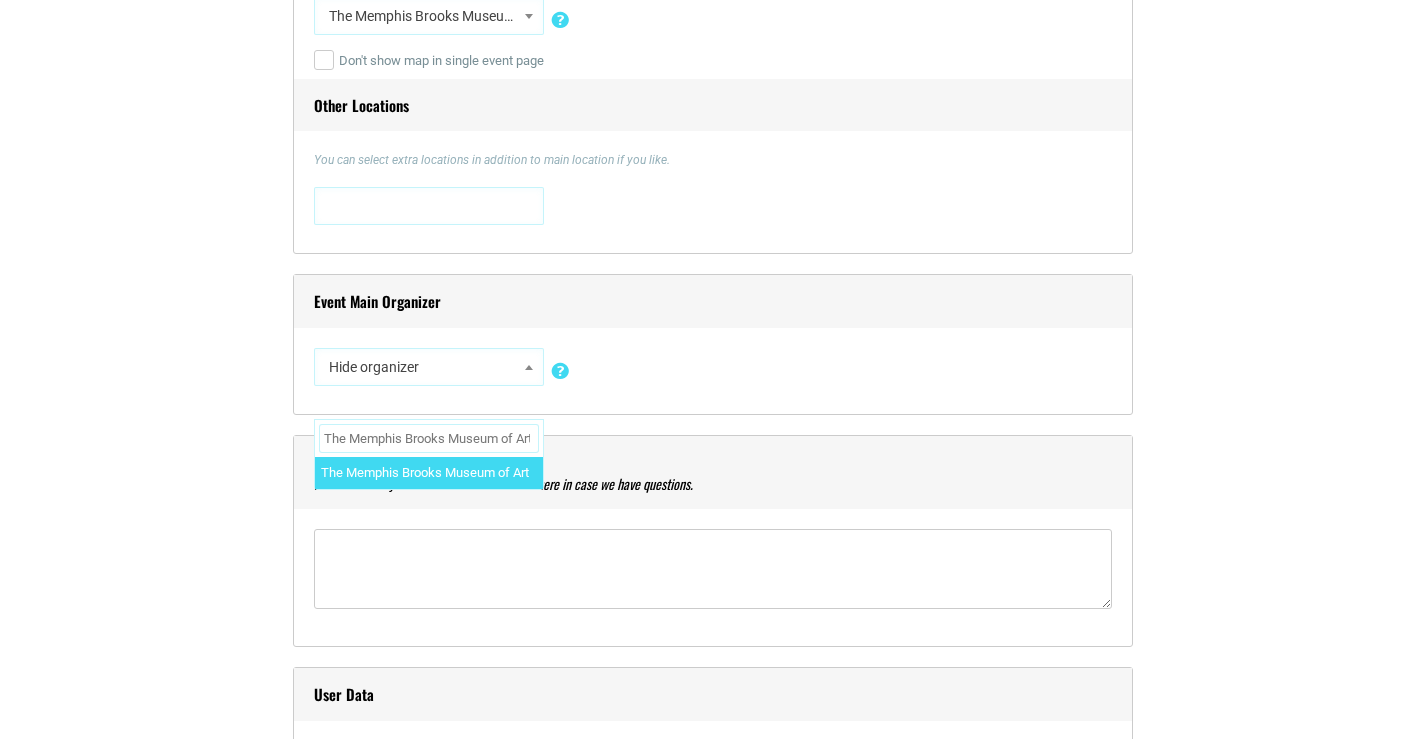 select on "5416" 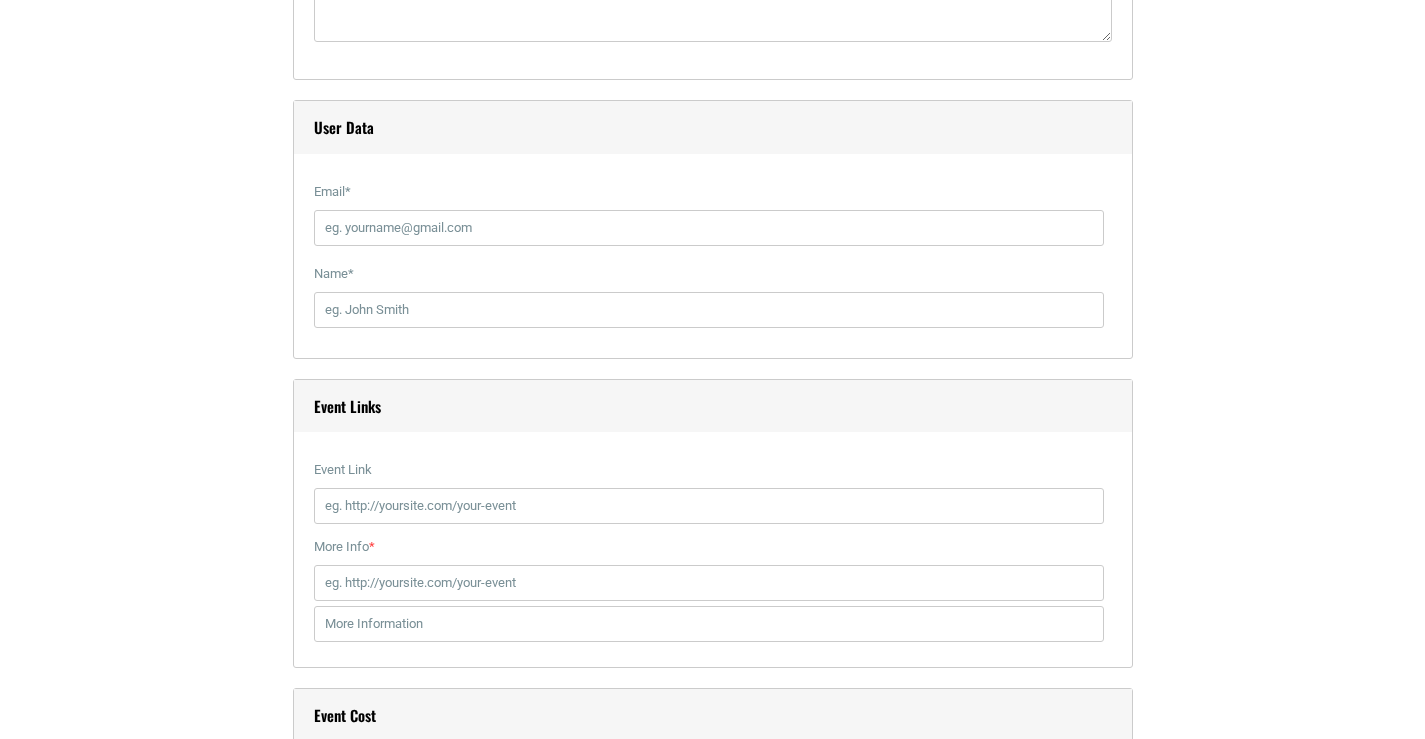 scroll, scrollTop: 2400, scrollLeft: 0, axis: vertical 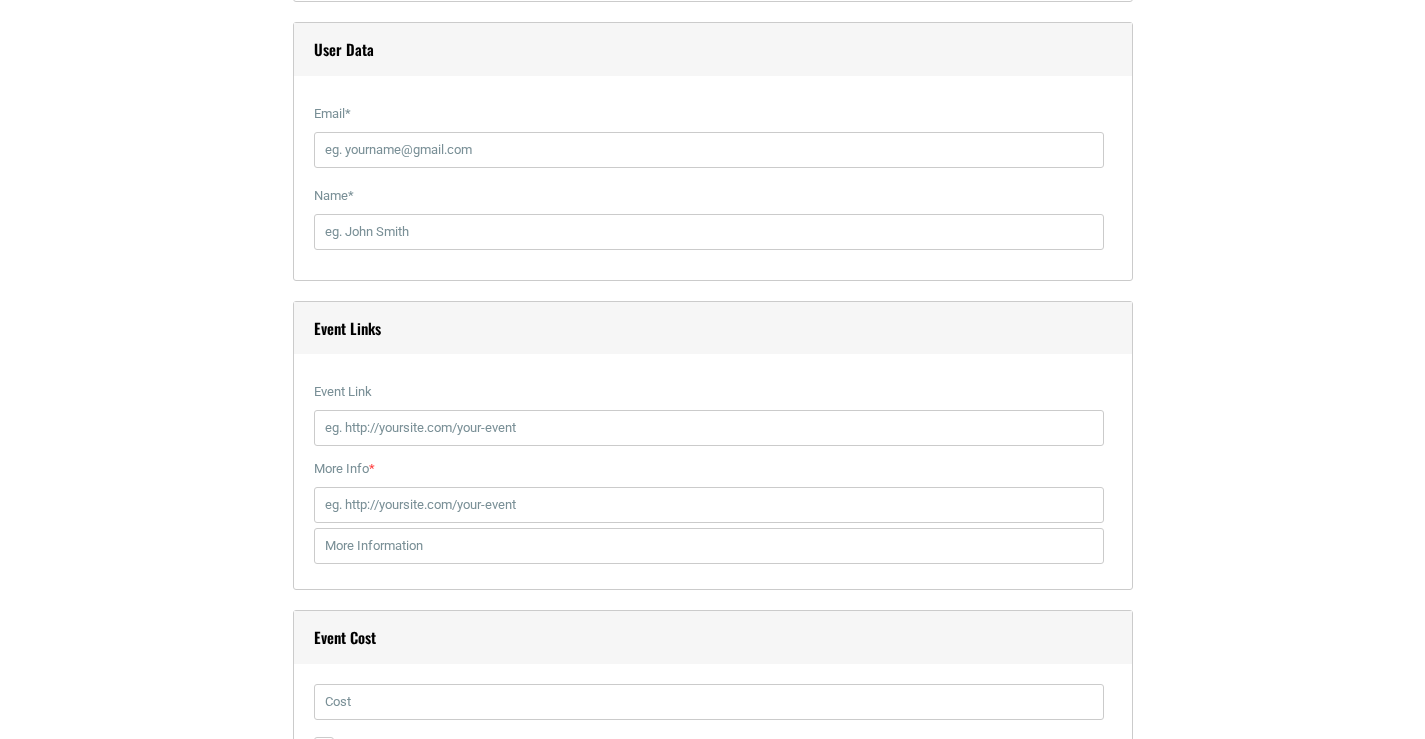 click on "Email *" at bounding box center (713, 137) 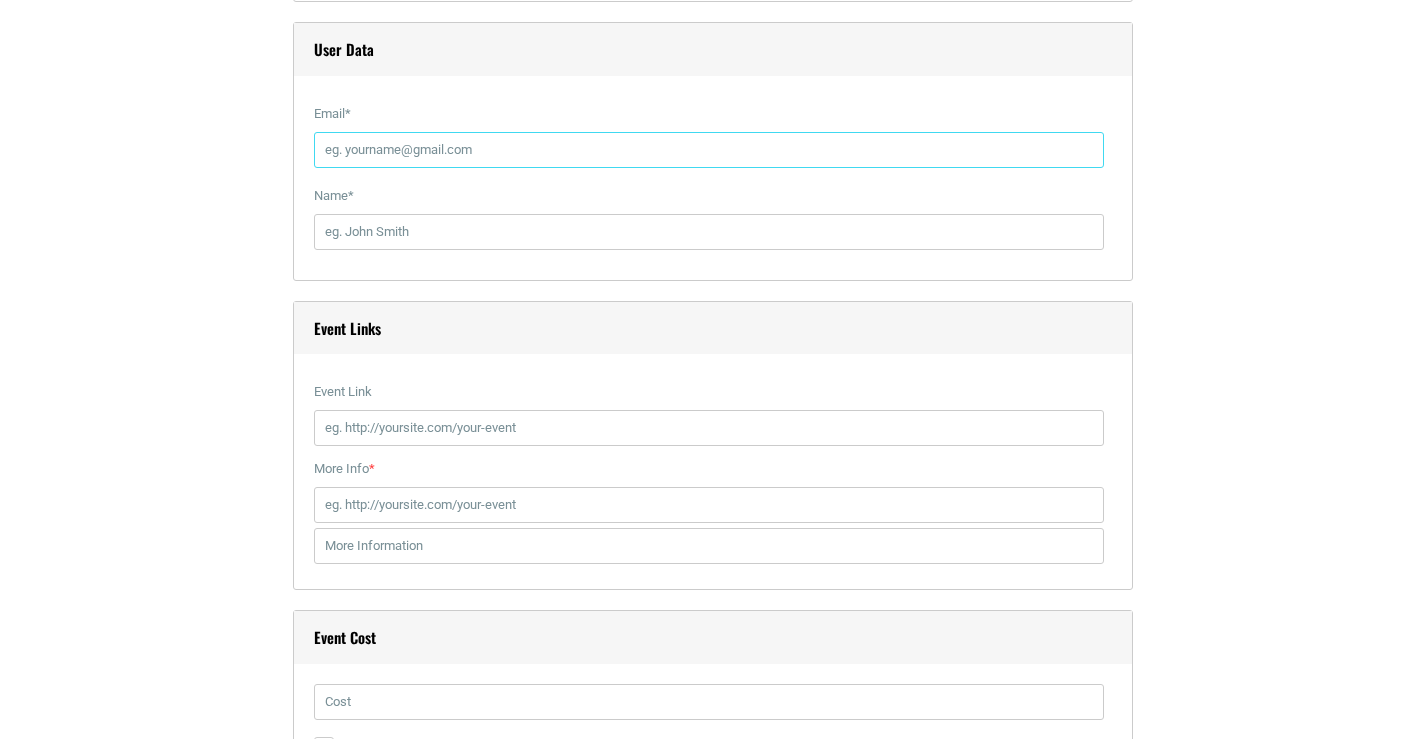 click on "Email *" at bounding box center (709, 150) 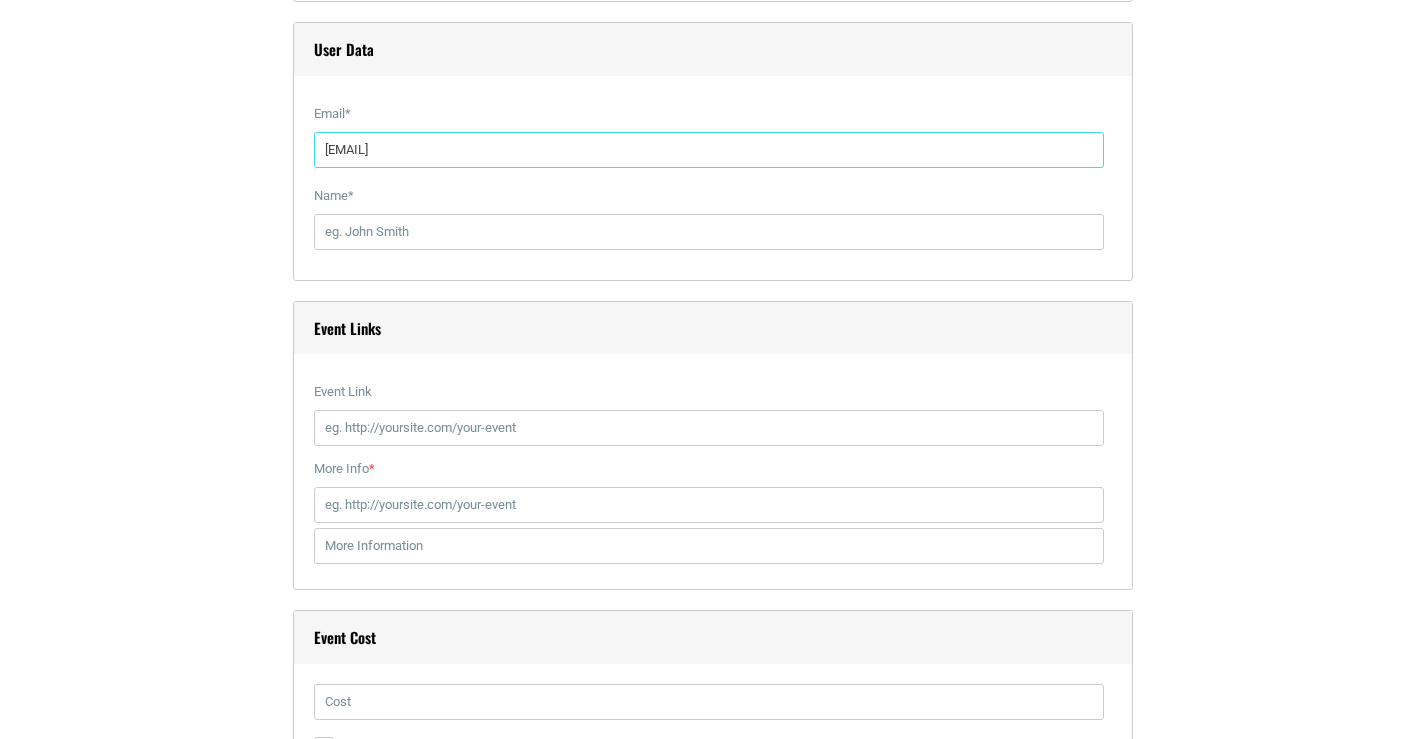 type on "[EMAIL]" 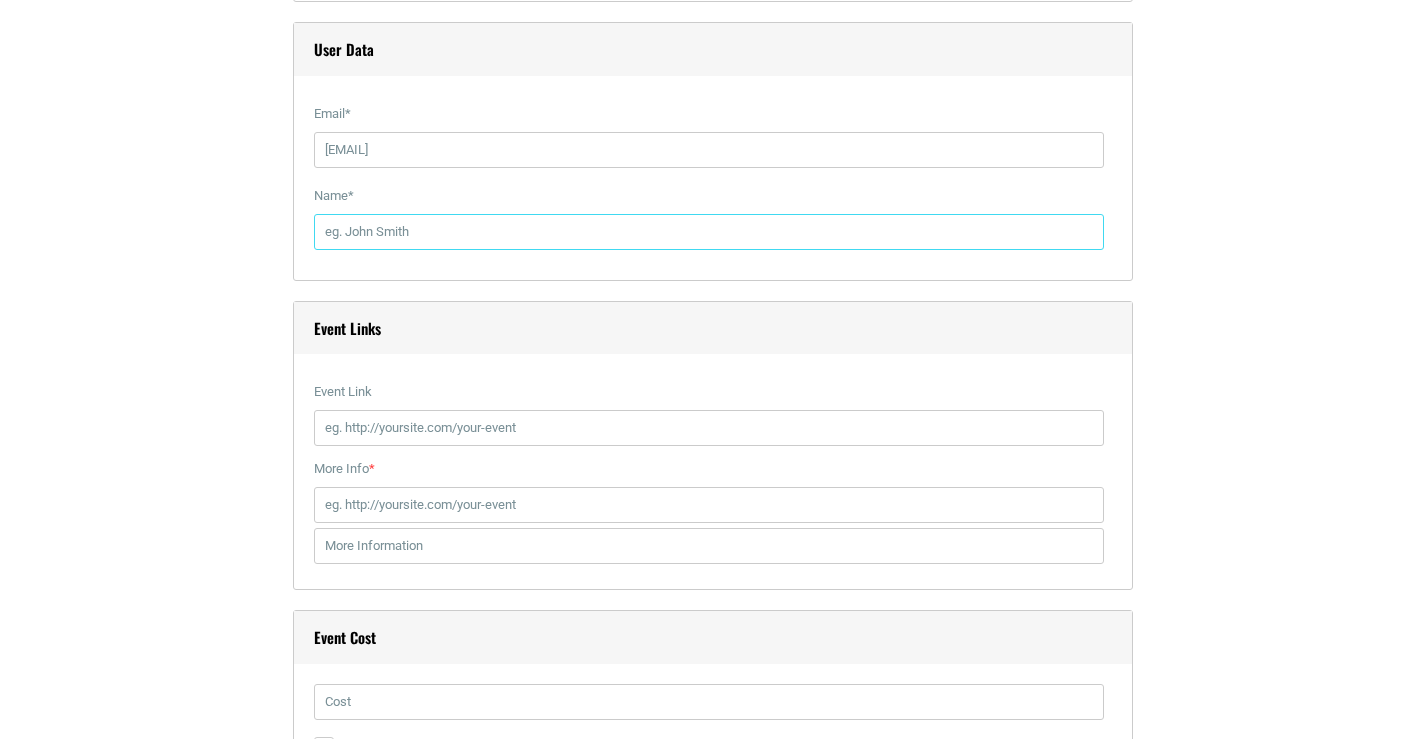 click on "Name *" at bounding box center [709, 232] 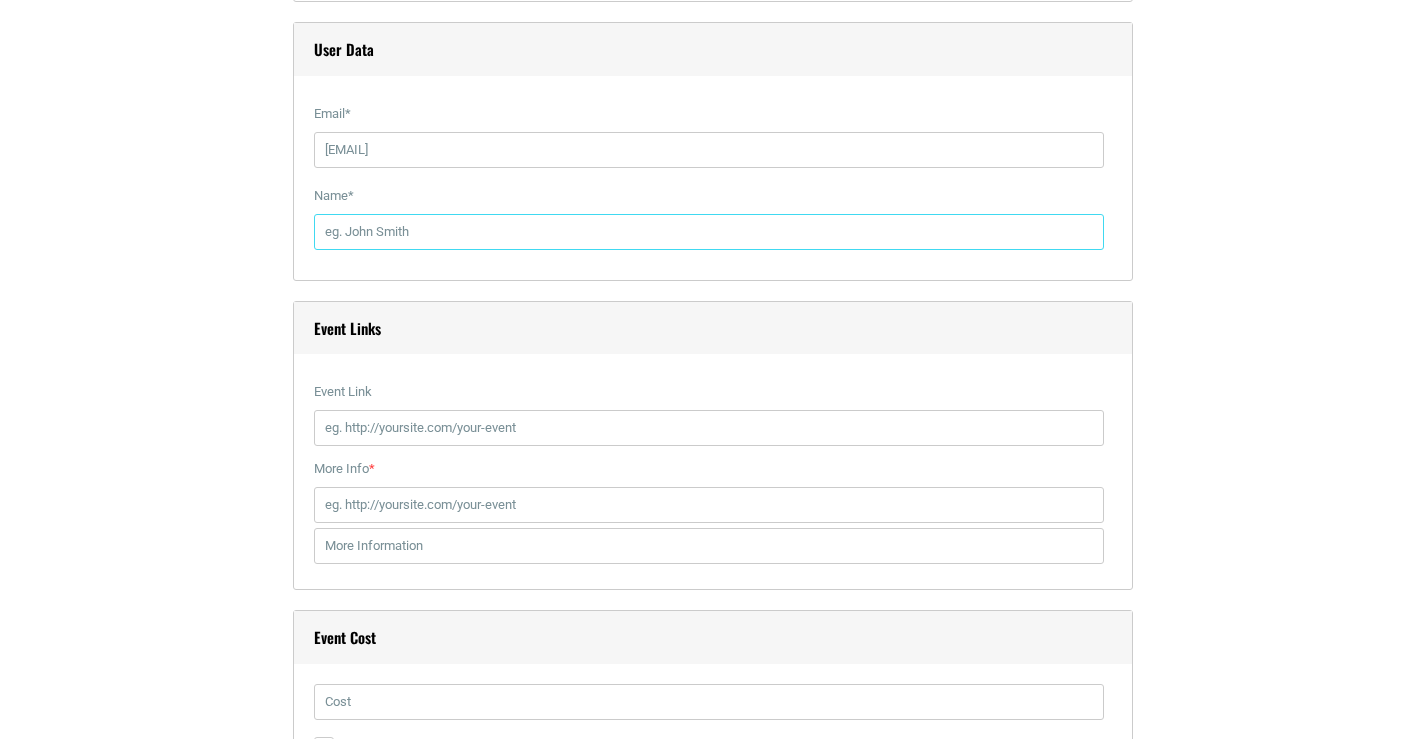 paste on "Fraankie Bend" 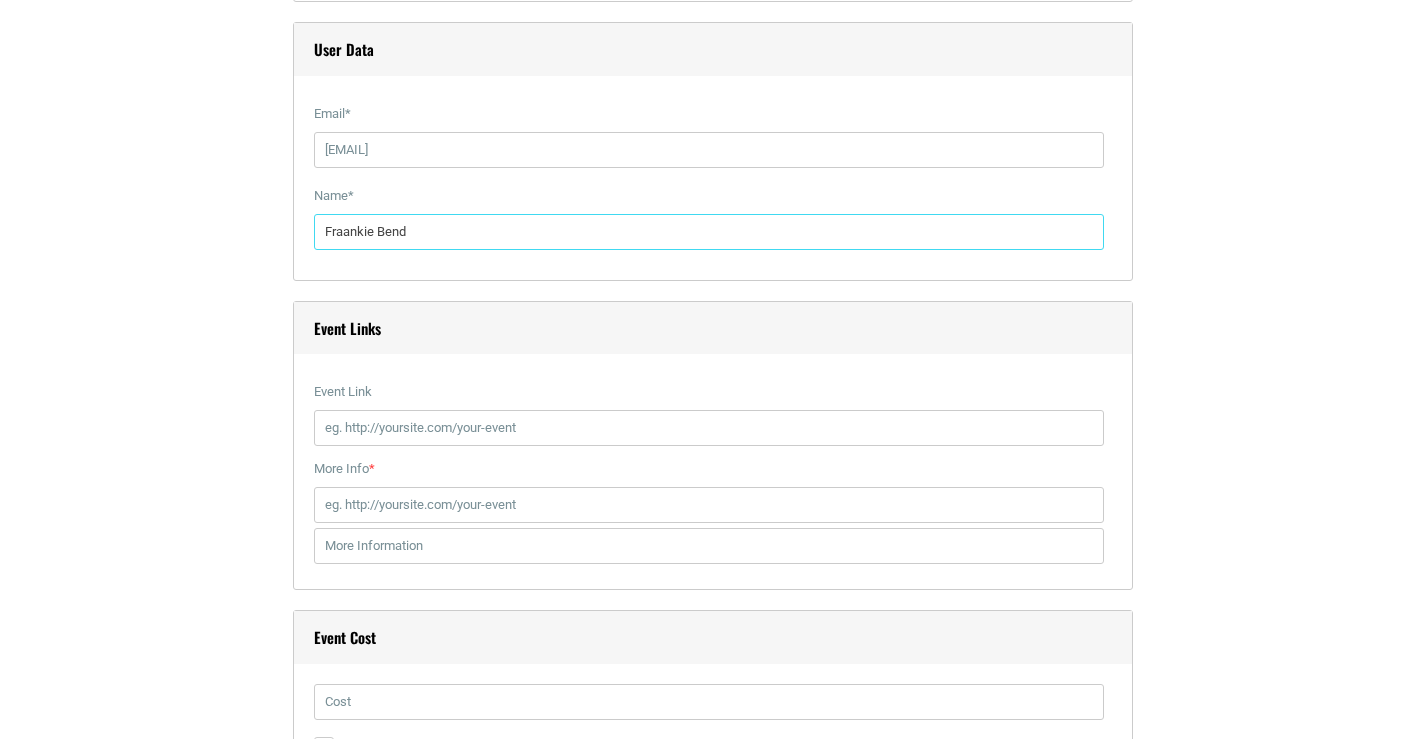 type on "Fraankie Bend" 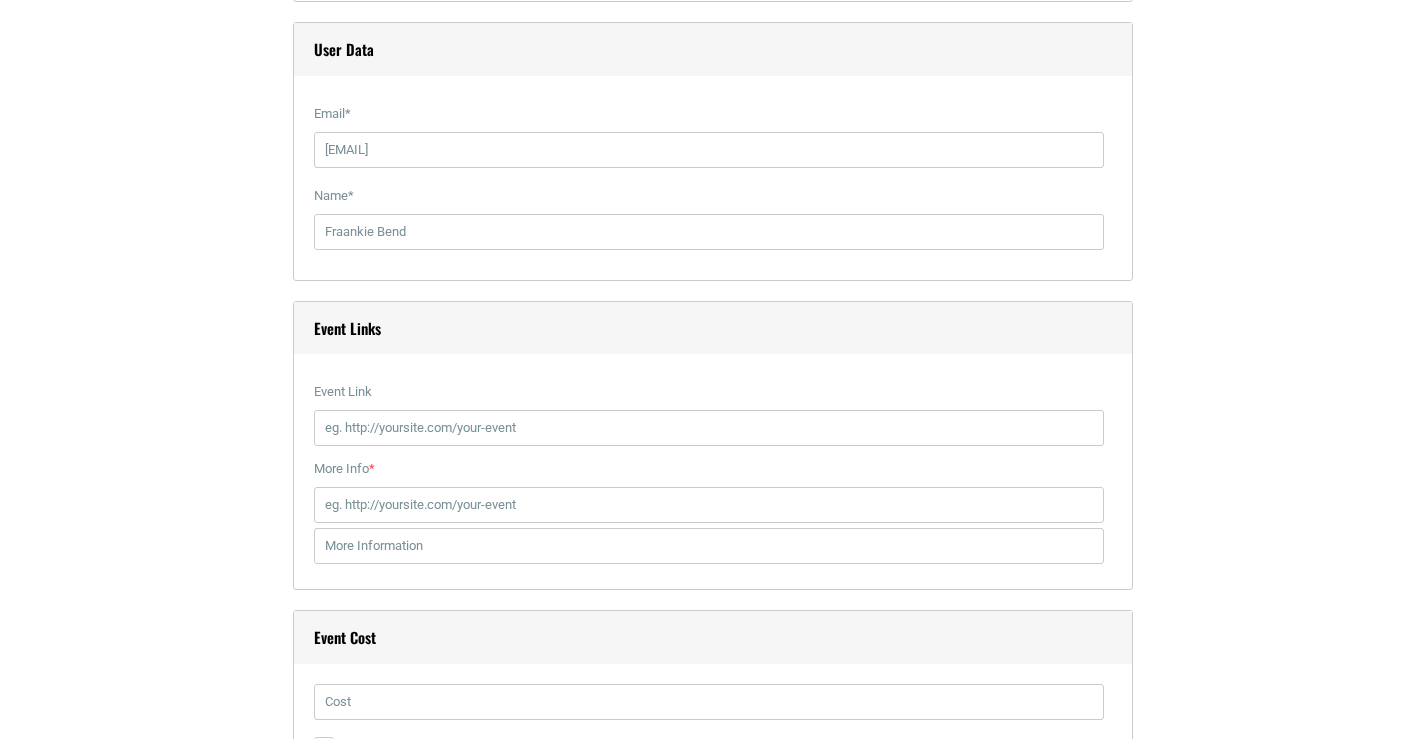 click on "Event Link" at bounding box center [709, 392] 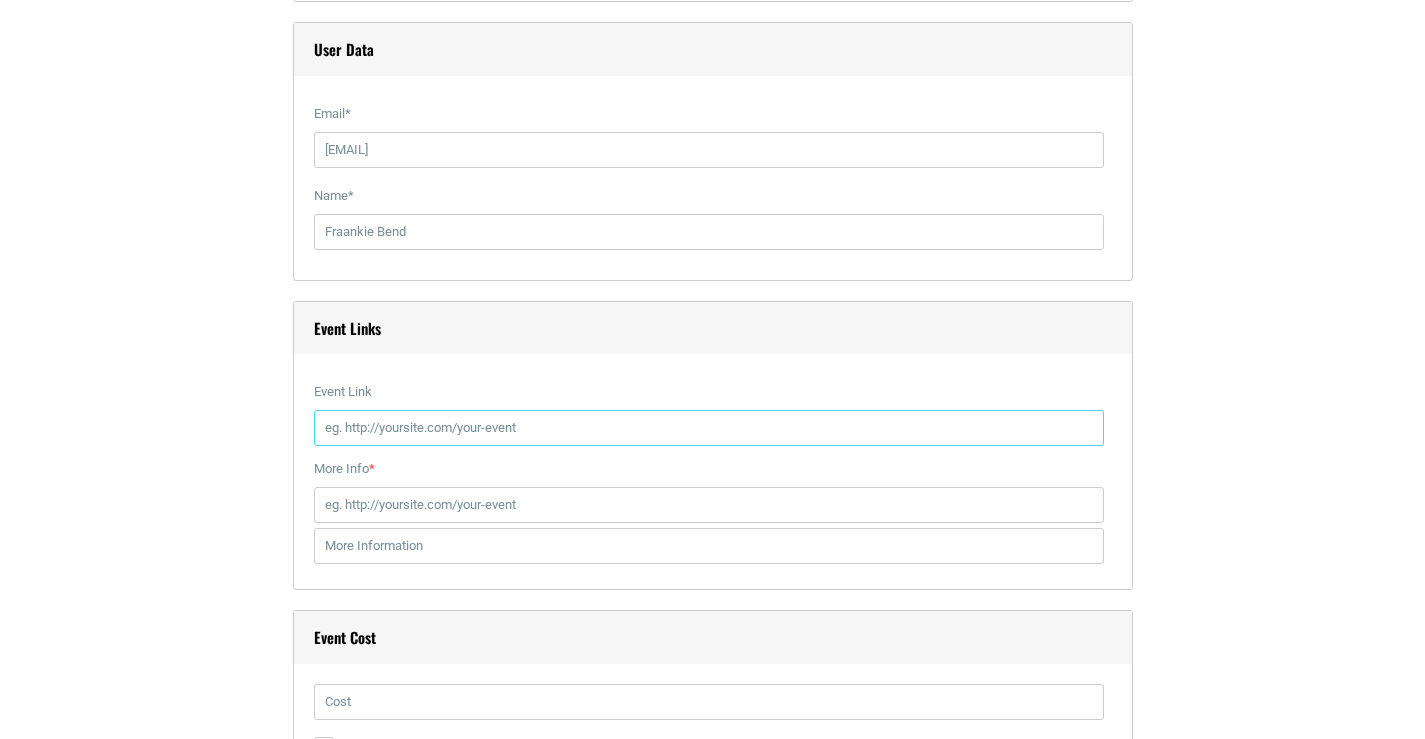 click on "Event Link" at bounding box center [709, 428] 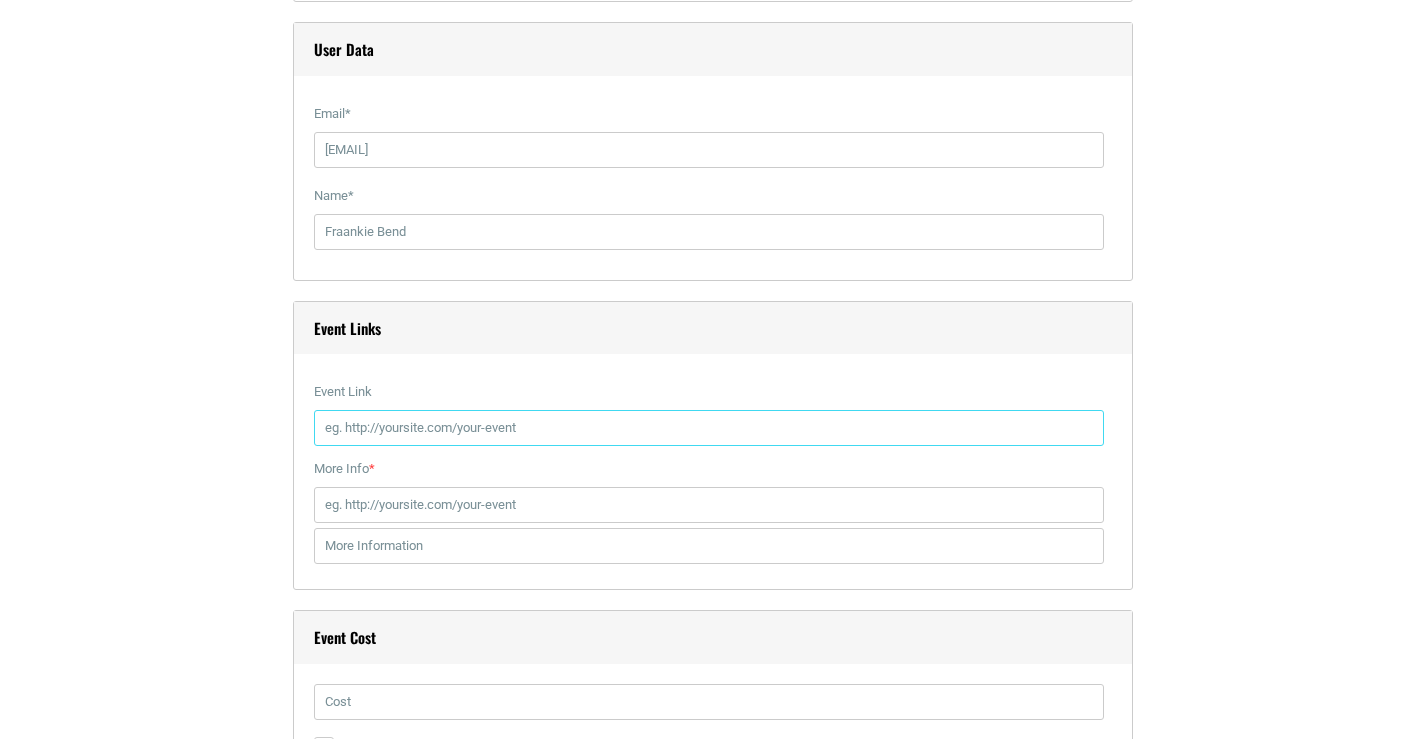 paste on "[URL]" 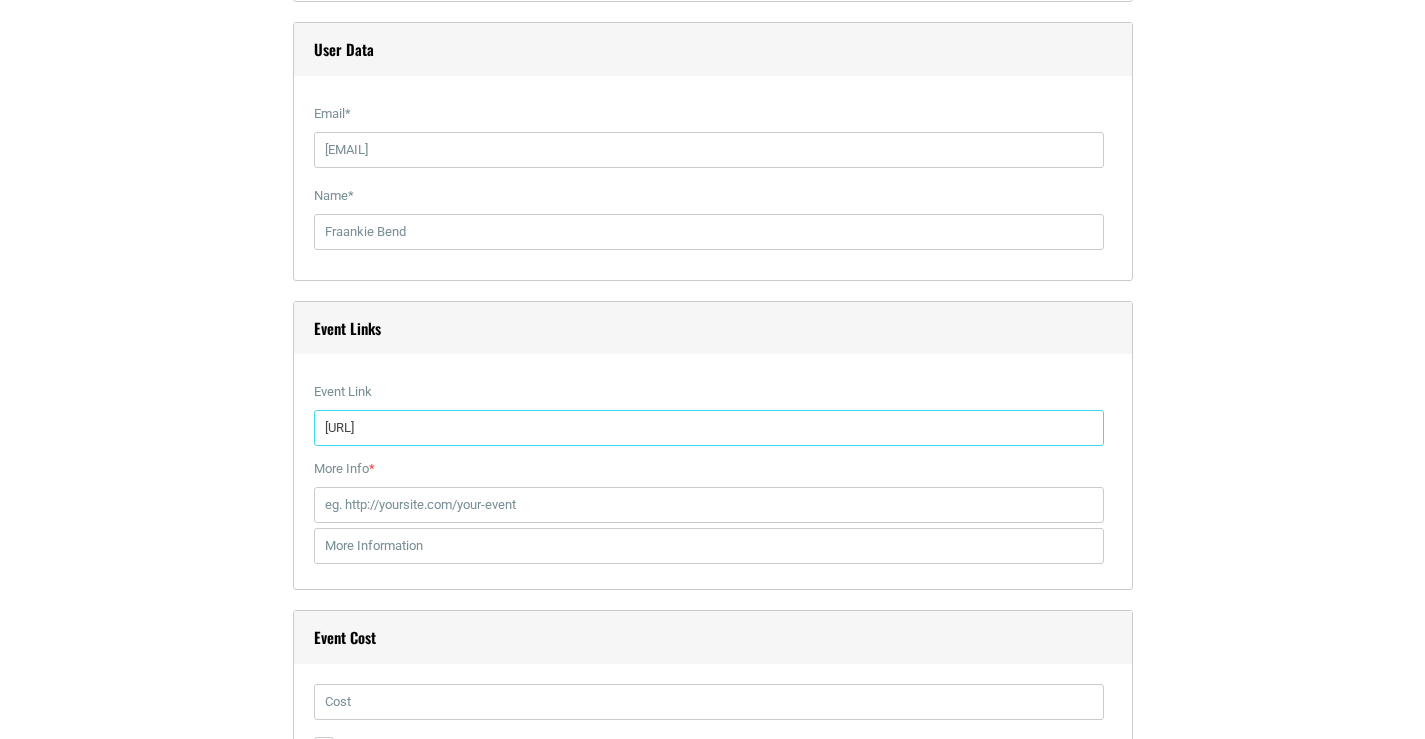 type on "[URL]" 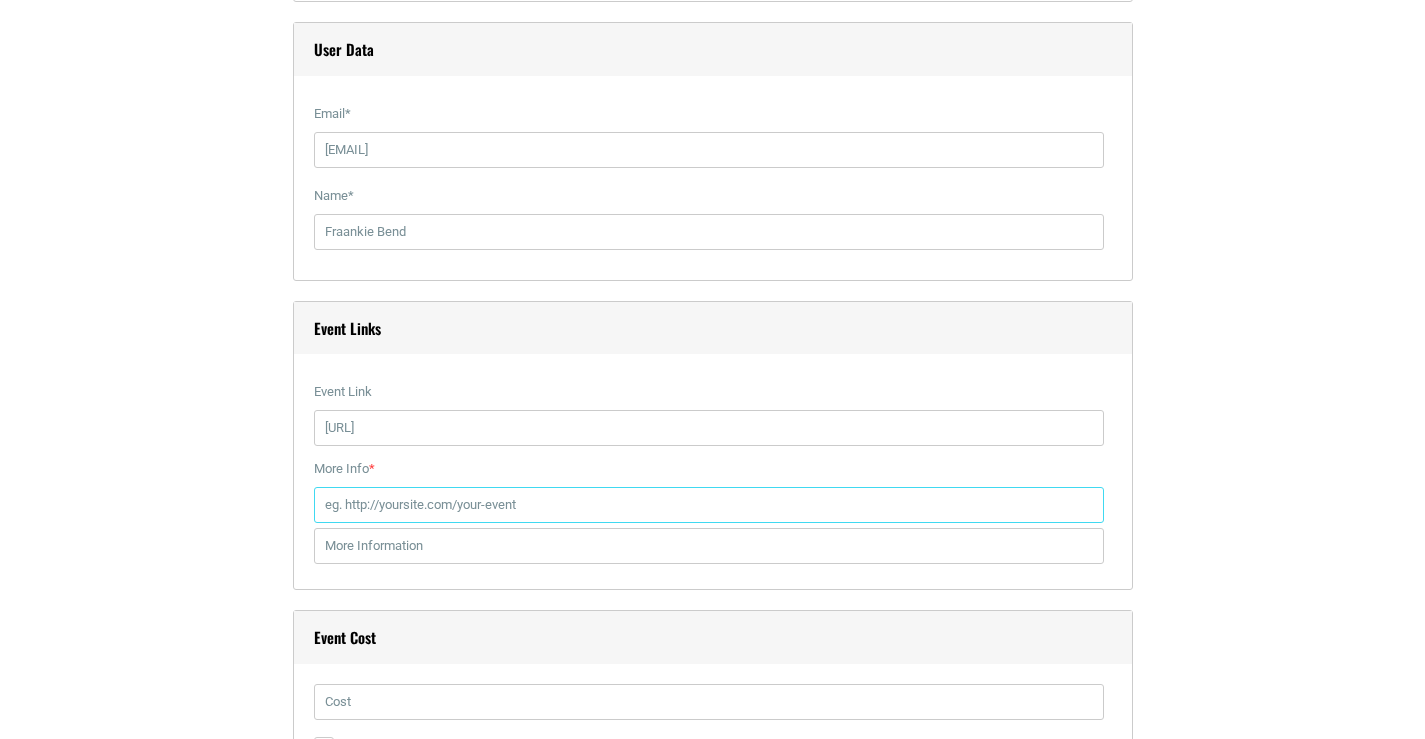 click on "More Info  *" at bounding box center (709, 505) 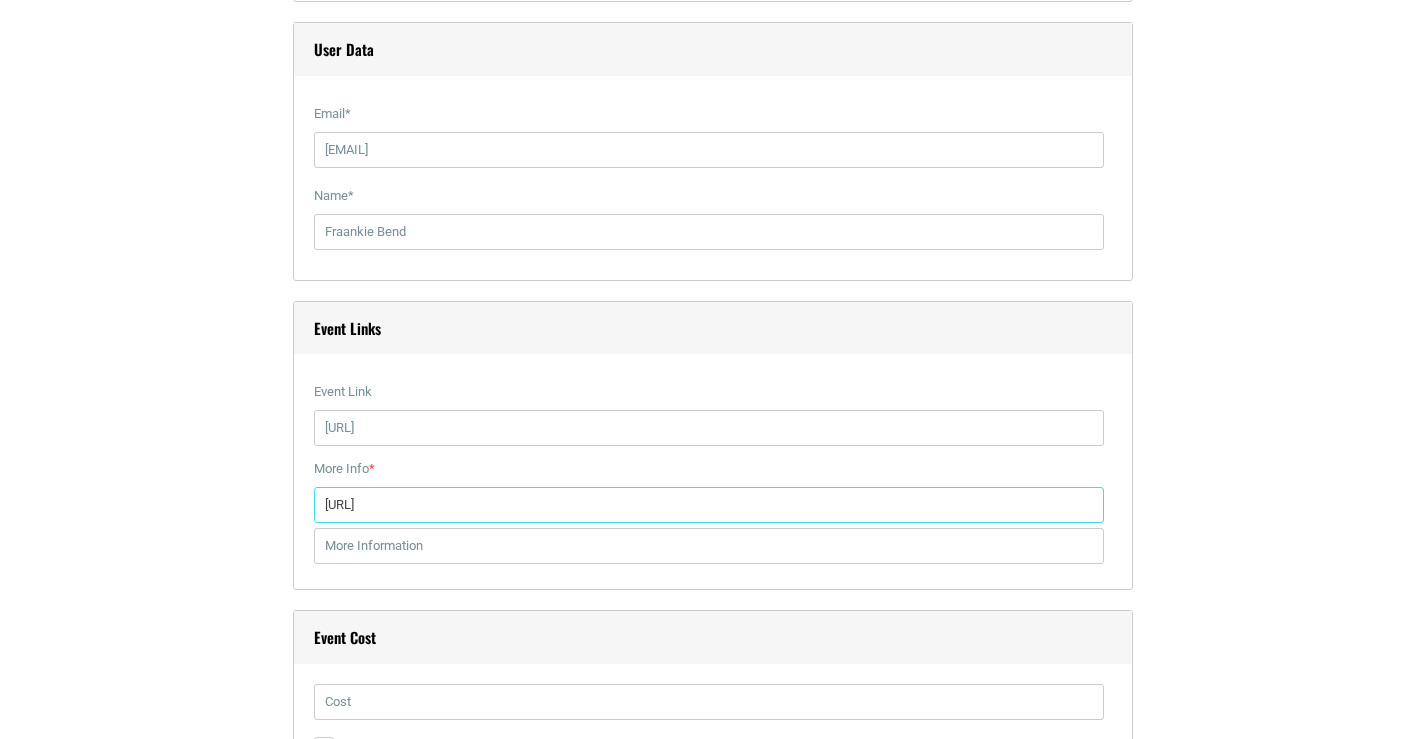 type on "[URL]" 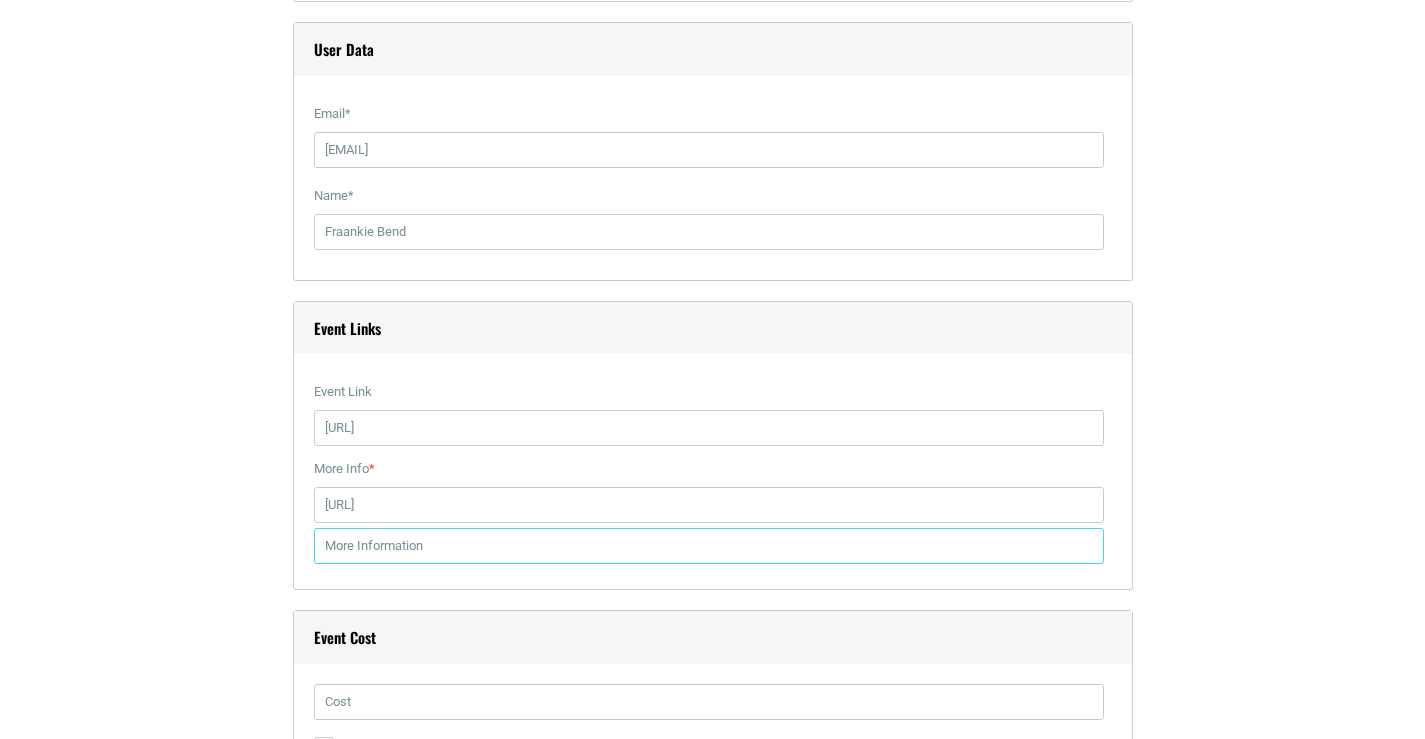 click at bounding box center [709, 546] 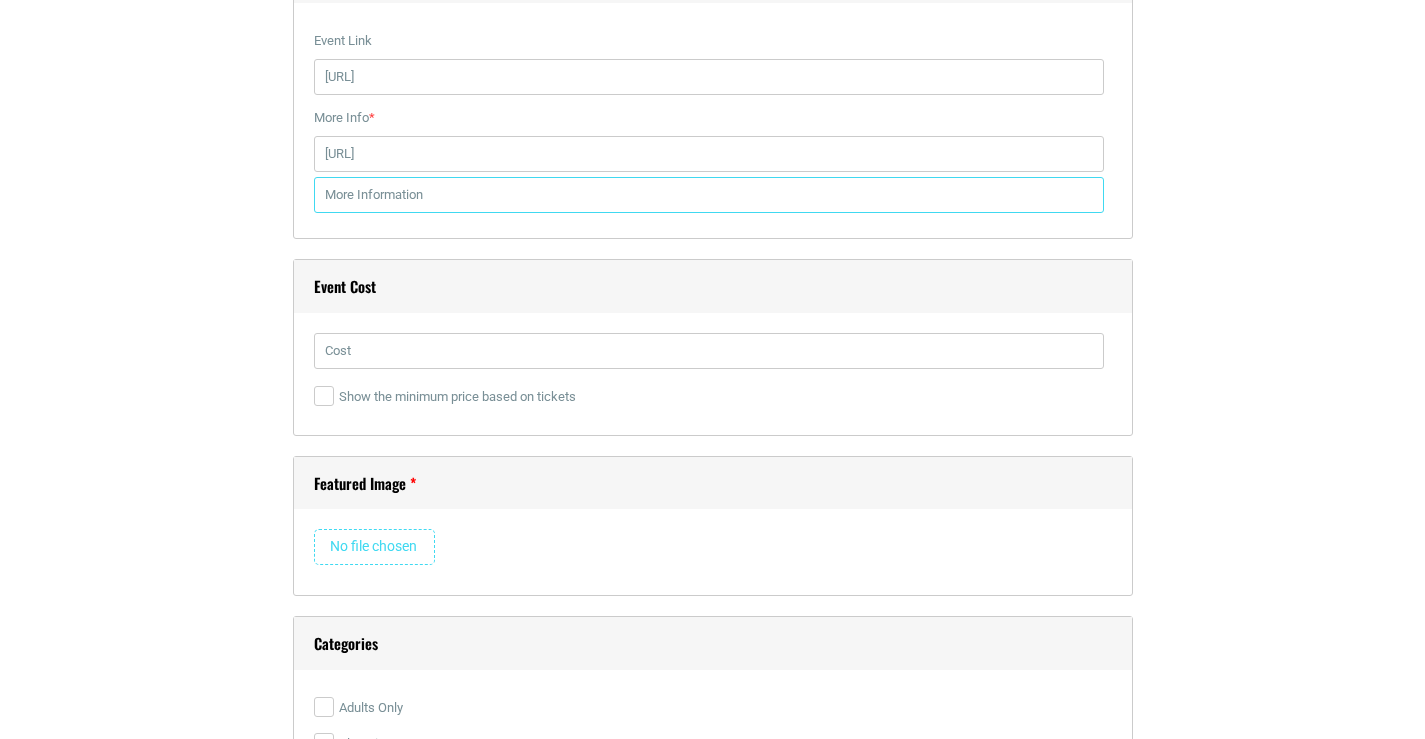 scroll, scrollTop: 2800, scrollLeft: 0, axis: vertical 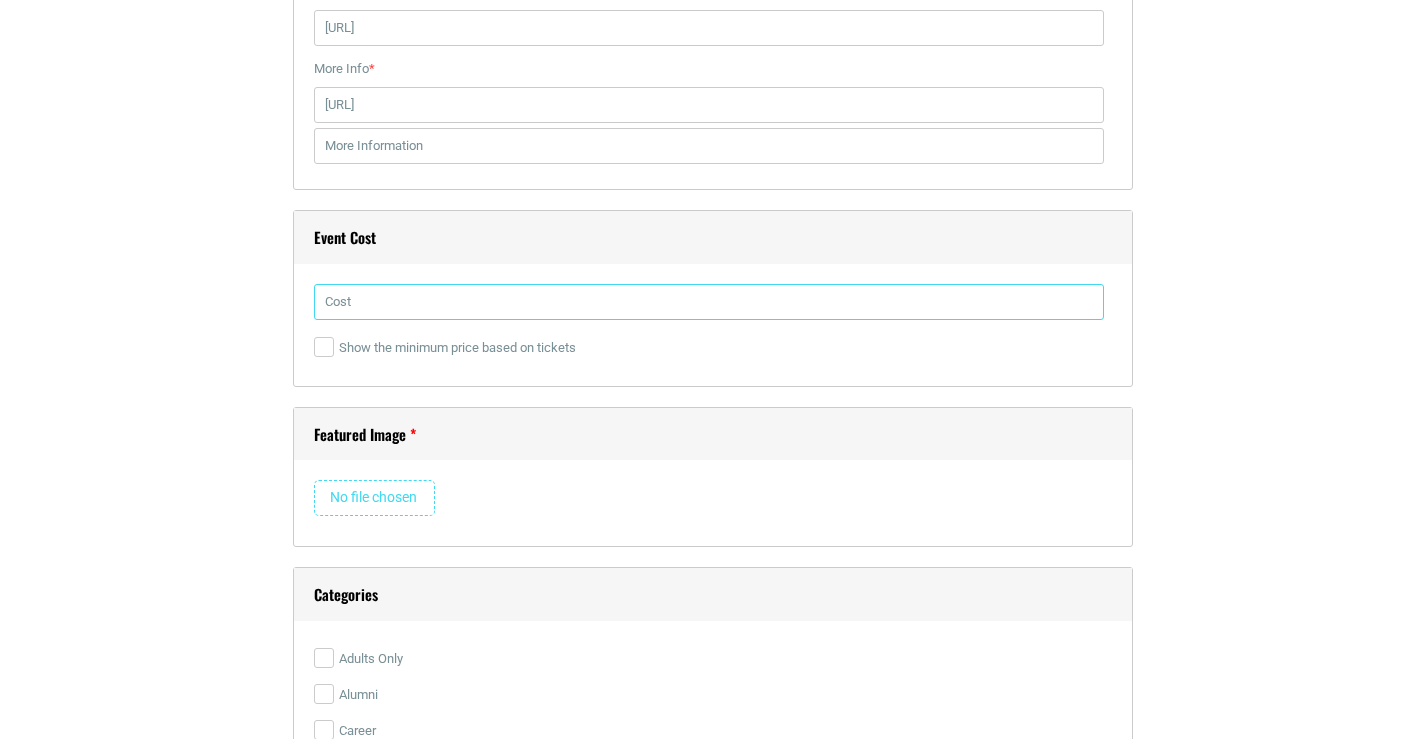 click at bounding box center [709, 302] 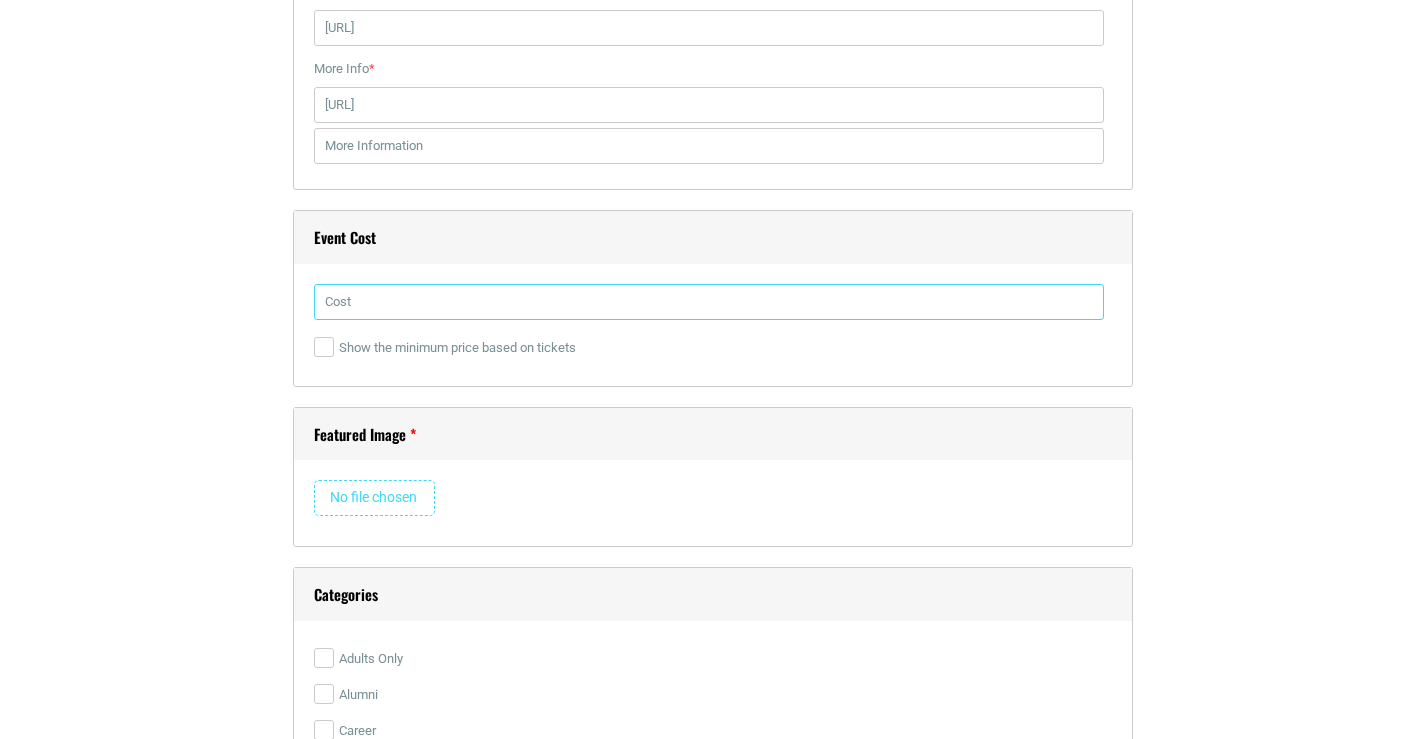 paste on "$95.00" 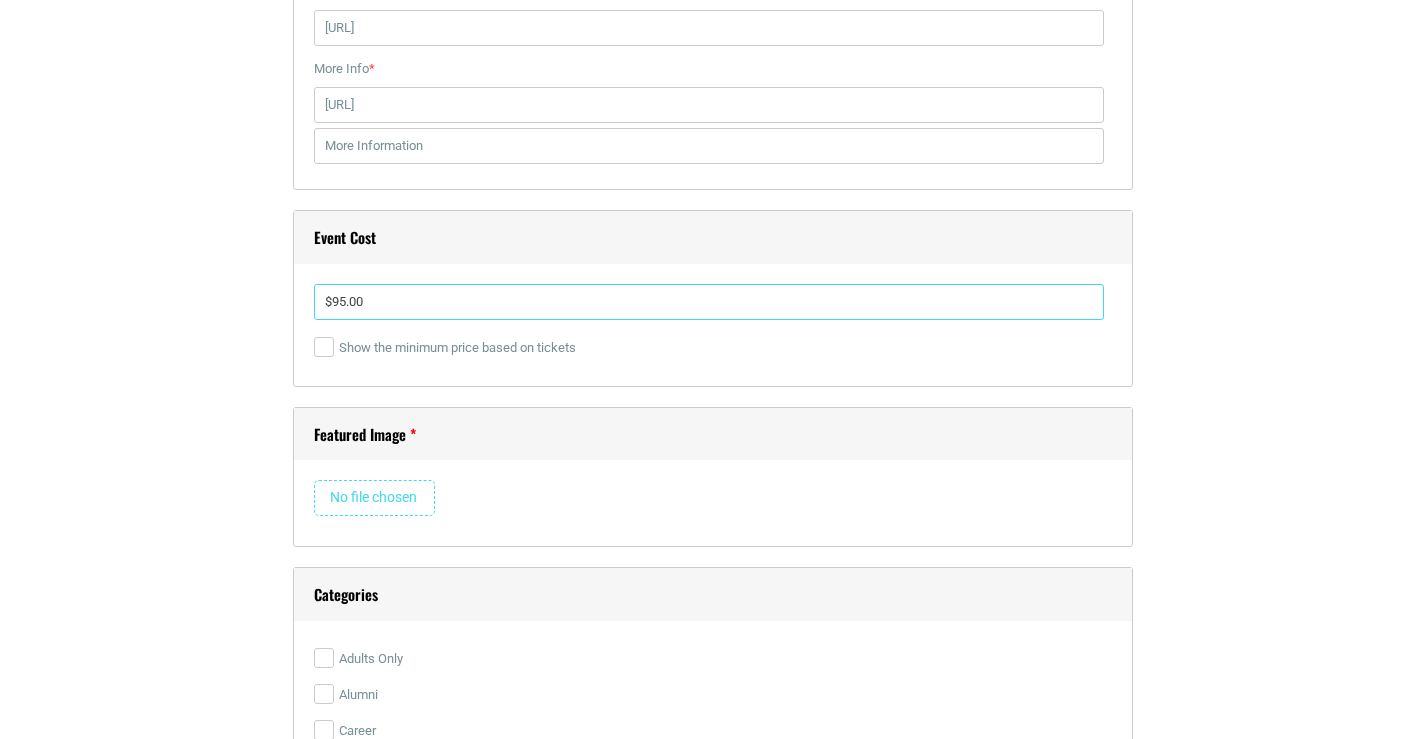 type on "$95.00" 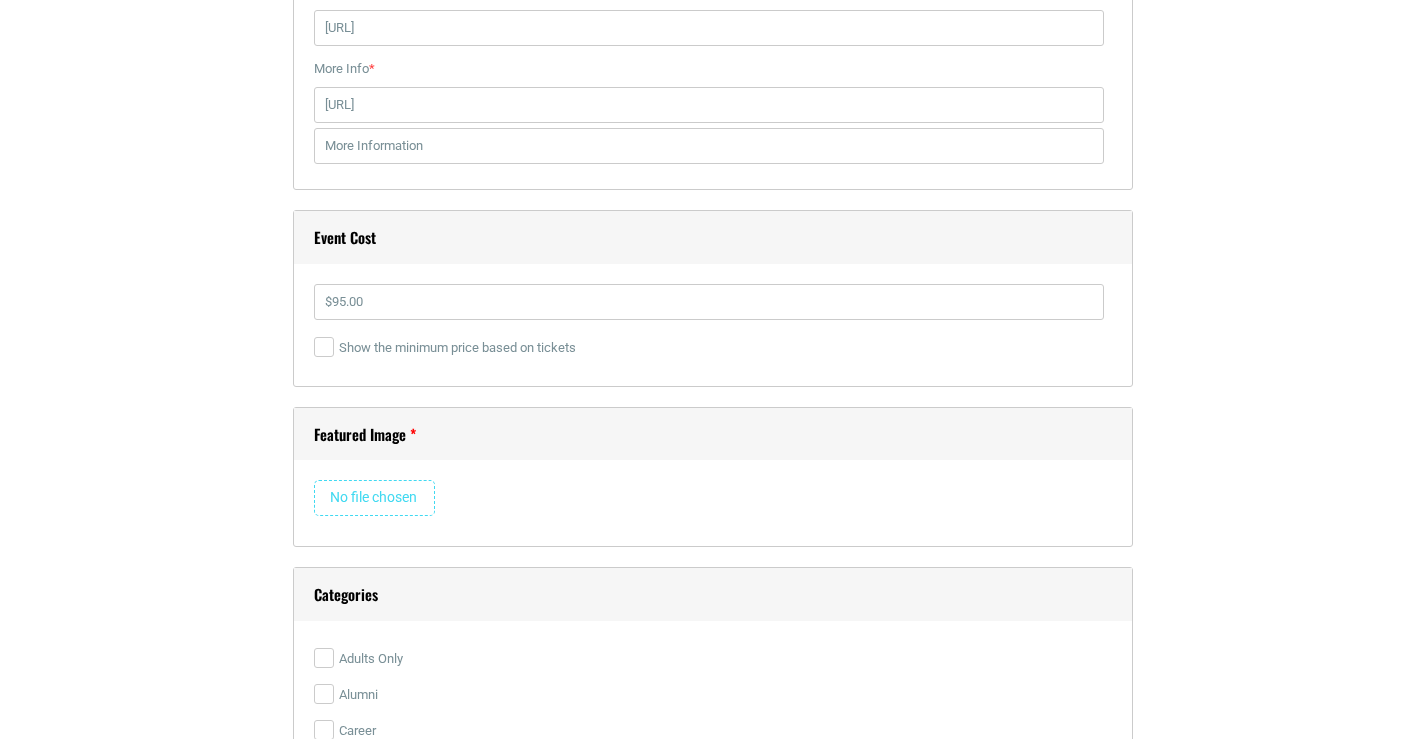 click on "Email *
[EMAIL]
Name *
[PERSON_NAME]
Event Links
Event Link
https://eventvesta.com/events/113325/t/tickets
If you fill it, it will replace the default event page link. Insert full link including http(s)://
More Info  *
https://eventvesta.com/events/113325/t/tickets
This link will appear on the single event page. Insert full link including http(s)://
Event Cost
$95.00" at bounding box center (713, 574) 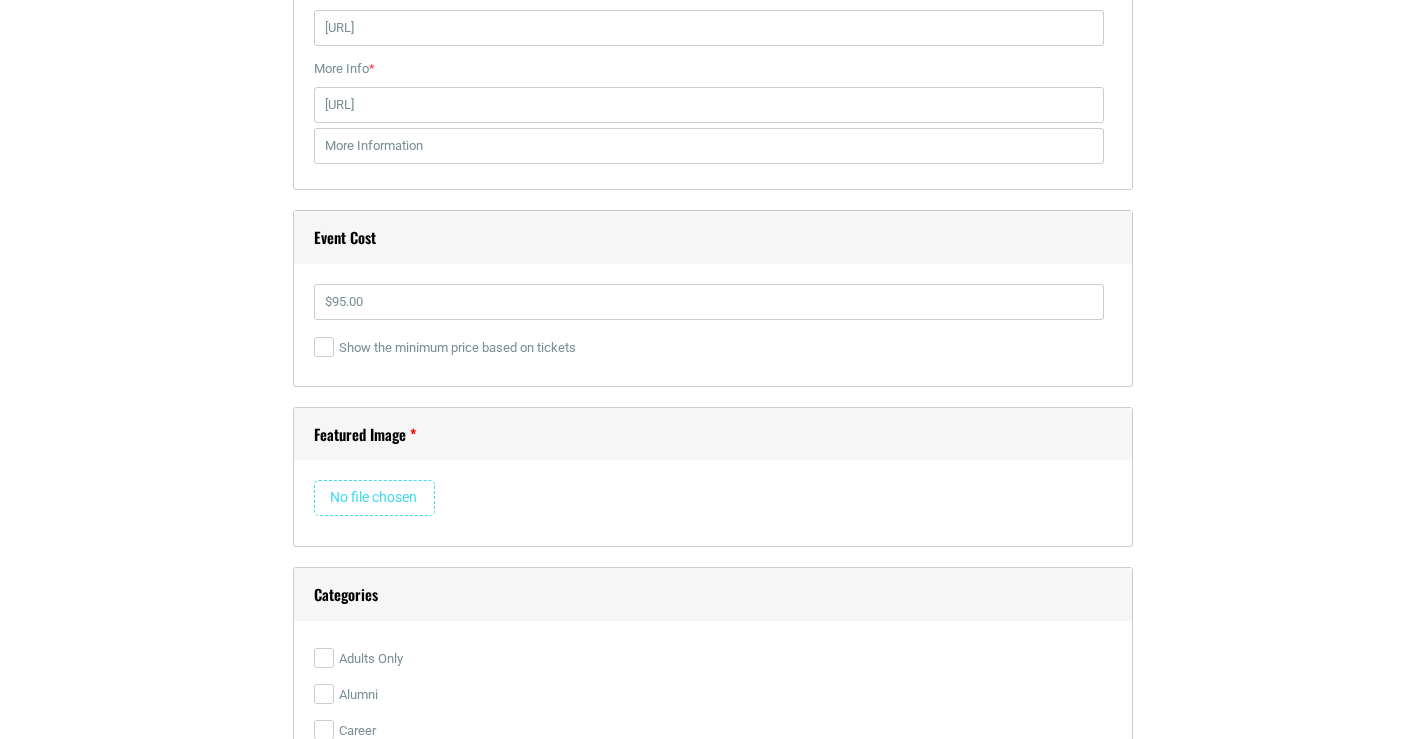 click at bounding box center [374, 498] 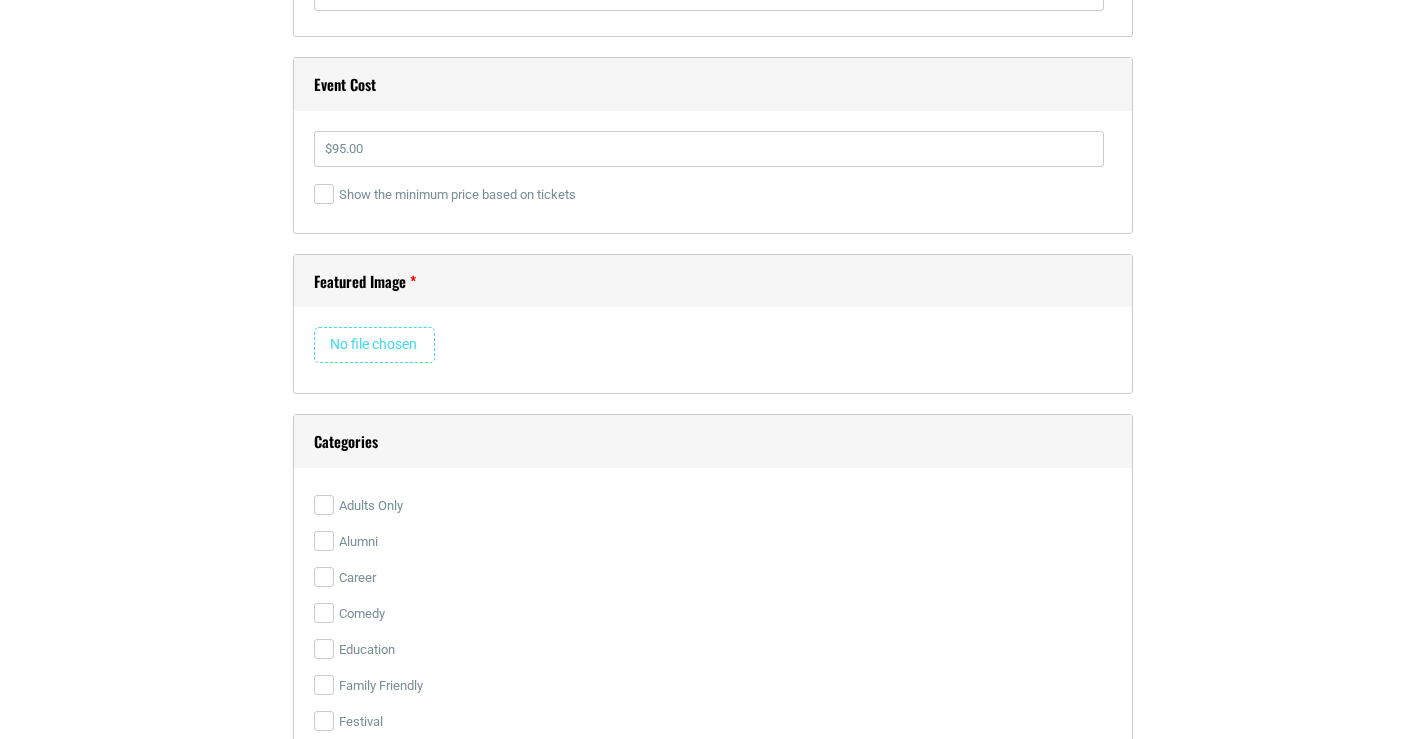 scroll, scrollTop: 3000, scrollLeft: 0, axis: vertical 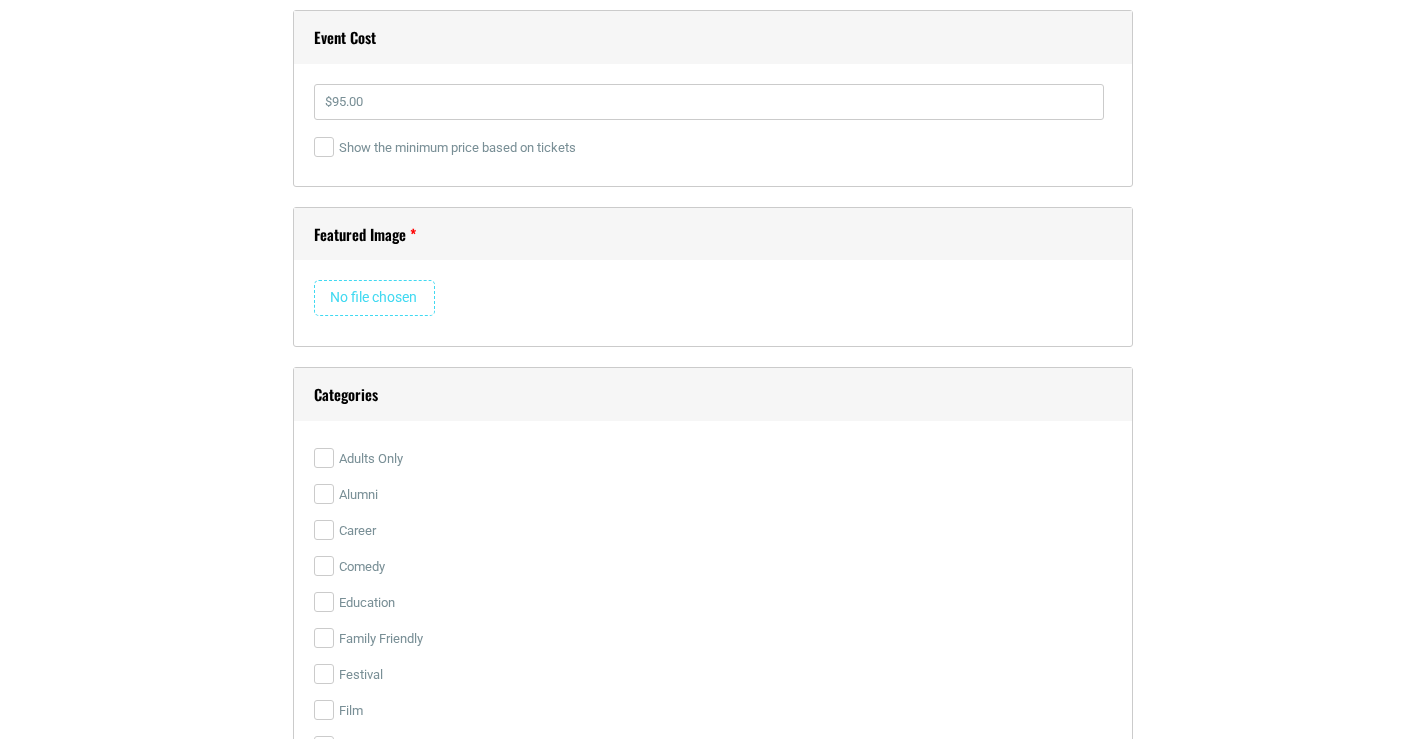 type 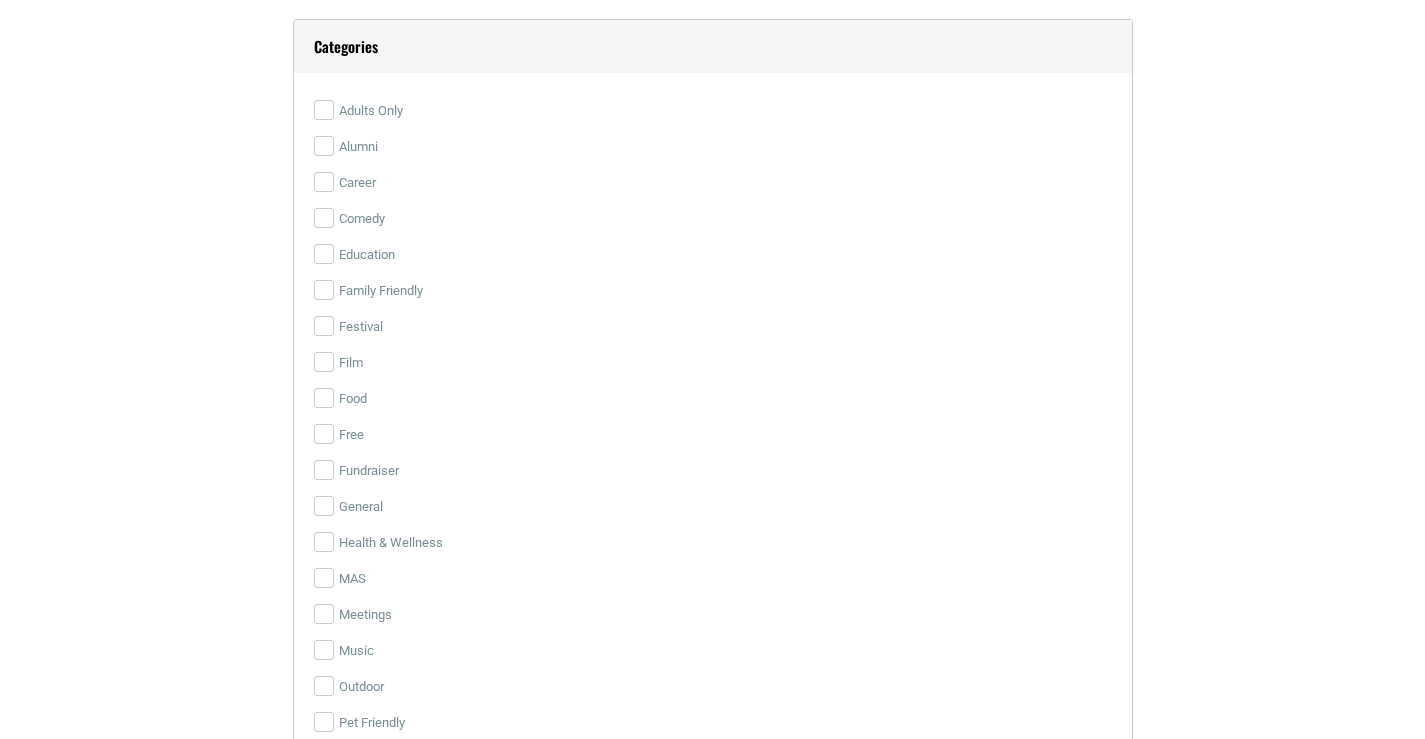 scroll, scrollTop: 3800, scrollLeft: 0, axis: vertical 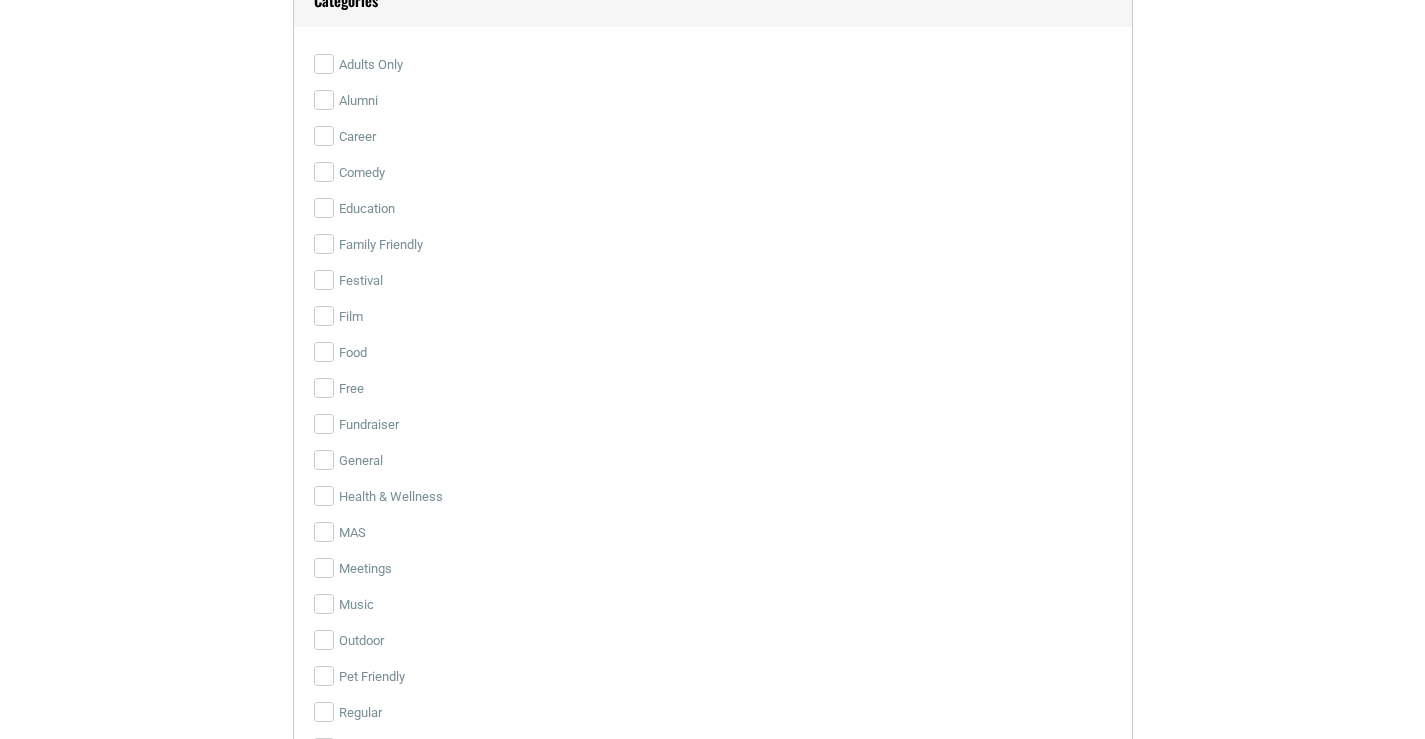 click on "Food" at bounding box center [713, 353] 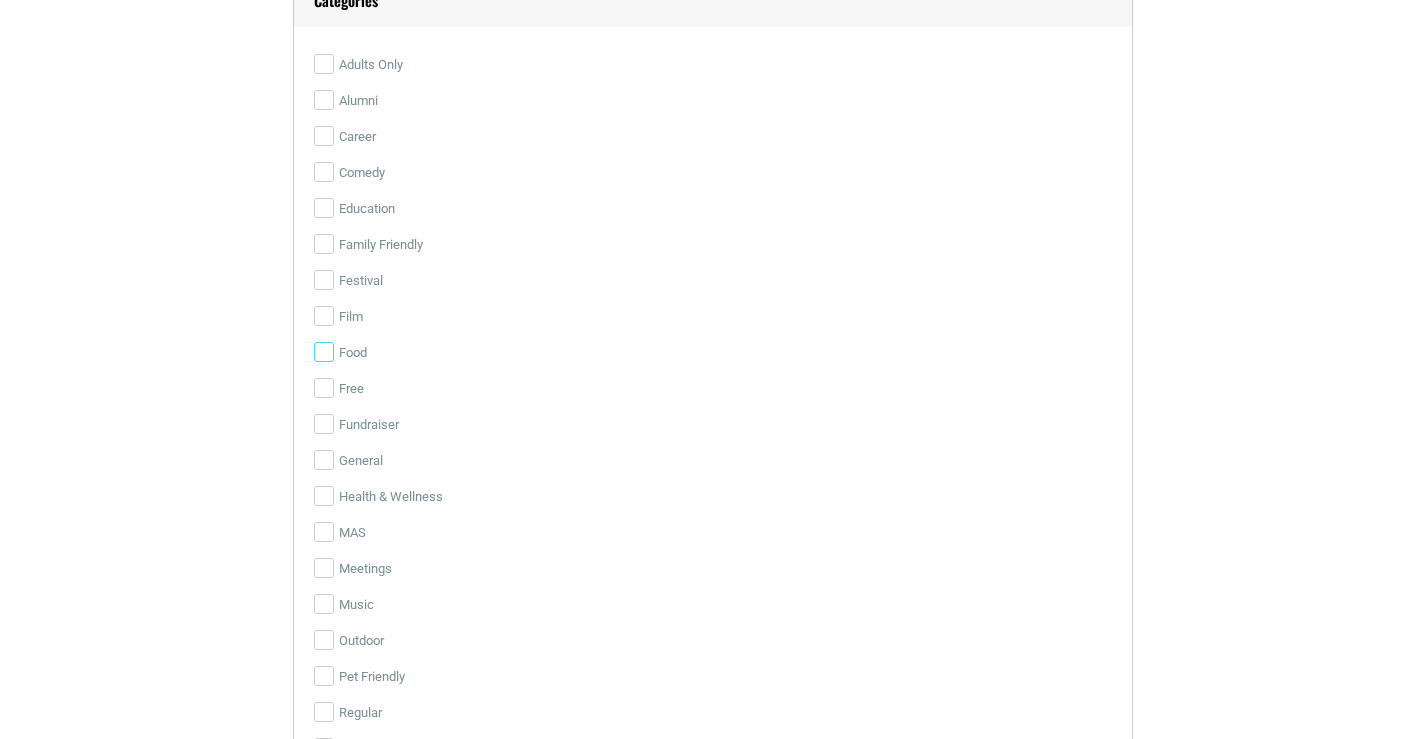 click on "Food" at bounding box center [324, 352] 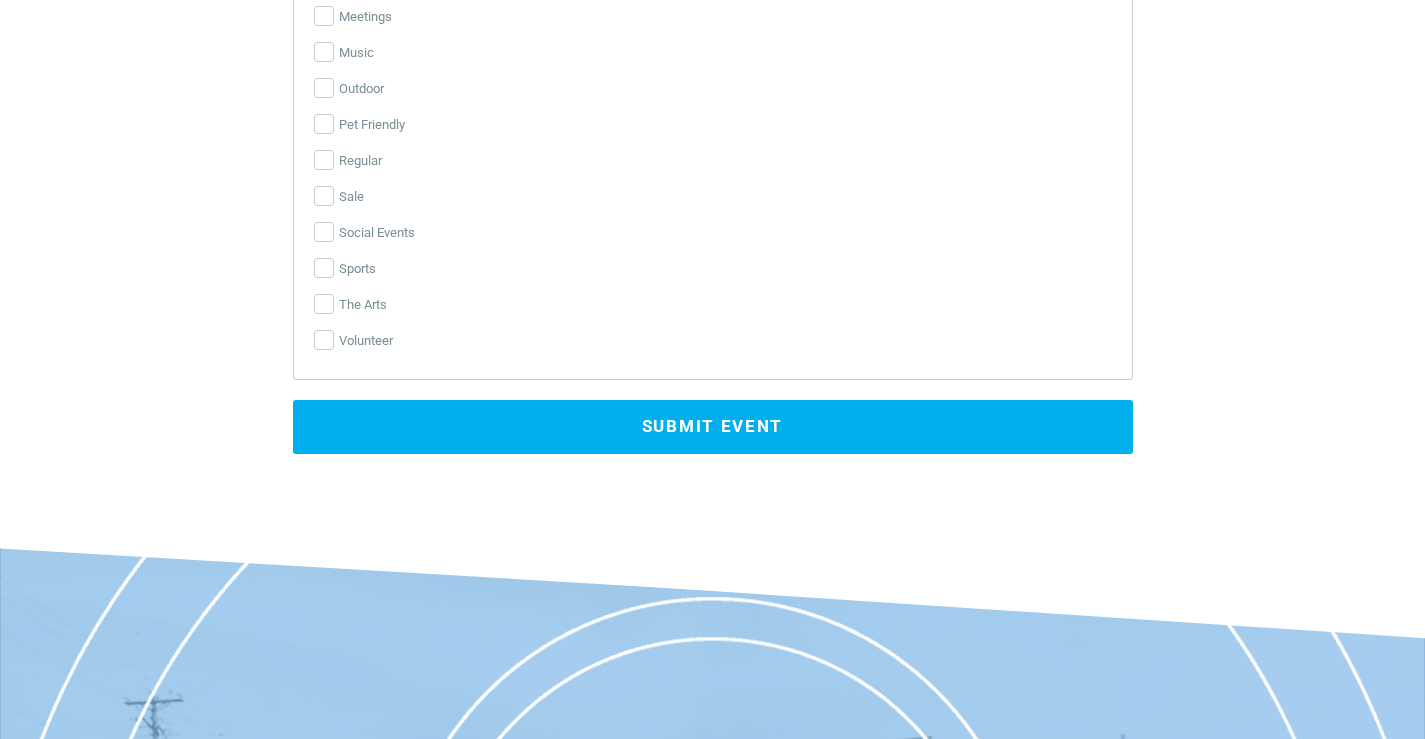 scroll, scrollTop: 4400, scrollLeft: 0, axis: vertical 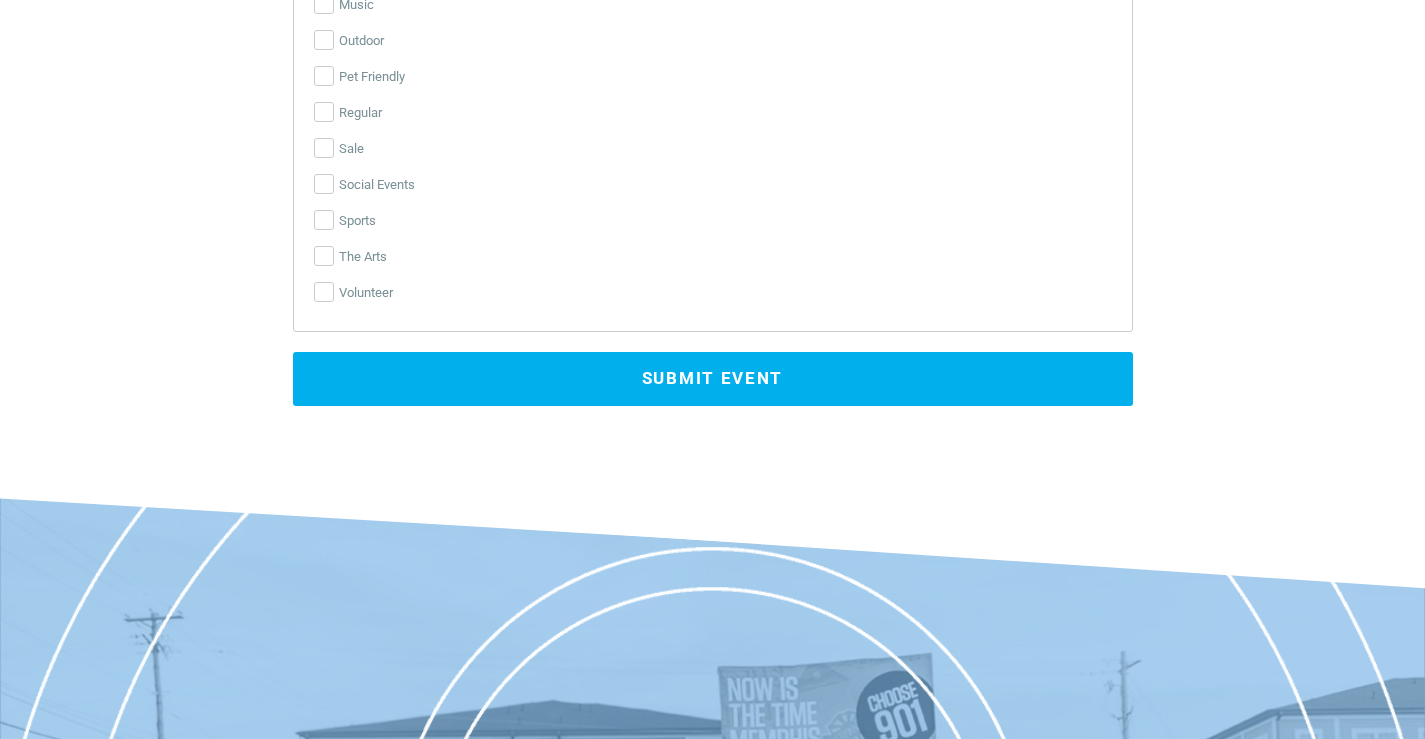 click on "Submit Event" at bounding box center [713, 379] 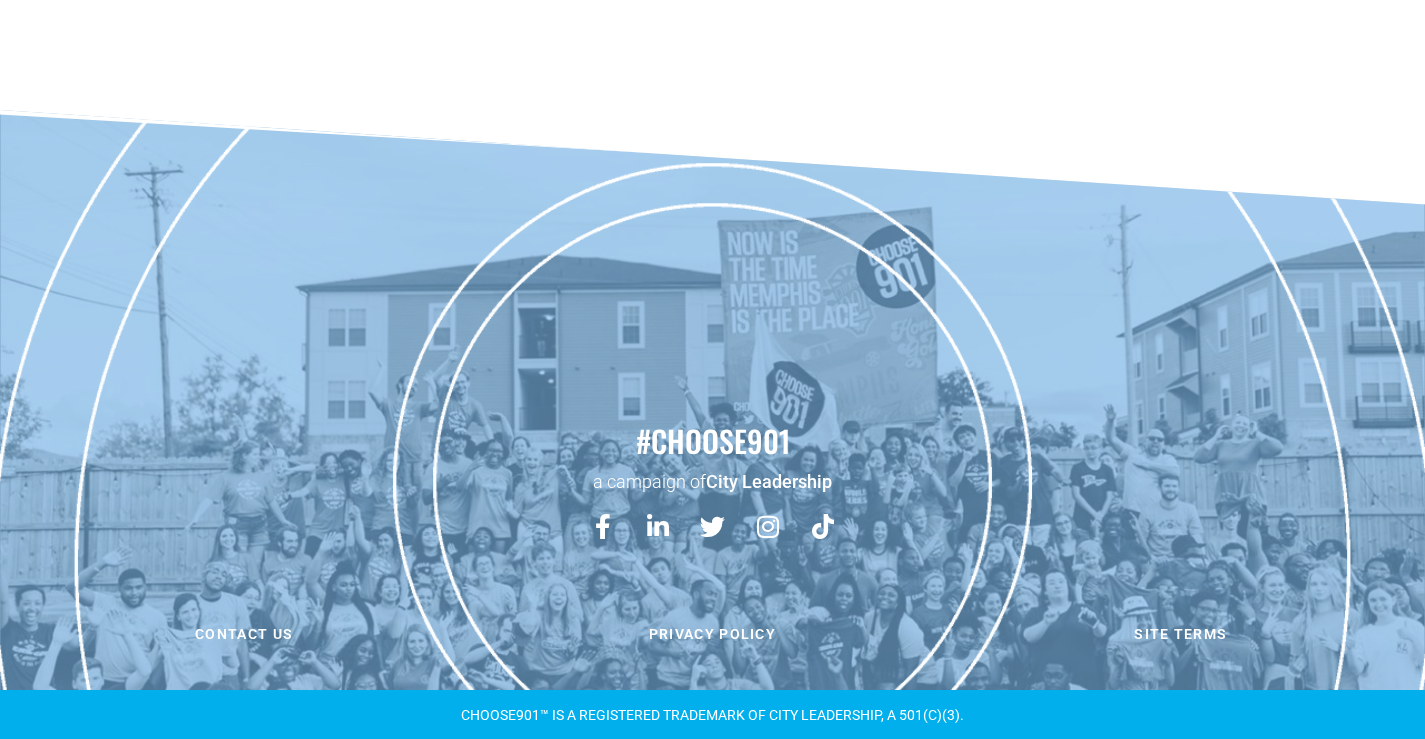 scroll, scrollTop: 0, scrollLeft: 0, axis: both 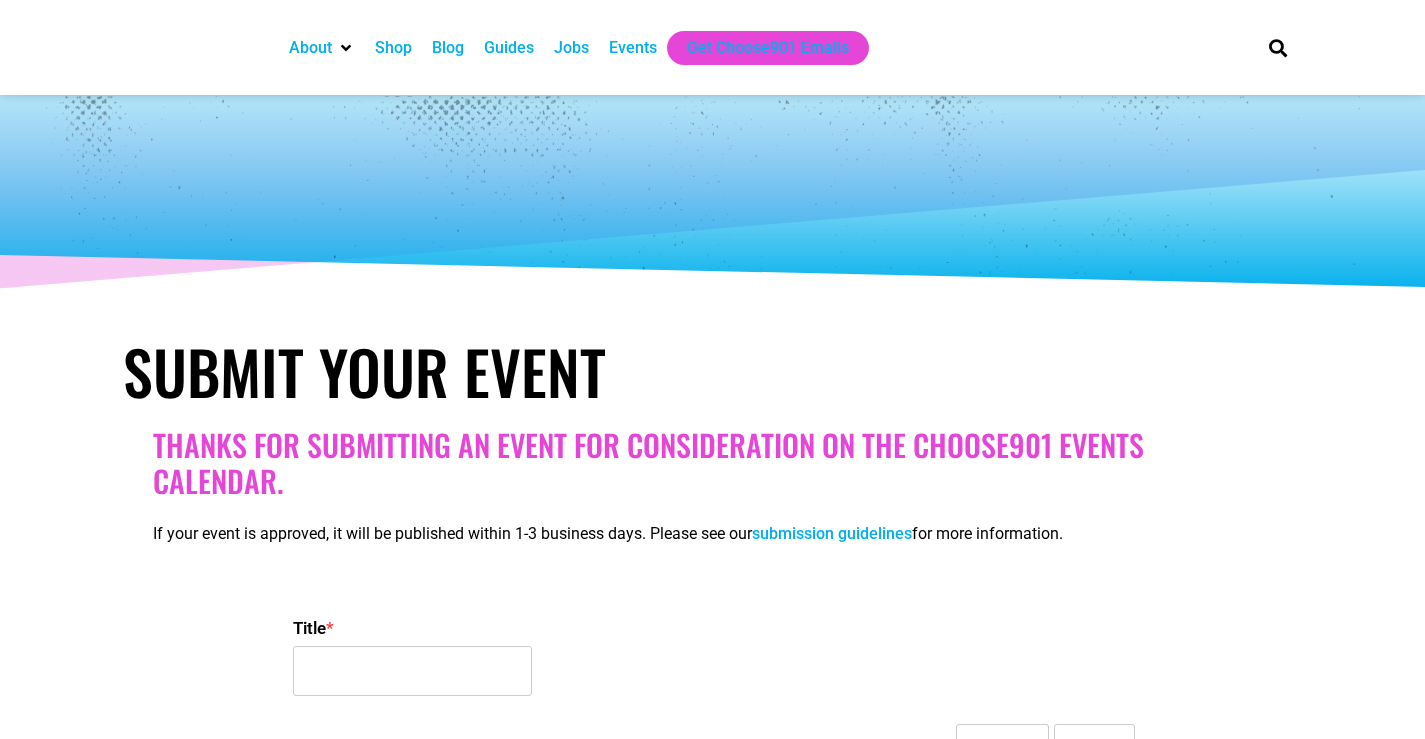 select 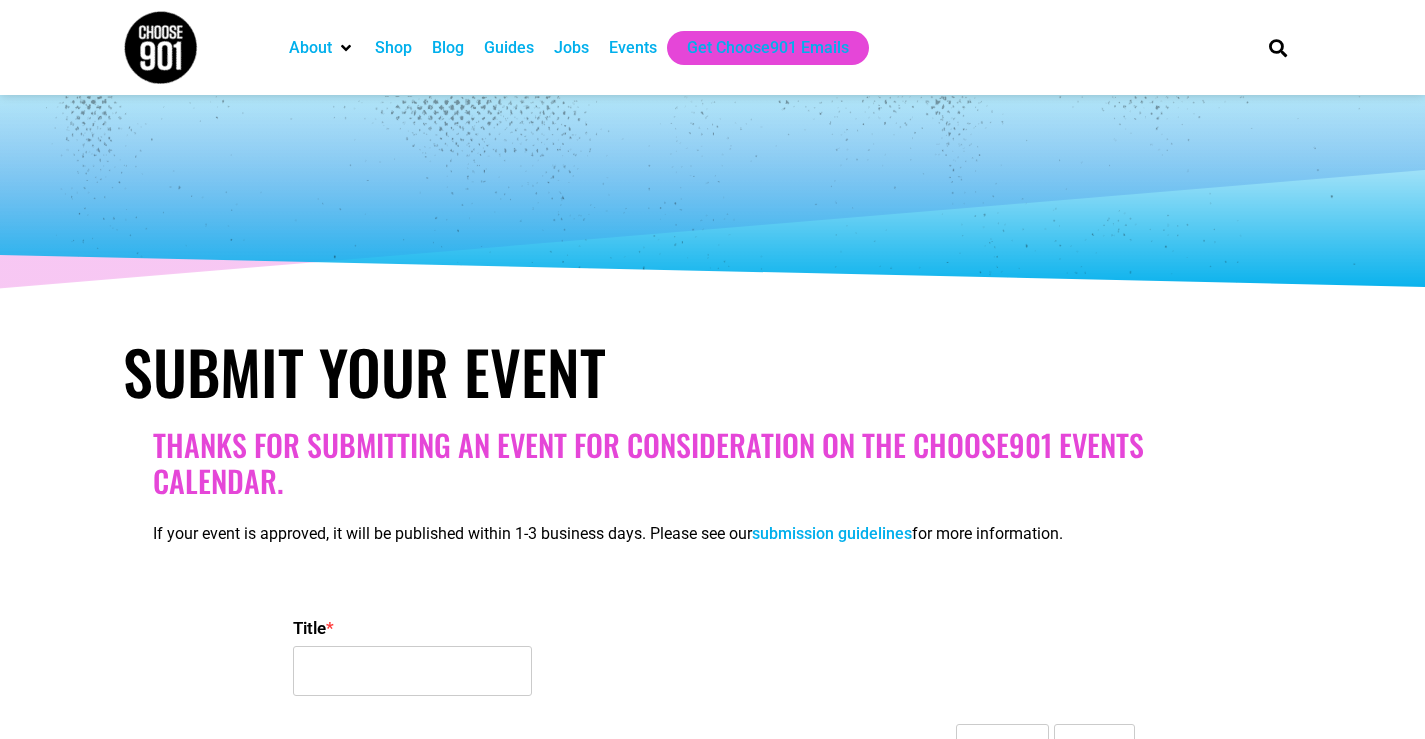 scroll, scrollTop: 0, scrollLeft: 0, axis: both 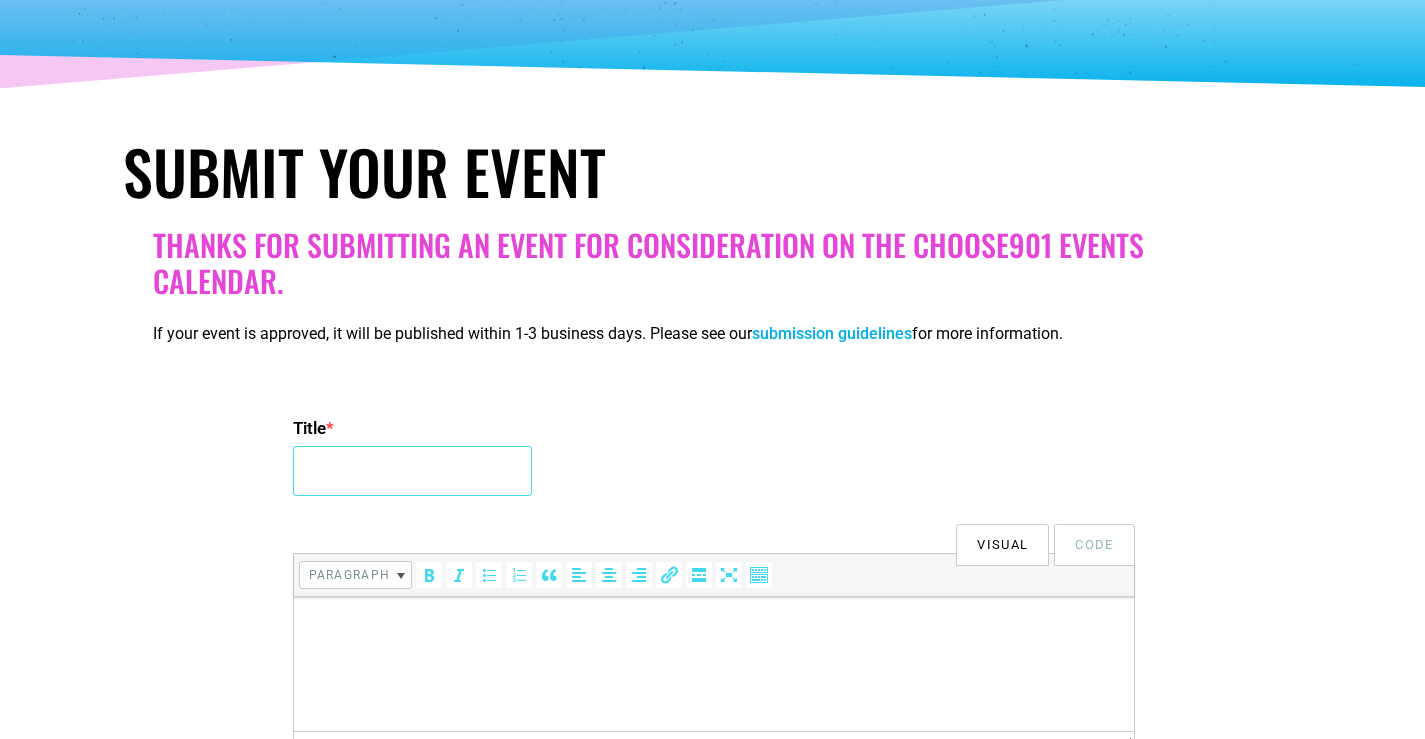 click on "Title  *" at bounding box center [412, 471] 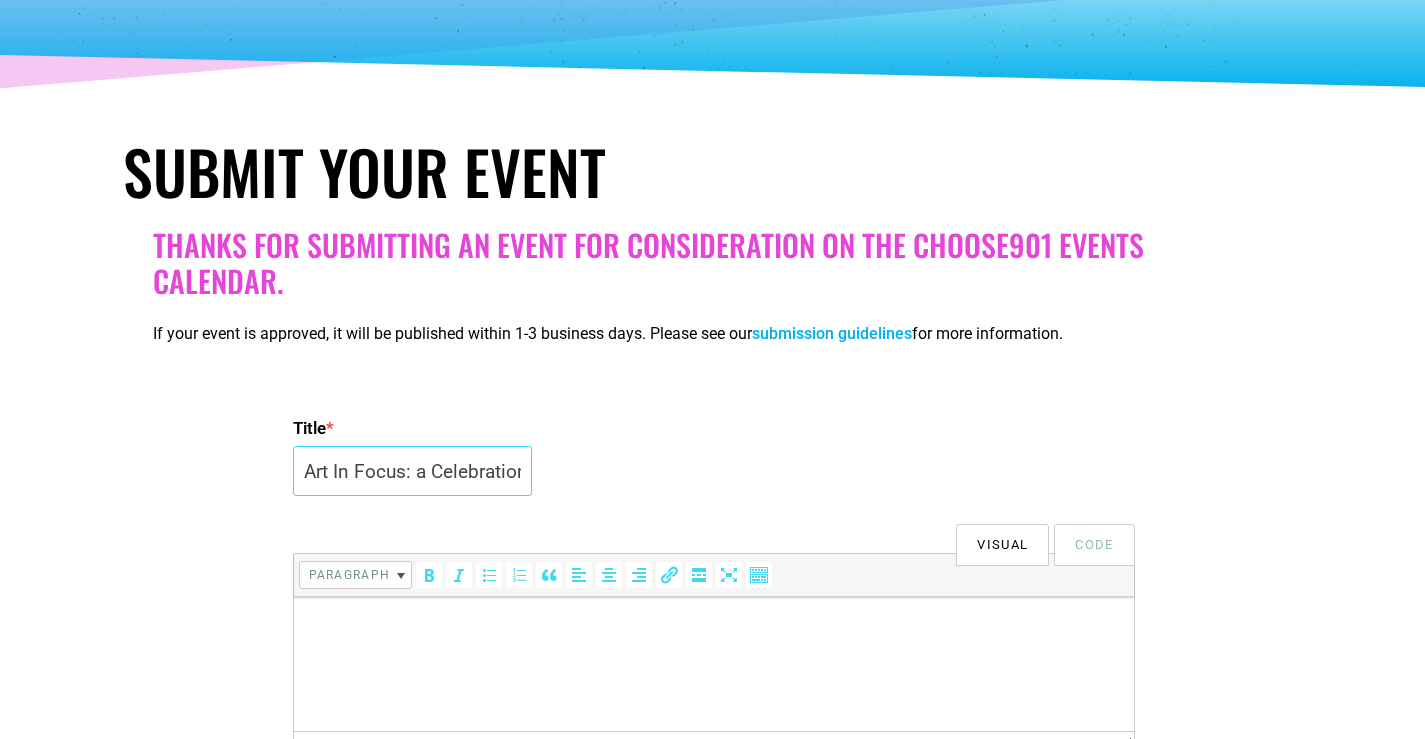 scroll, scrollTop: 0, scrollLeft: 242, axis: horizontal 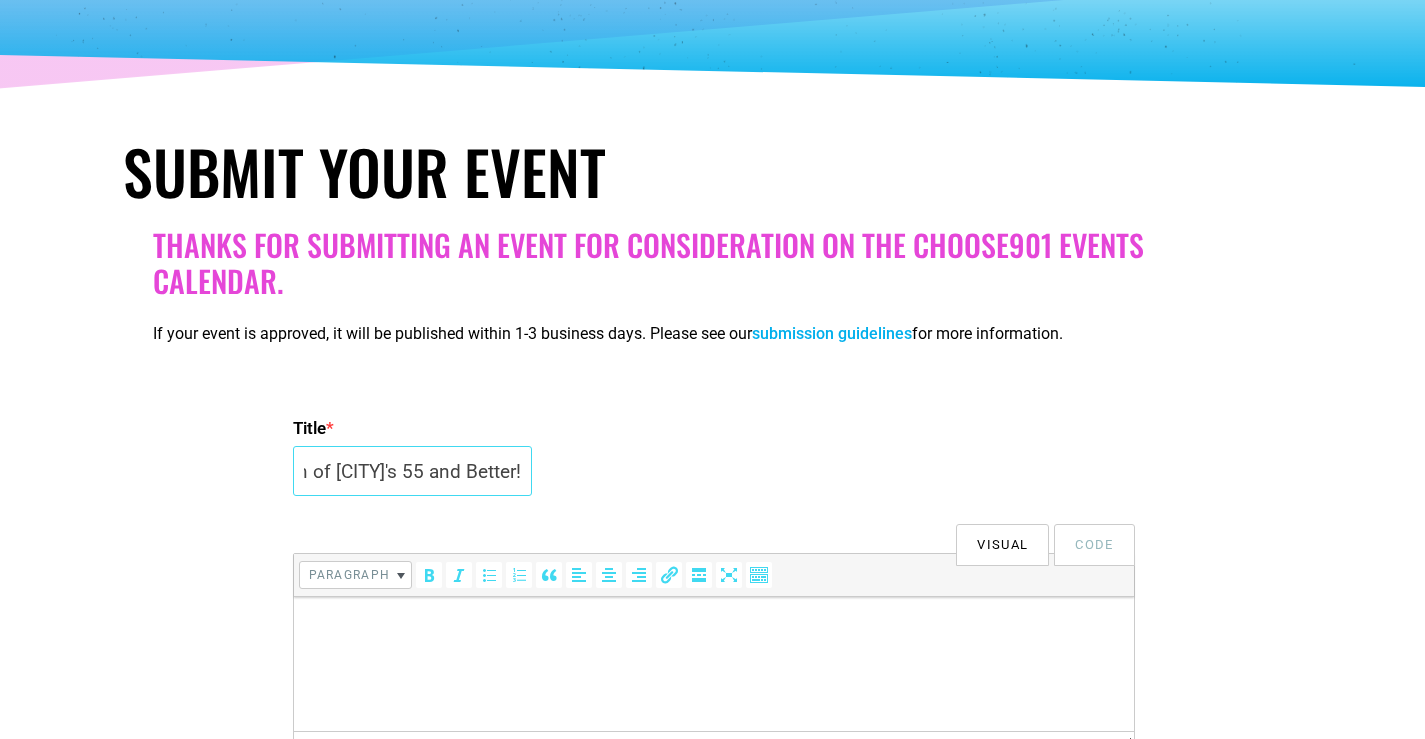 type on "Art In Focus: a Celebration of Memphis's 55 and Better!" 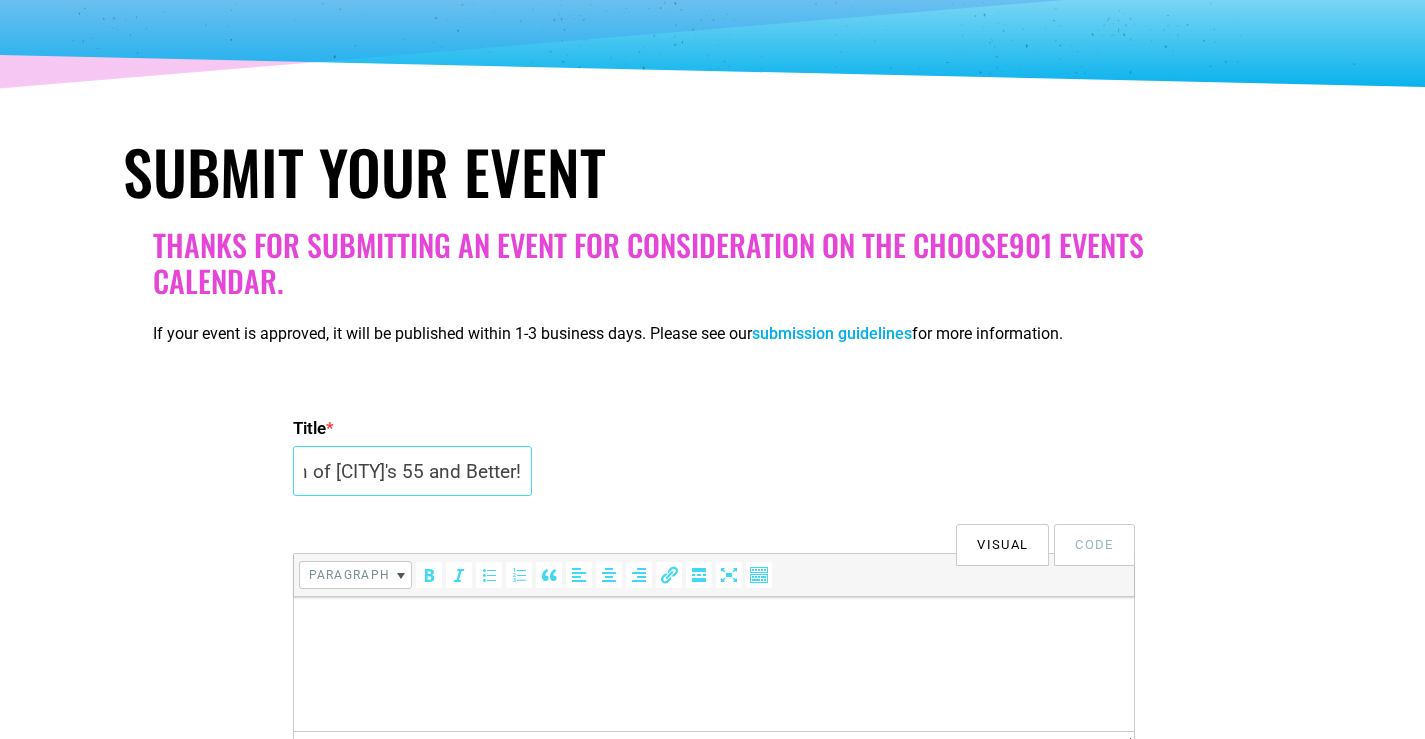 scroll, scrollTop: 0, scrollLeft: 0, axis: both 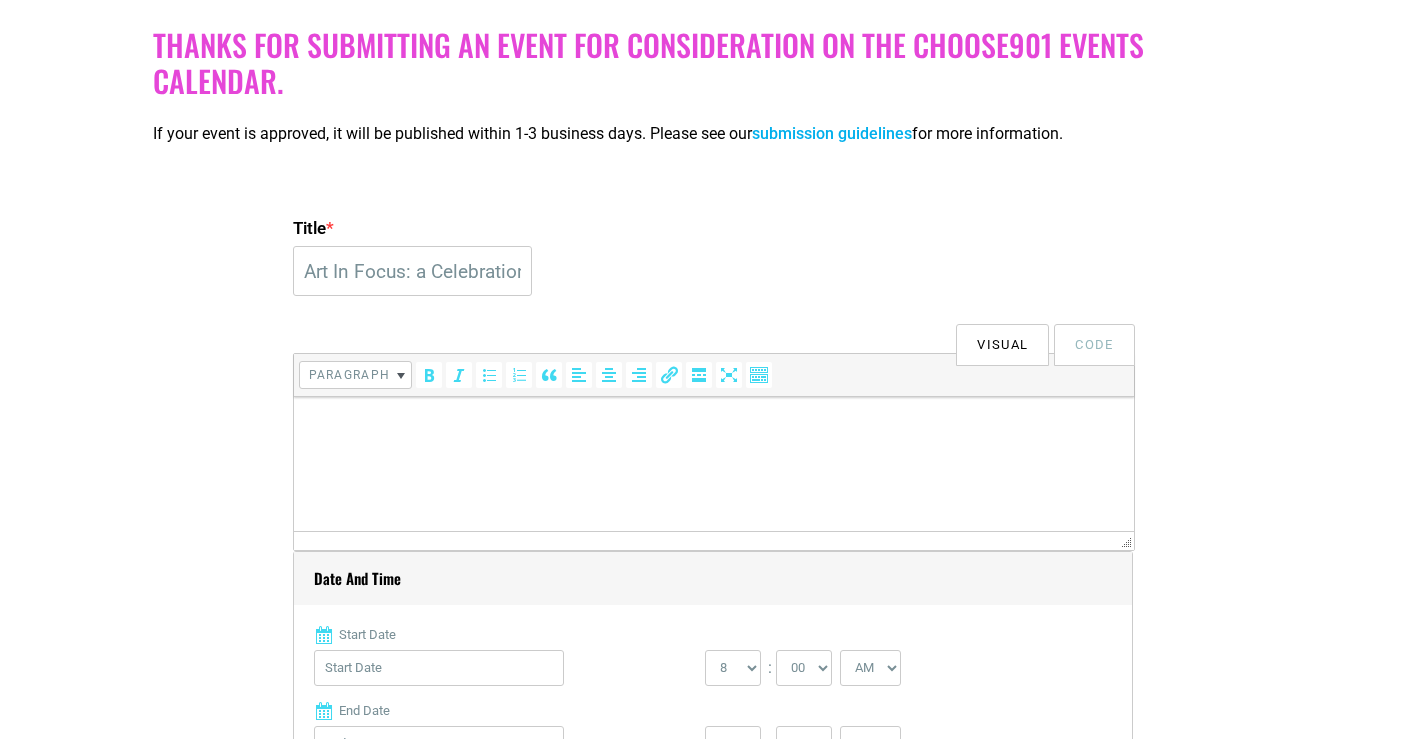 click at bounding box center (713, 425) 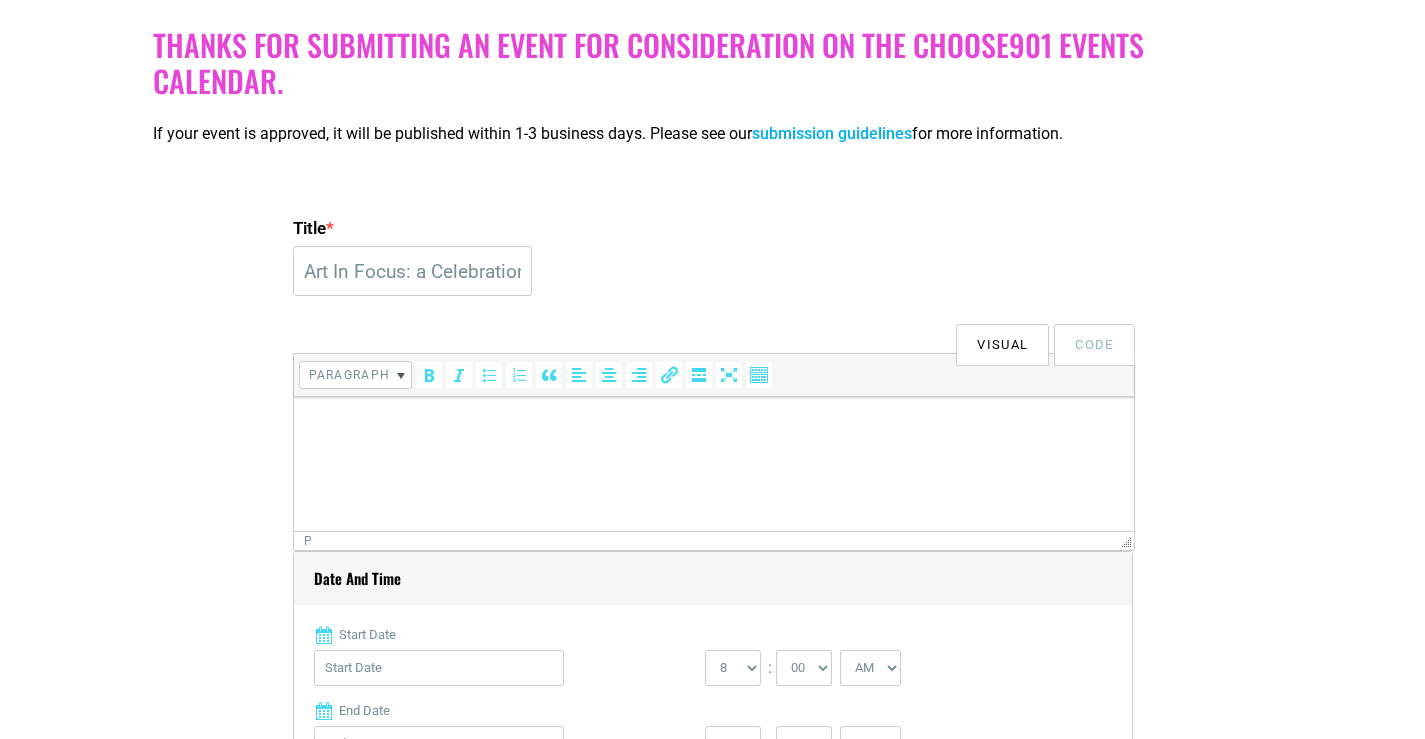 paste 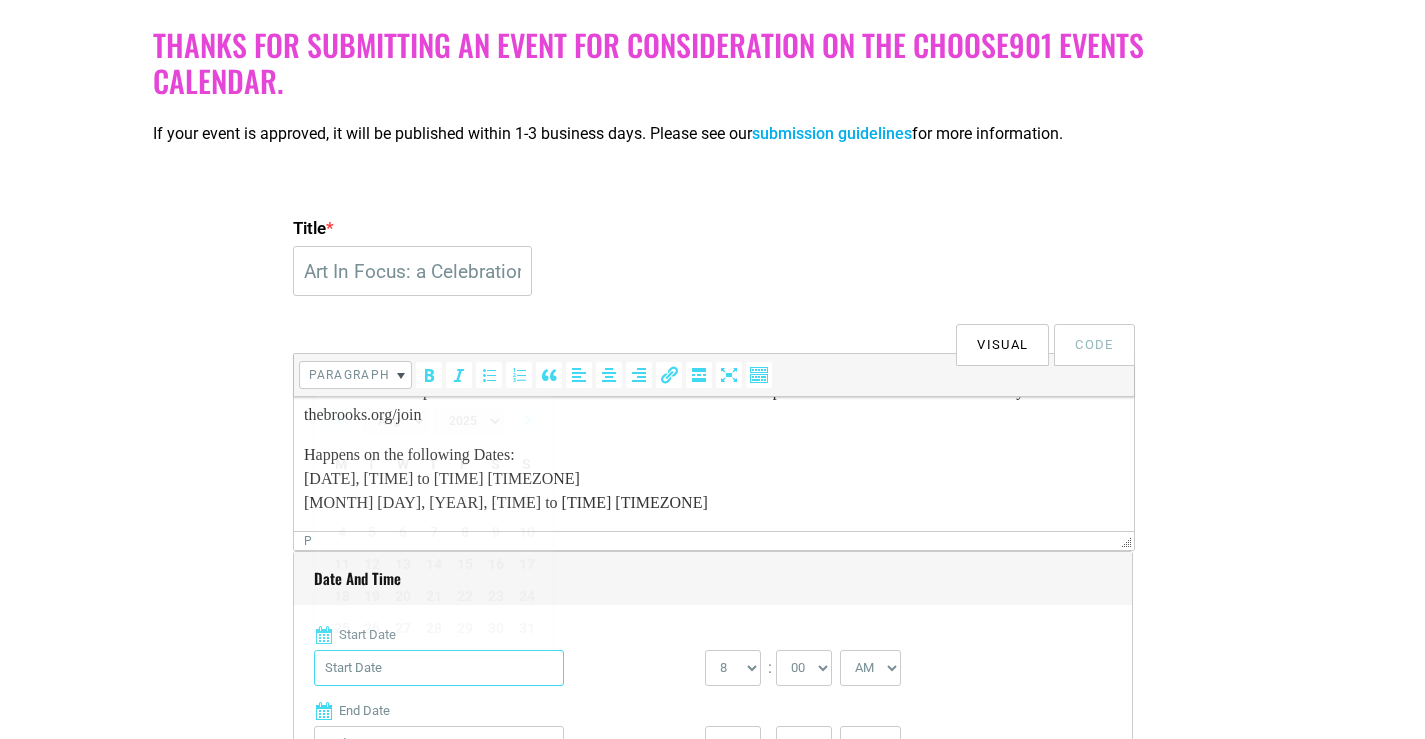 click on "Start Date" at bounding box center (439, 668) 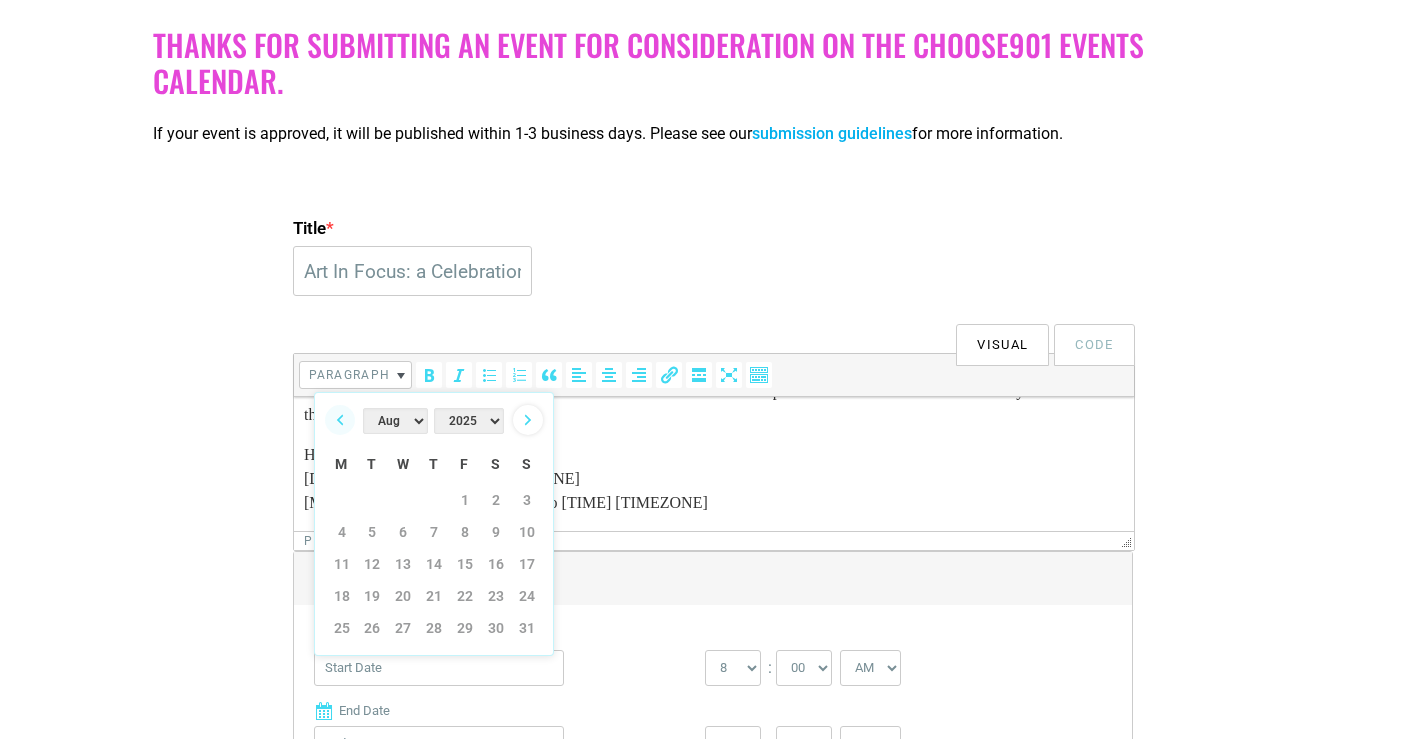 click on "Next" at bounding box center (528, 420) 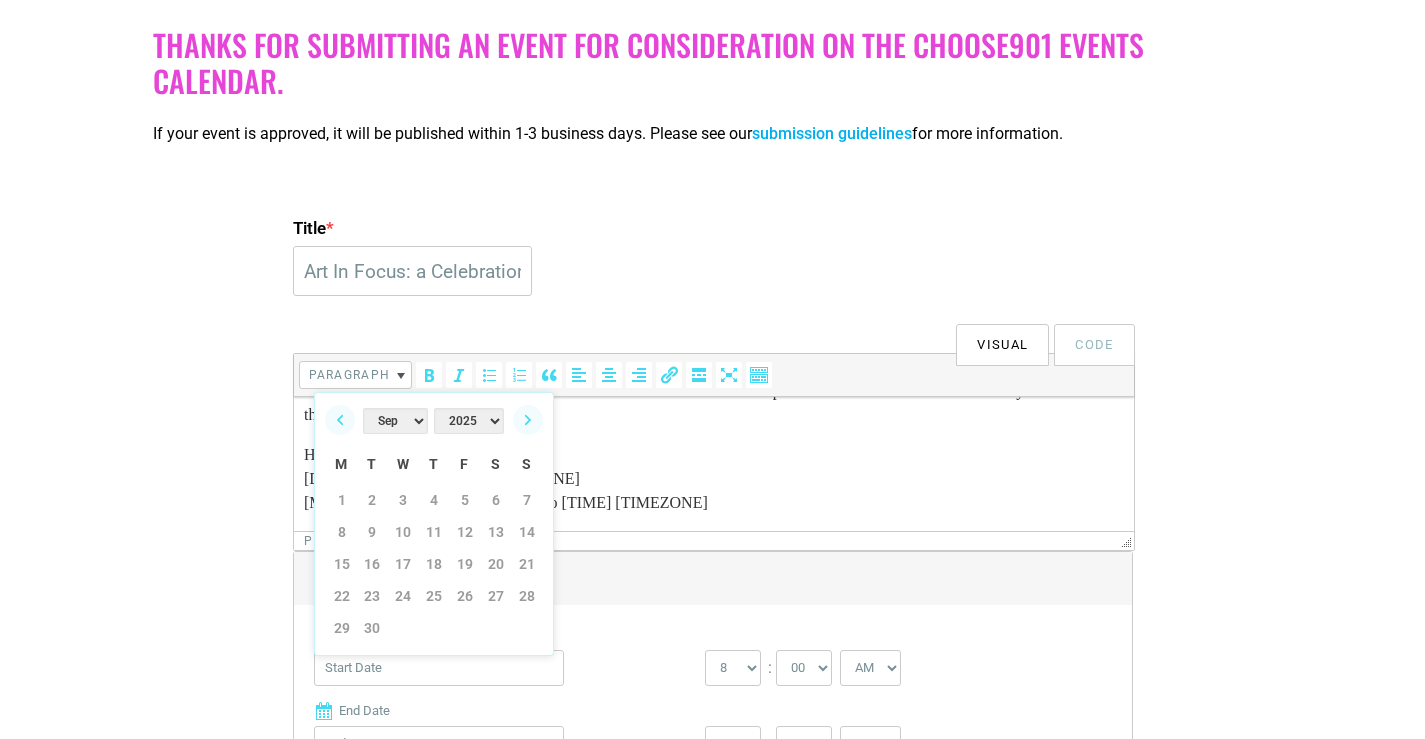 click on "Next" at bounding box center [528, 420] 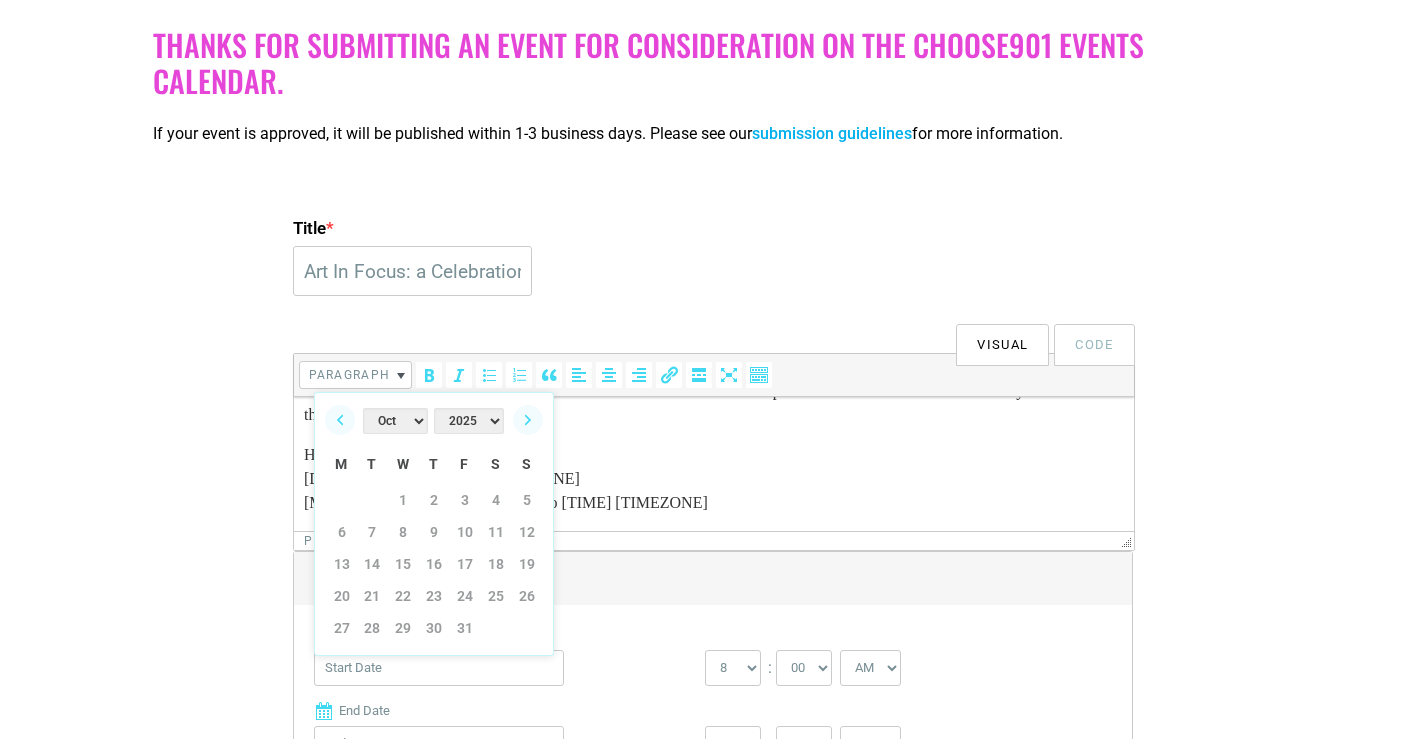 click on "Next" at bounding box center [528, 420] 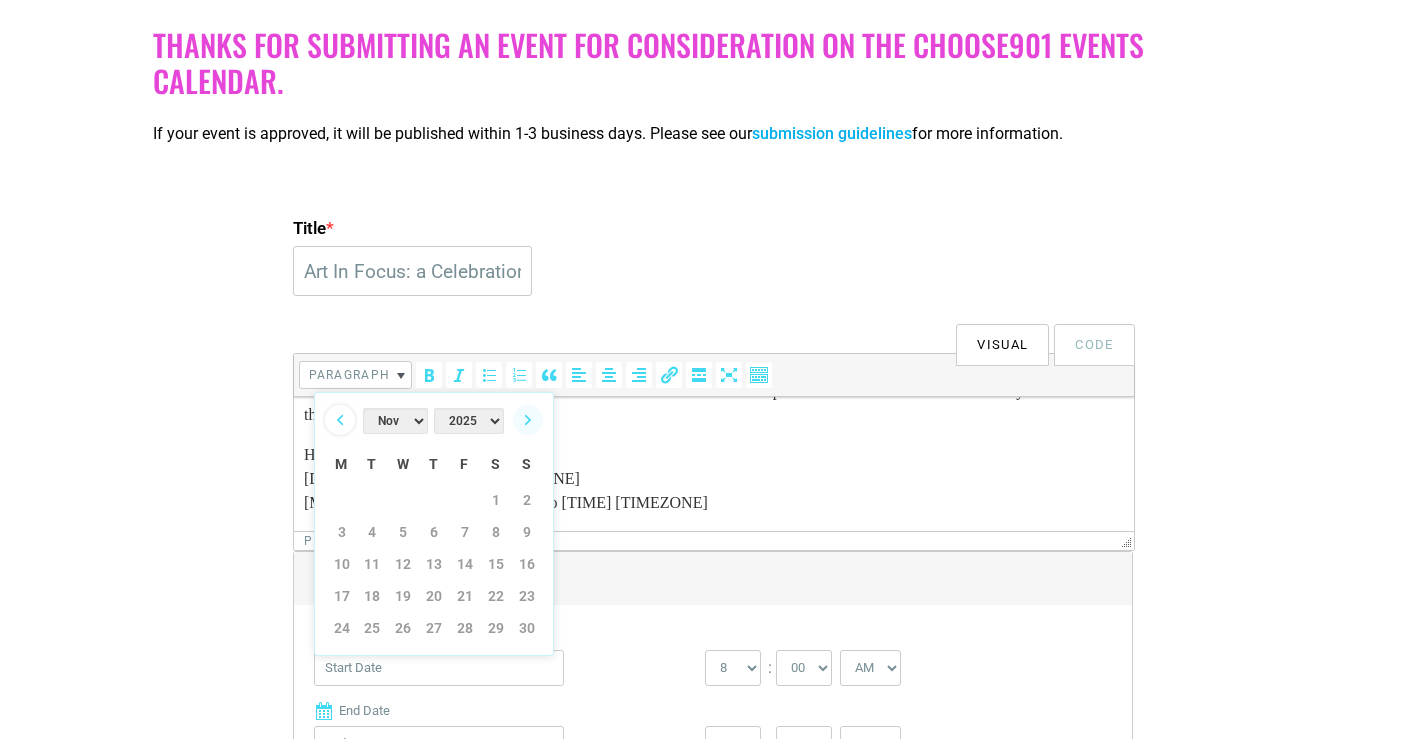 click on "Previous" at bounding box center (340, 420) 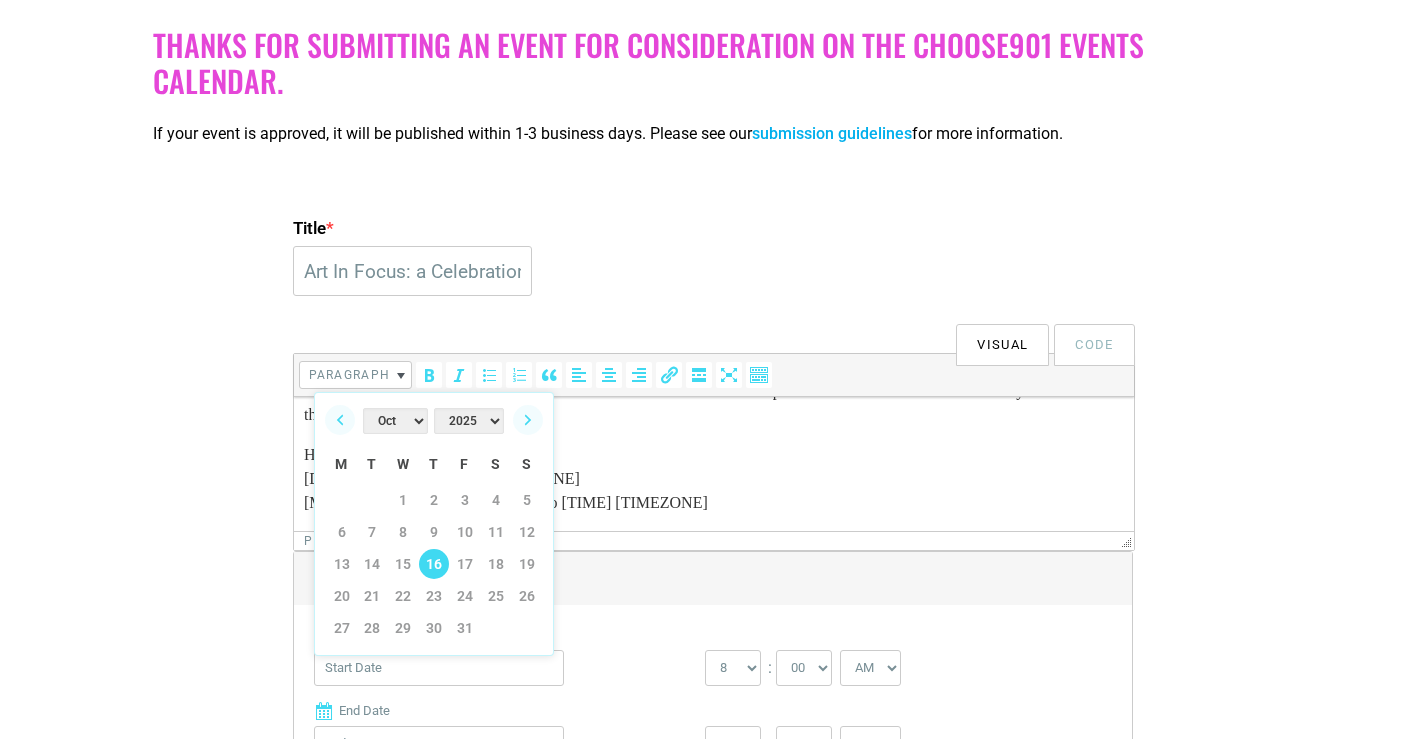 click on "16" at bounding box center (434, 564) 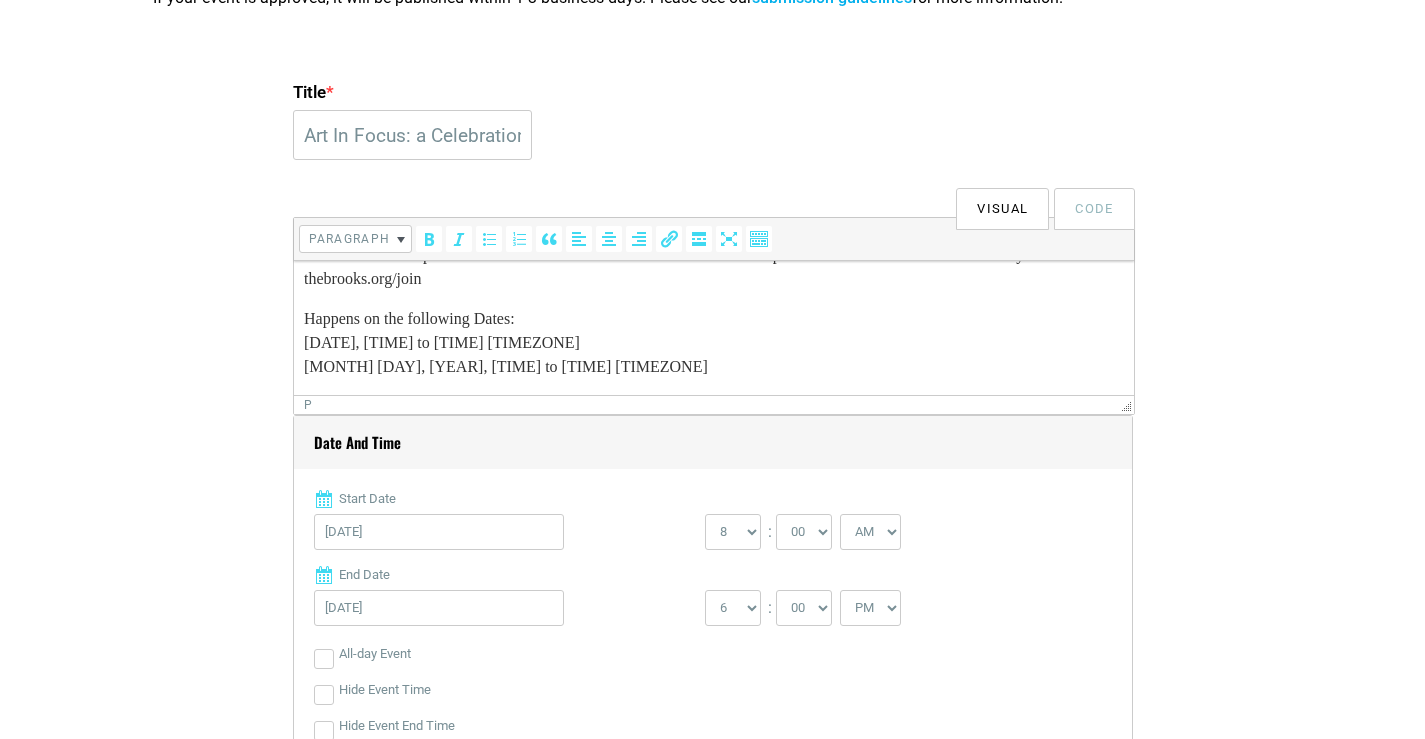 scroll, scrollTop: 600, scrollLeft: 0, axis: vertical 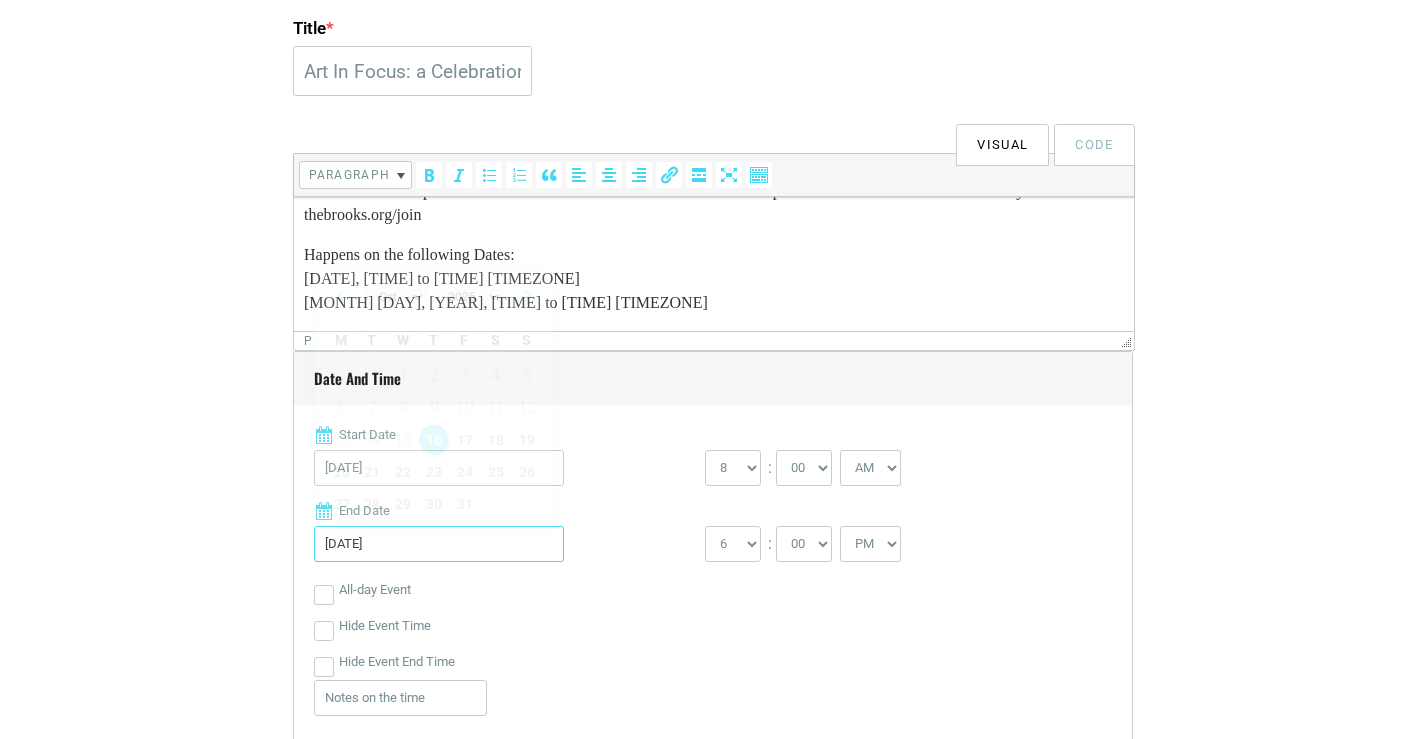 click on "10/16/2025" at bounding box center [439, 544] 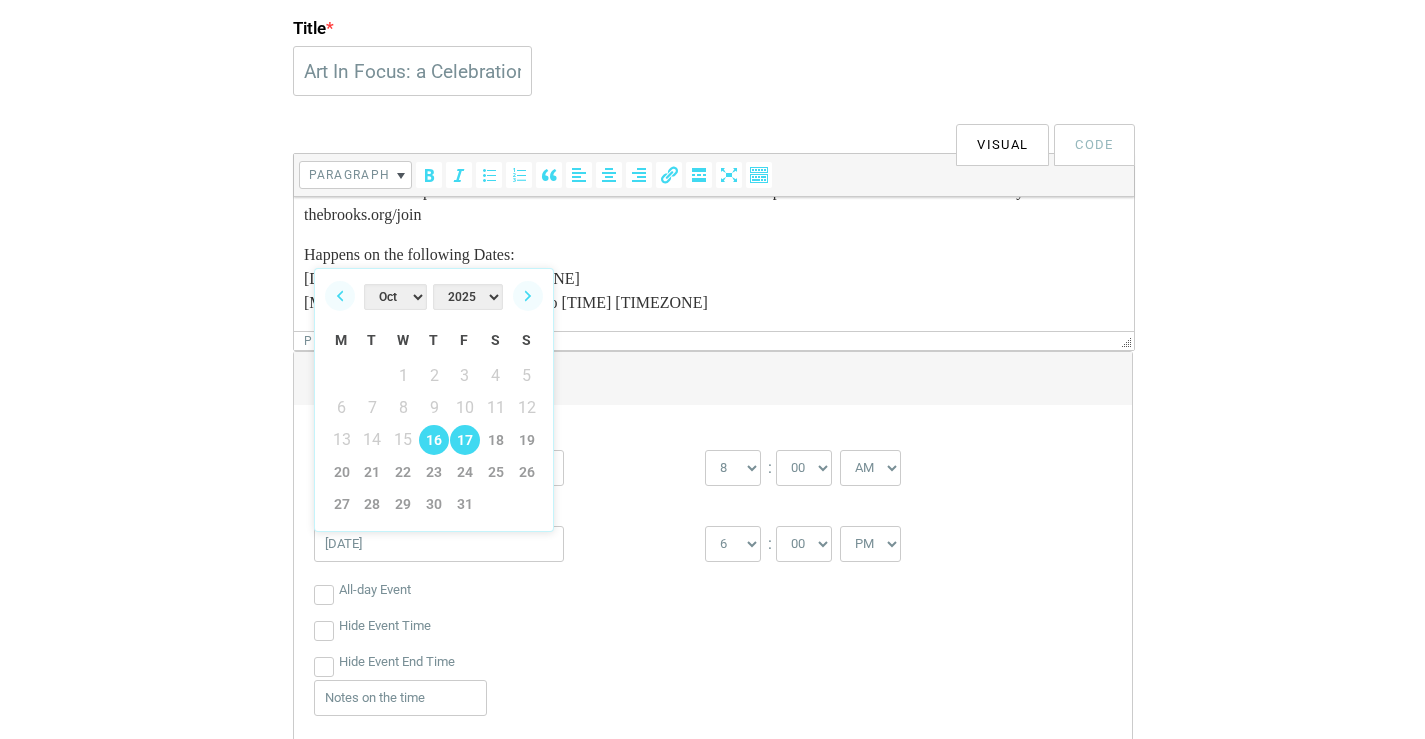 click on "17" at bounding box center [465, 440] 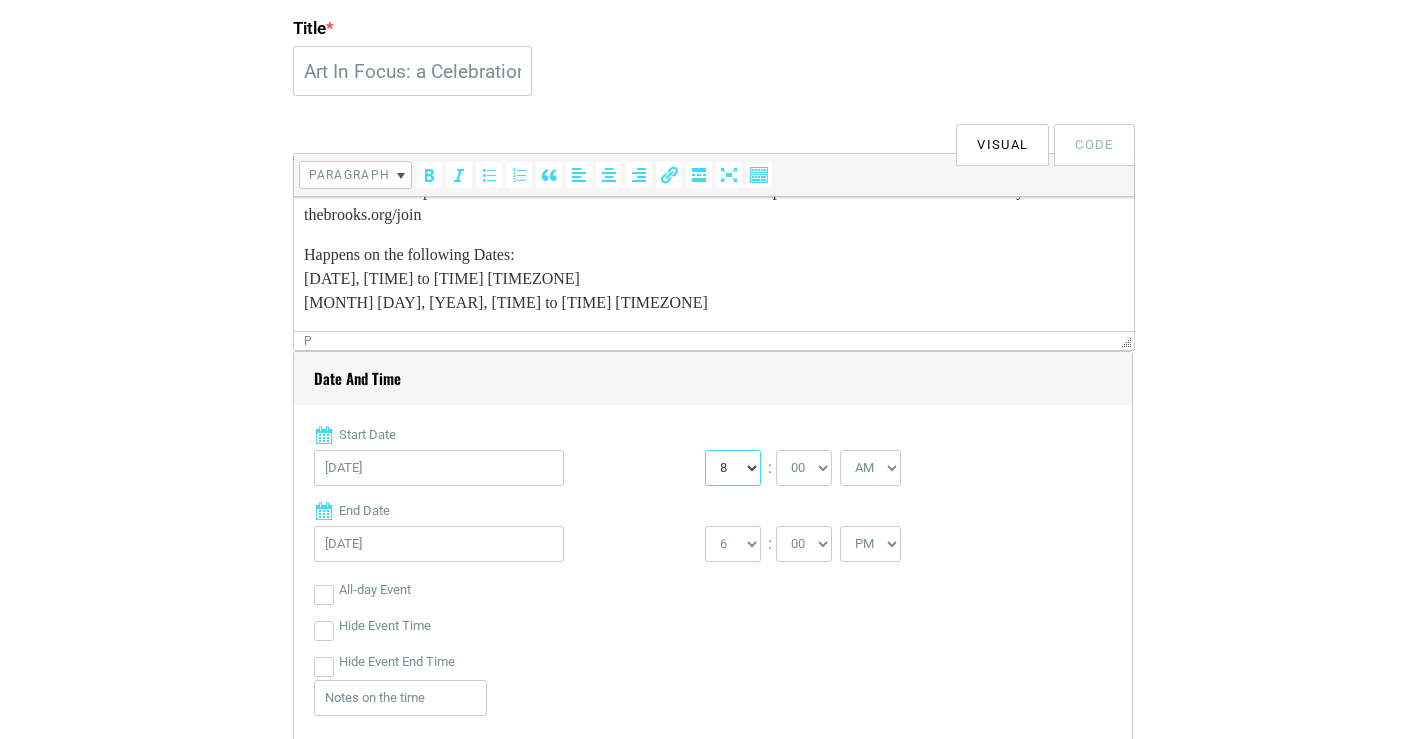 click on "0
1
2
3
4
5
6
7
8
9
10
11
12" at bounding box center [733, 468] 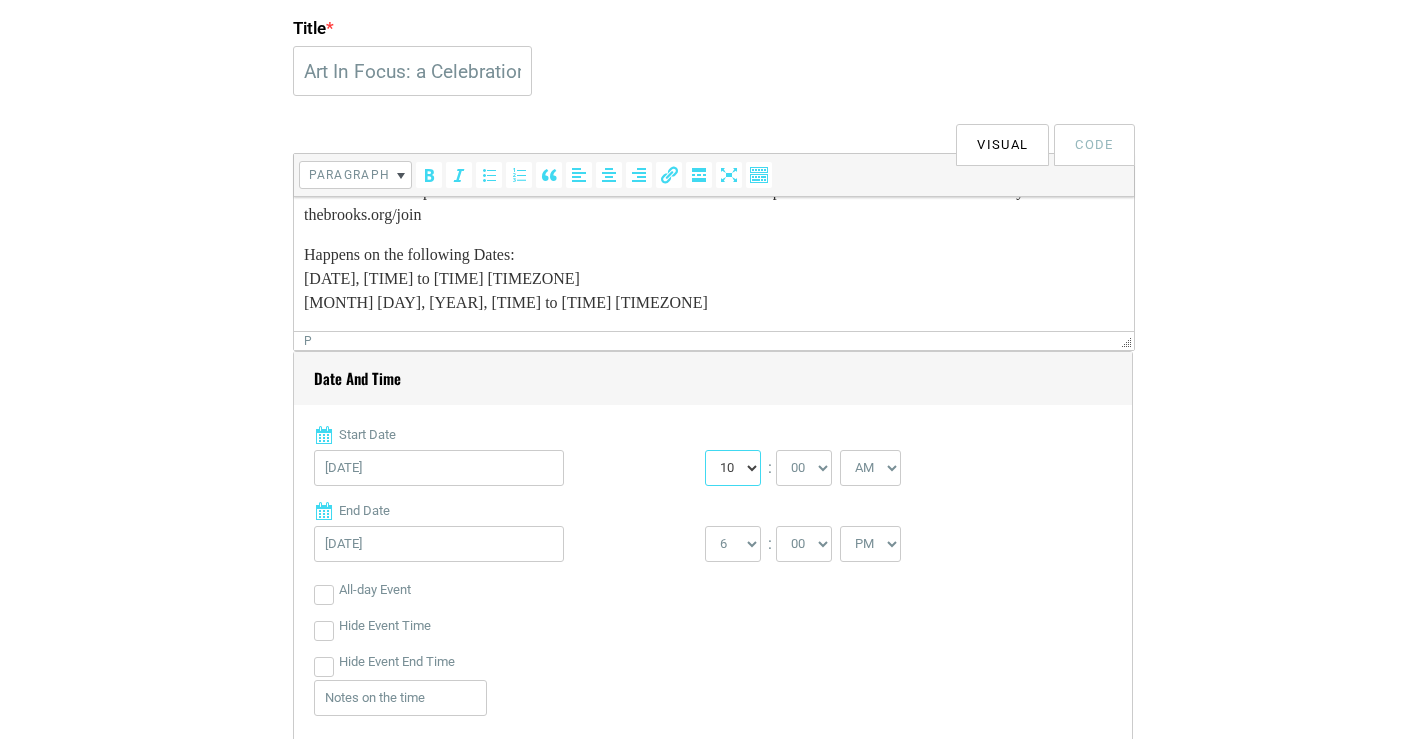 click on "0
1
2
3
4
5
6
7
8
9
10
11
12" at bounding box center [733, 468] 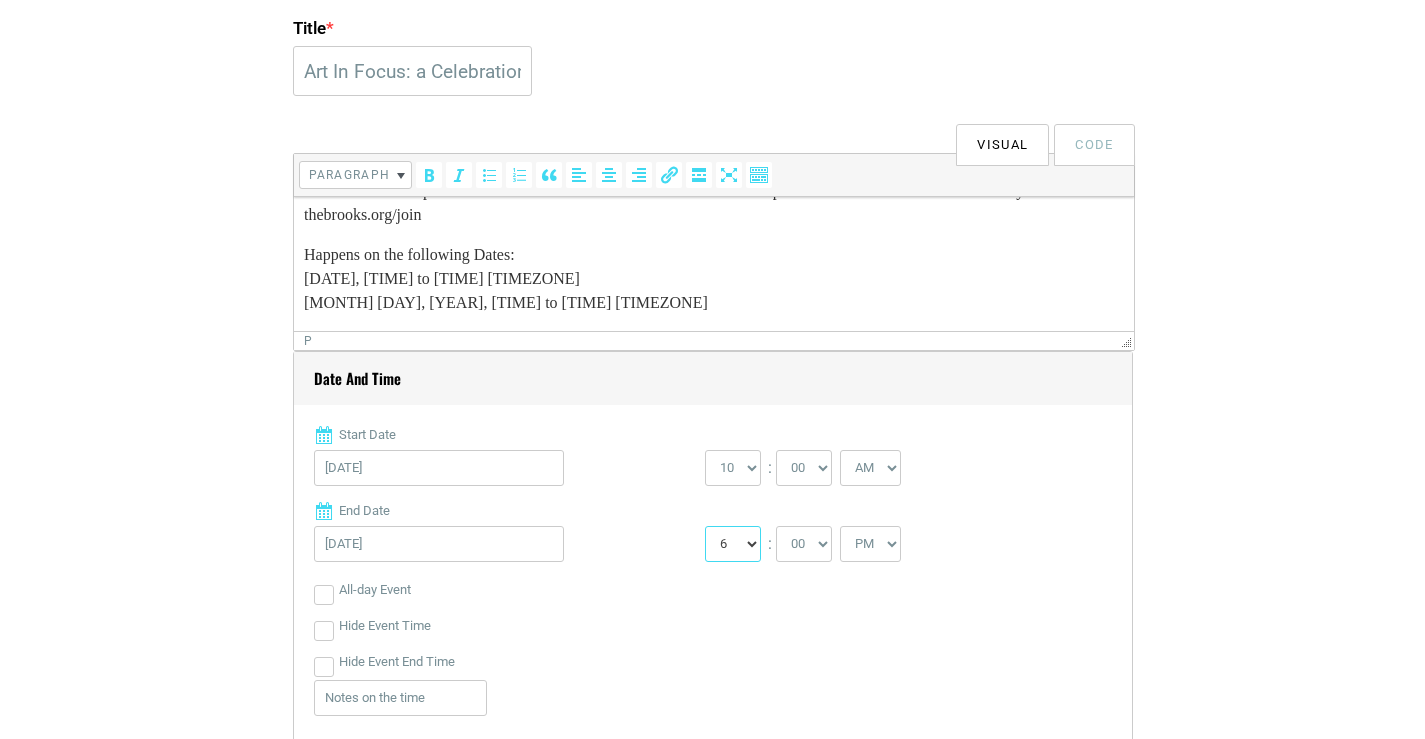 click on "1
2
3
4
5
6
7
8
9
10
11
12" at bounding box center [733, 544] 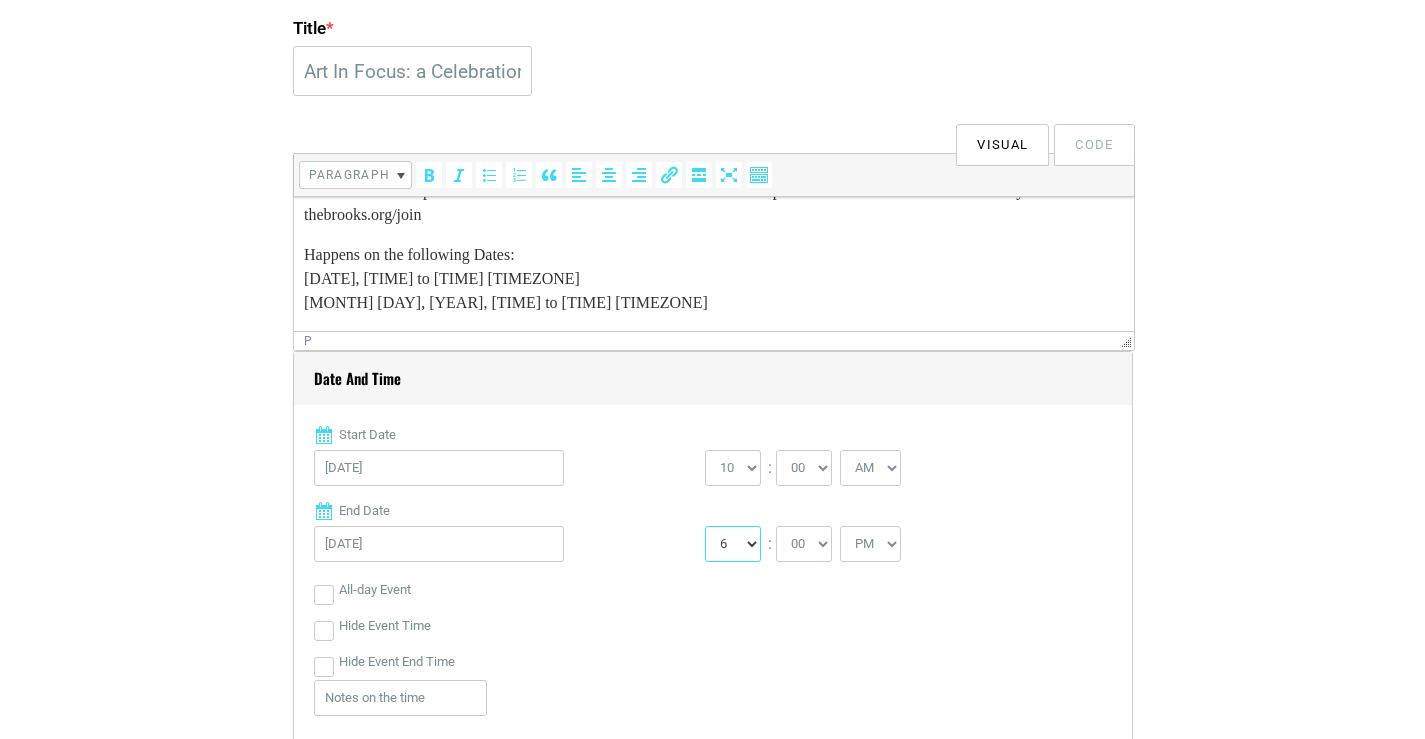 select on "1" 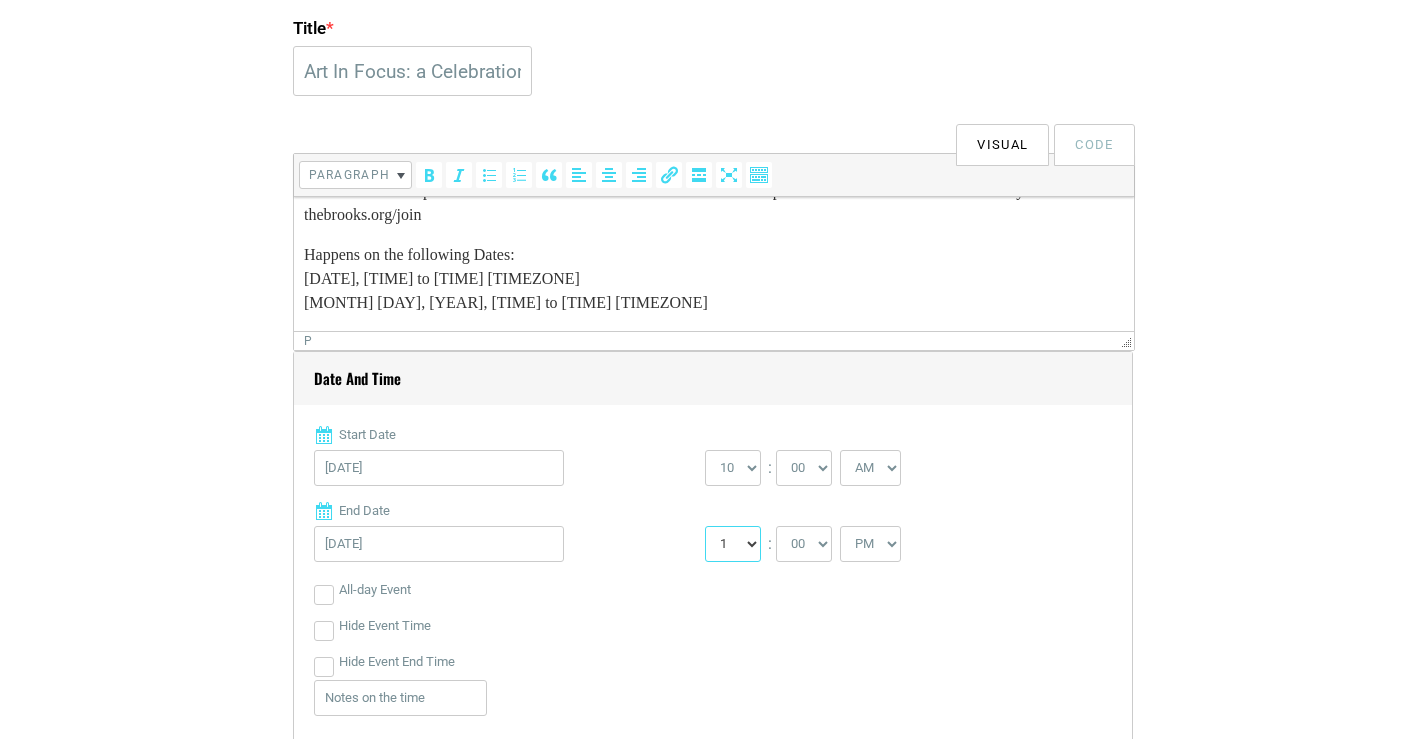 click on "1
2
3
4
5
6
7
8
9
10
11
12" at bounding box center [733, 544] 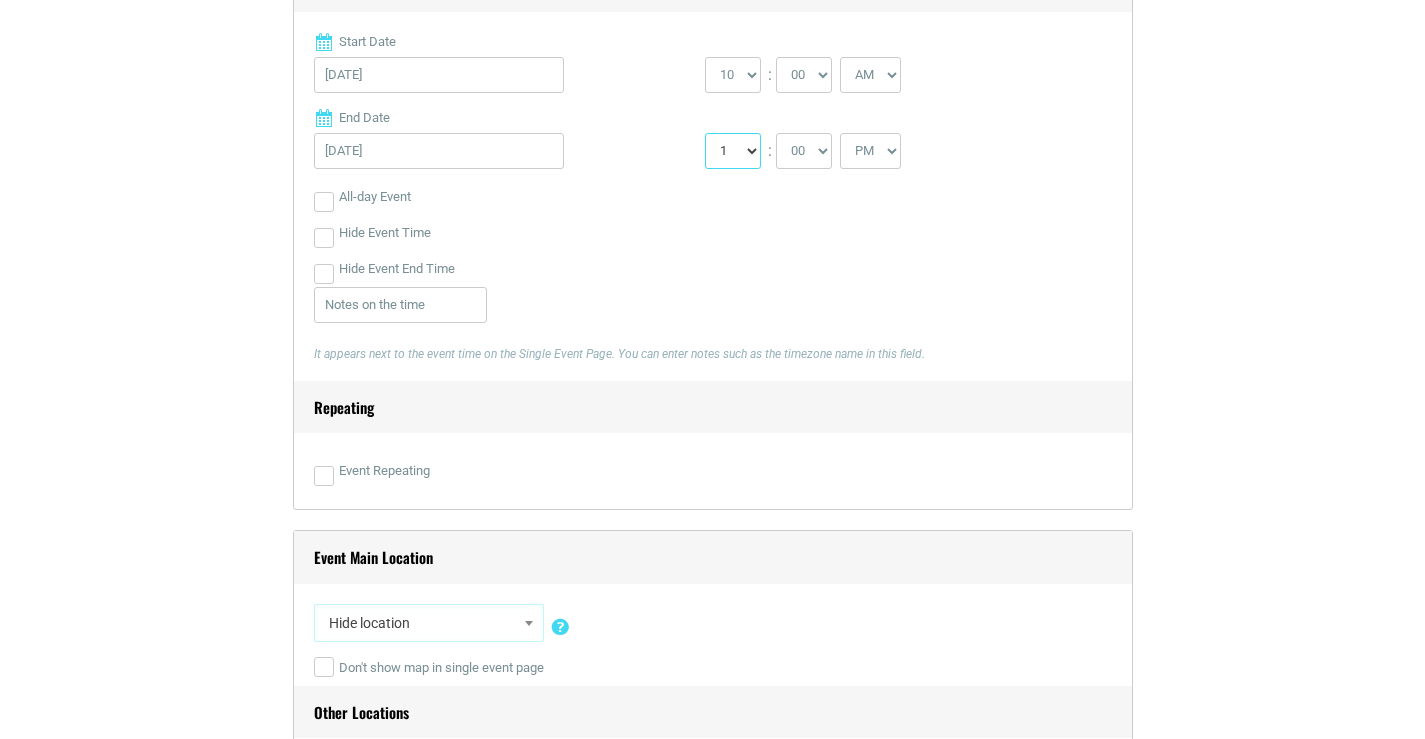 scroll, scrollTop: 1200, scrollLeft: 0, axis: vertical 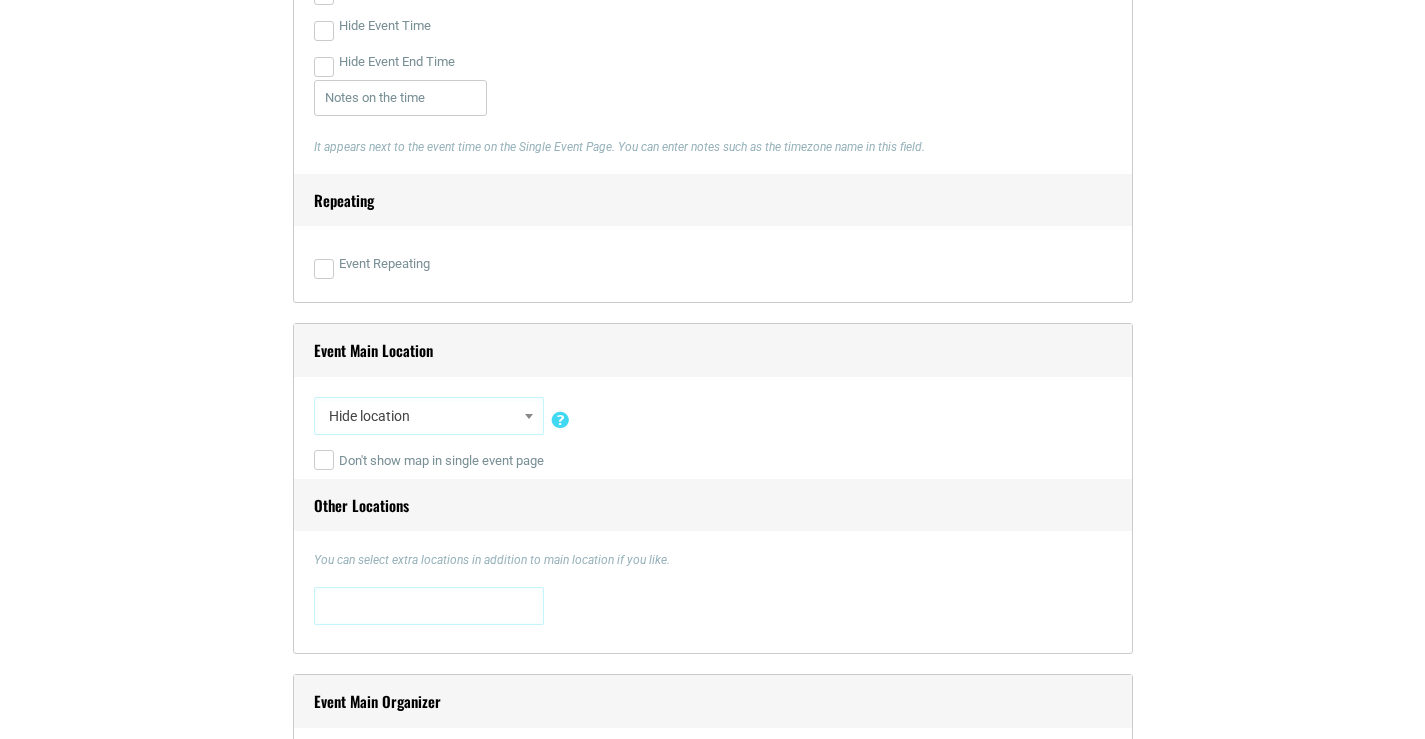 click on "Hide location" at bounding box center (429, 416) 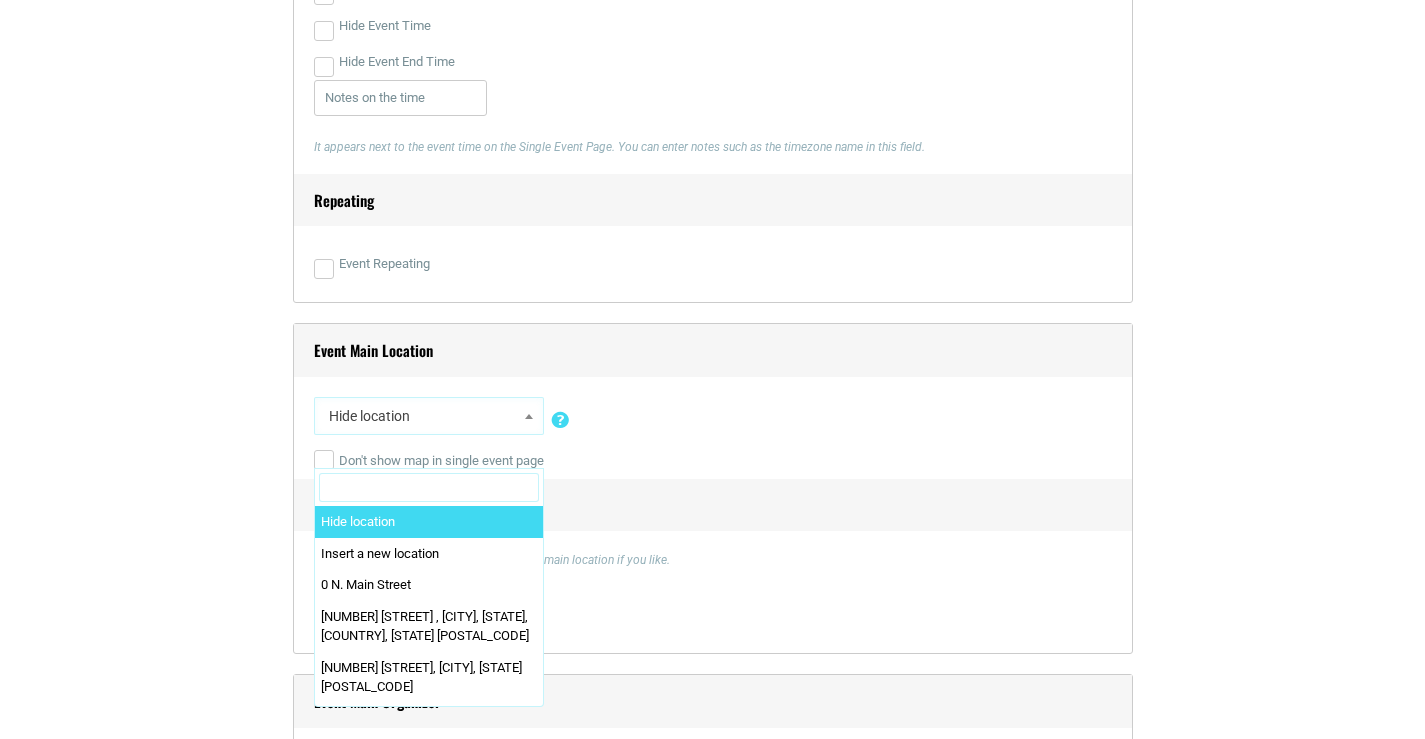 paste on "The Memphis Brooks Museum of Art" 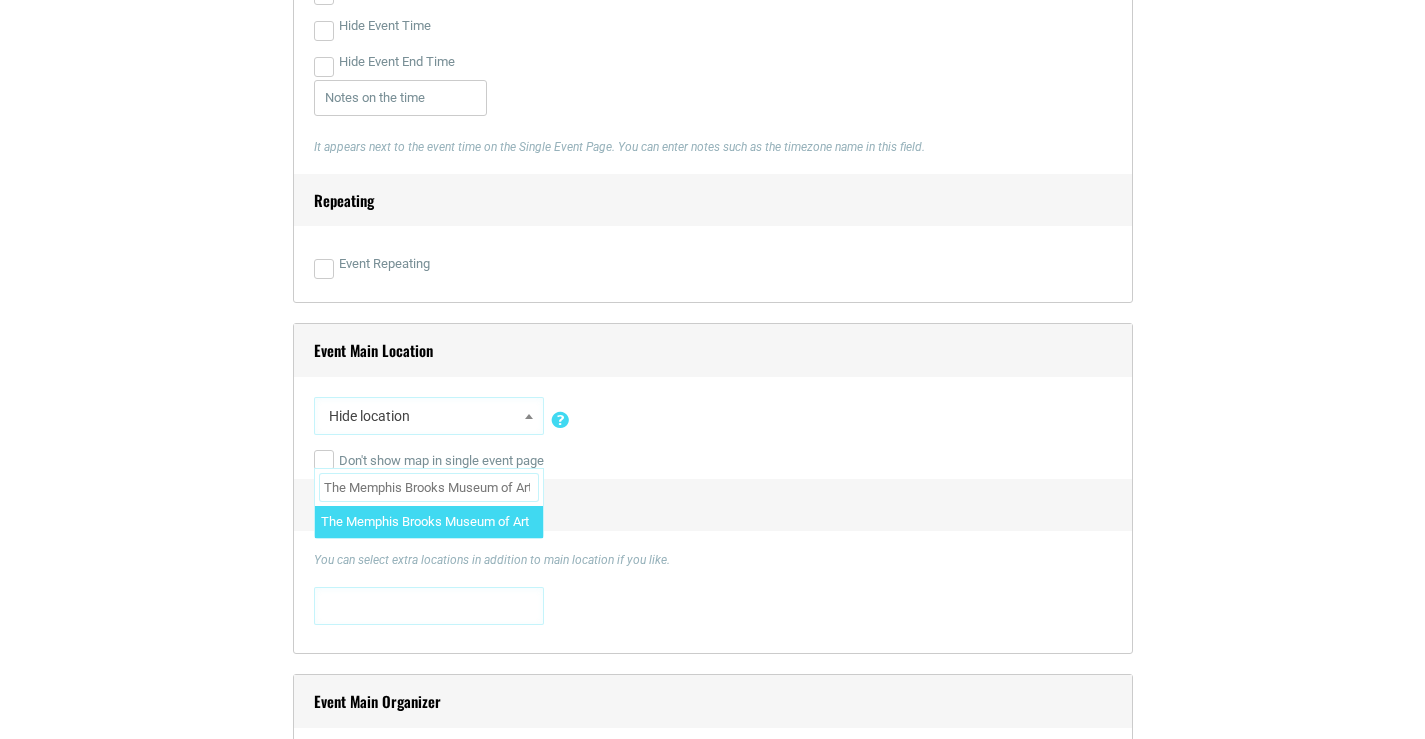 scroll, scrollTop: 0, scrollLeft: 4, axis: horizontal 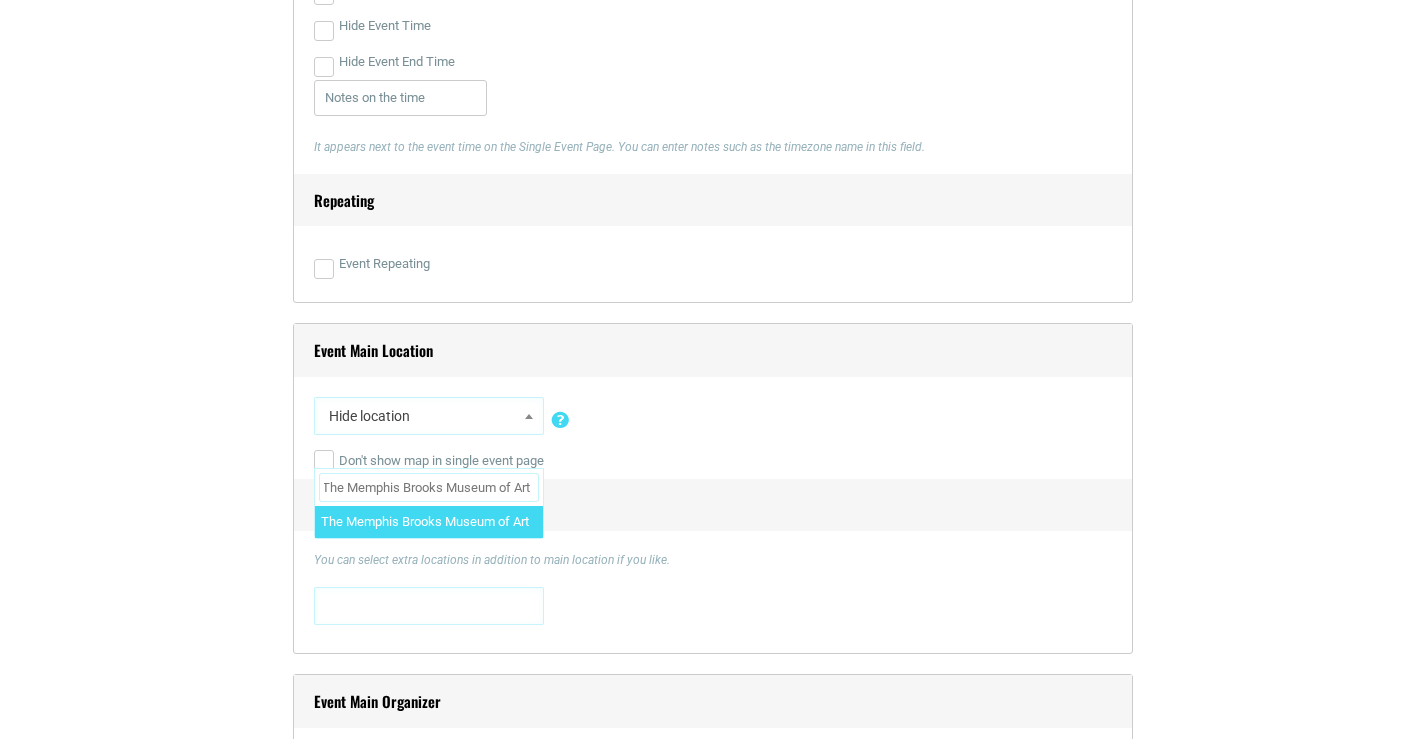 type on "The Memphis Brooks Museum of Art" 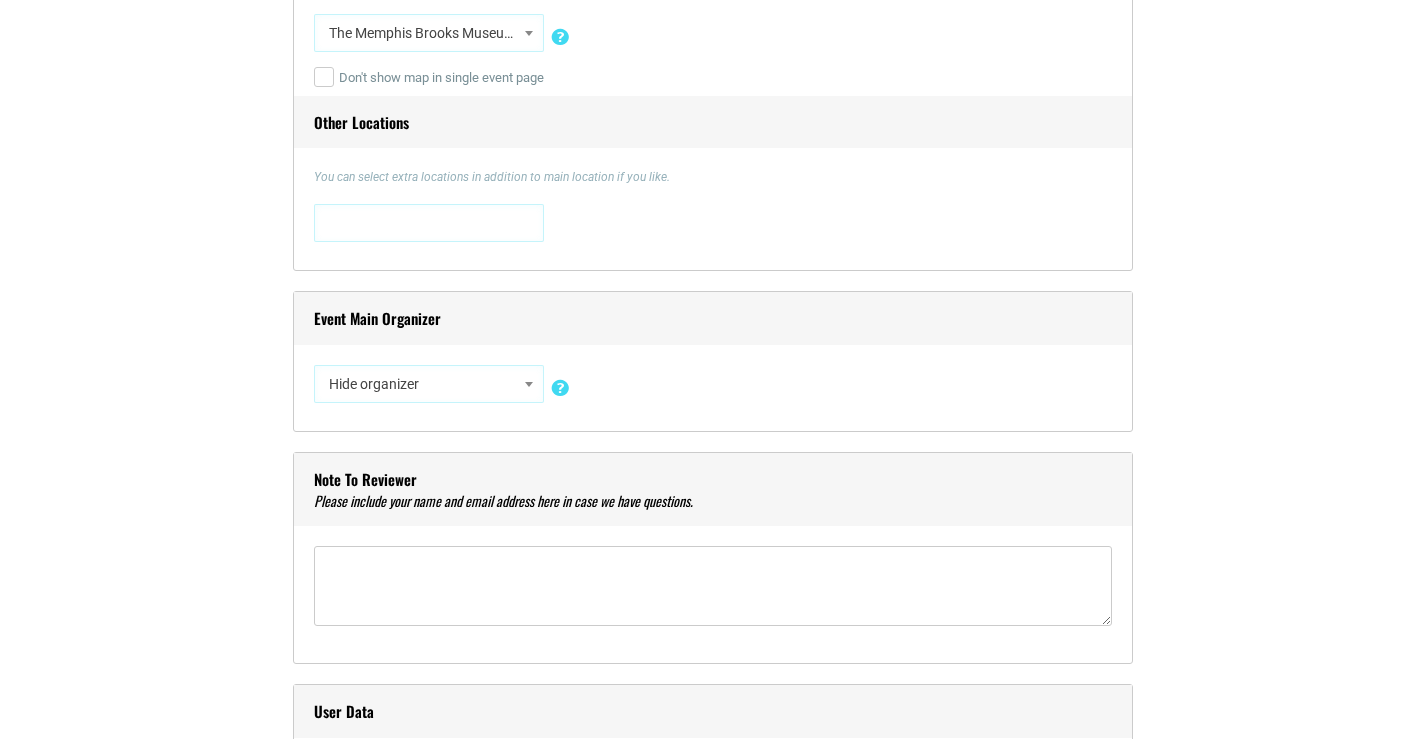 scroll, scrollTop: 1800, scrollLeft: 0, axis: vertical 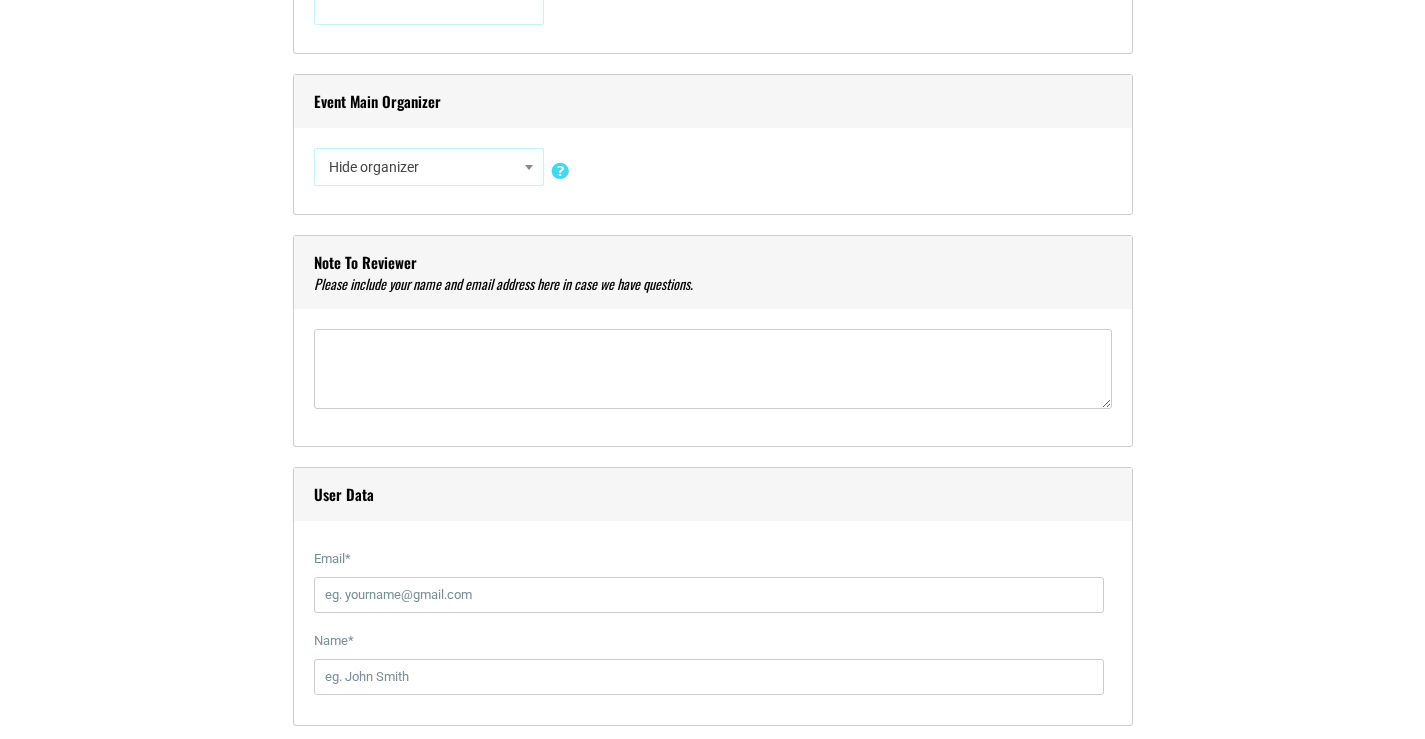 click on "Hide organizer" at bounding box center (429, 167) 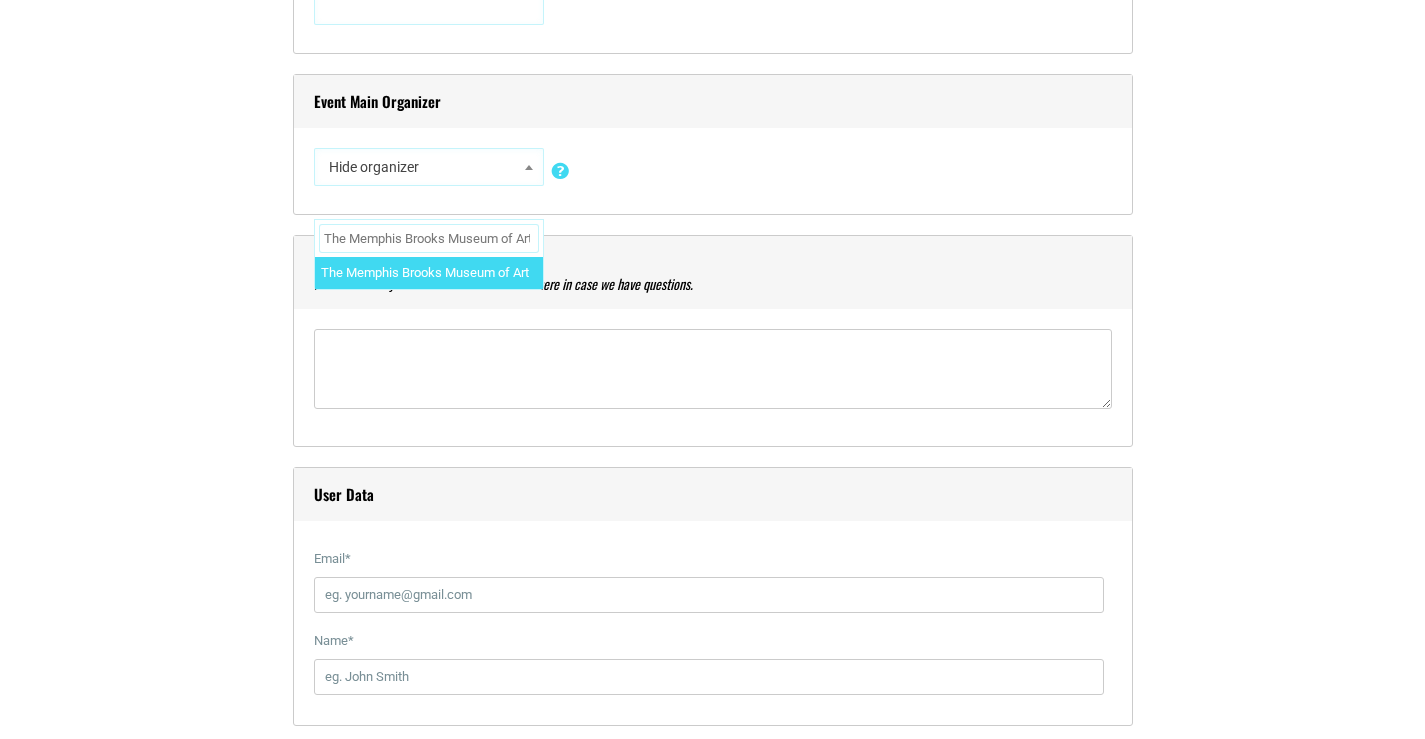 scroll, scrollTop: 0, scrollLeft: 4, axis: horizontal 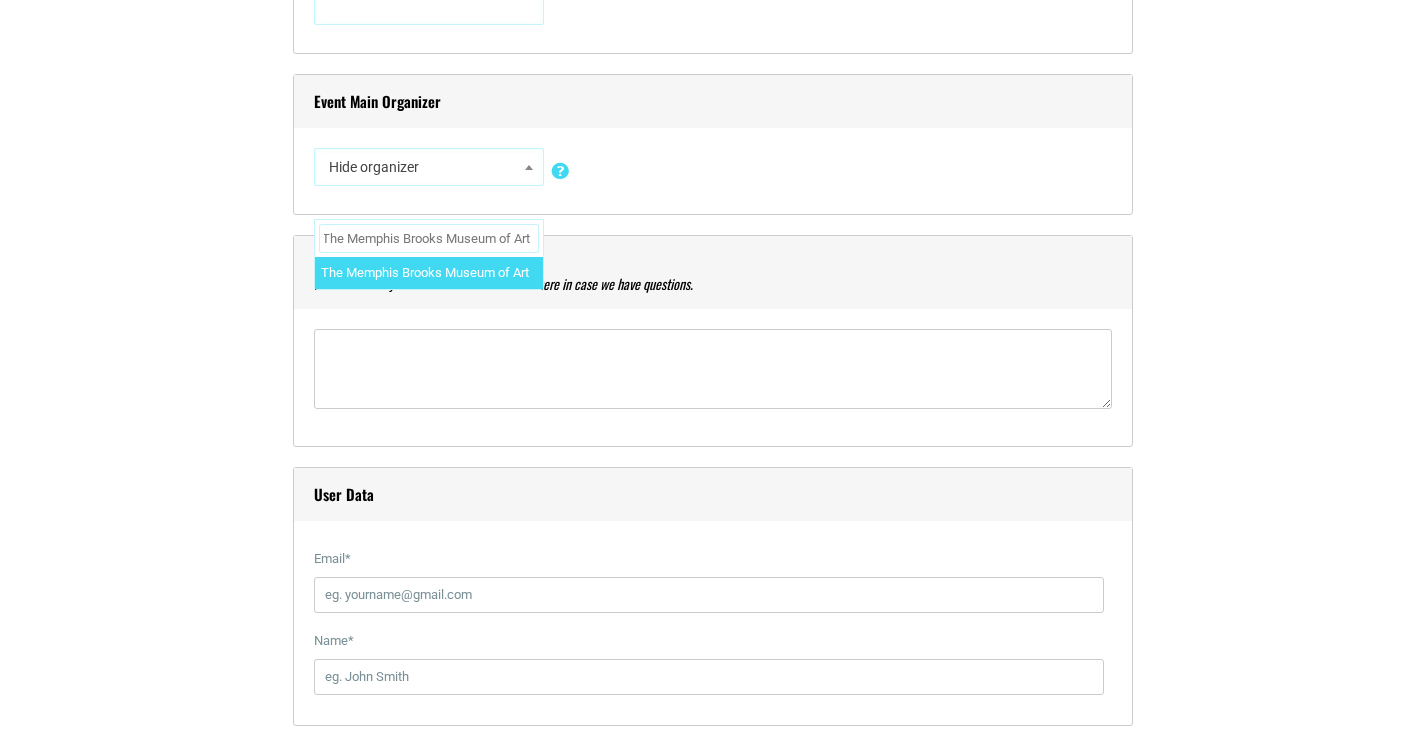 type on "The Memphis Brooks Museum of Art" 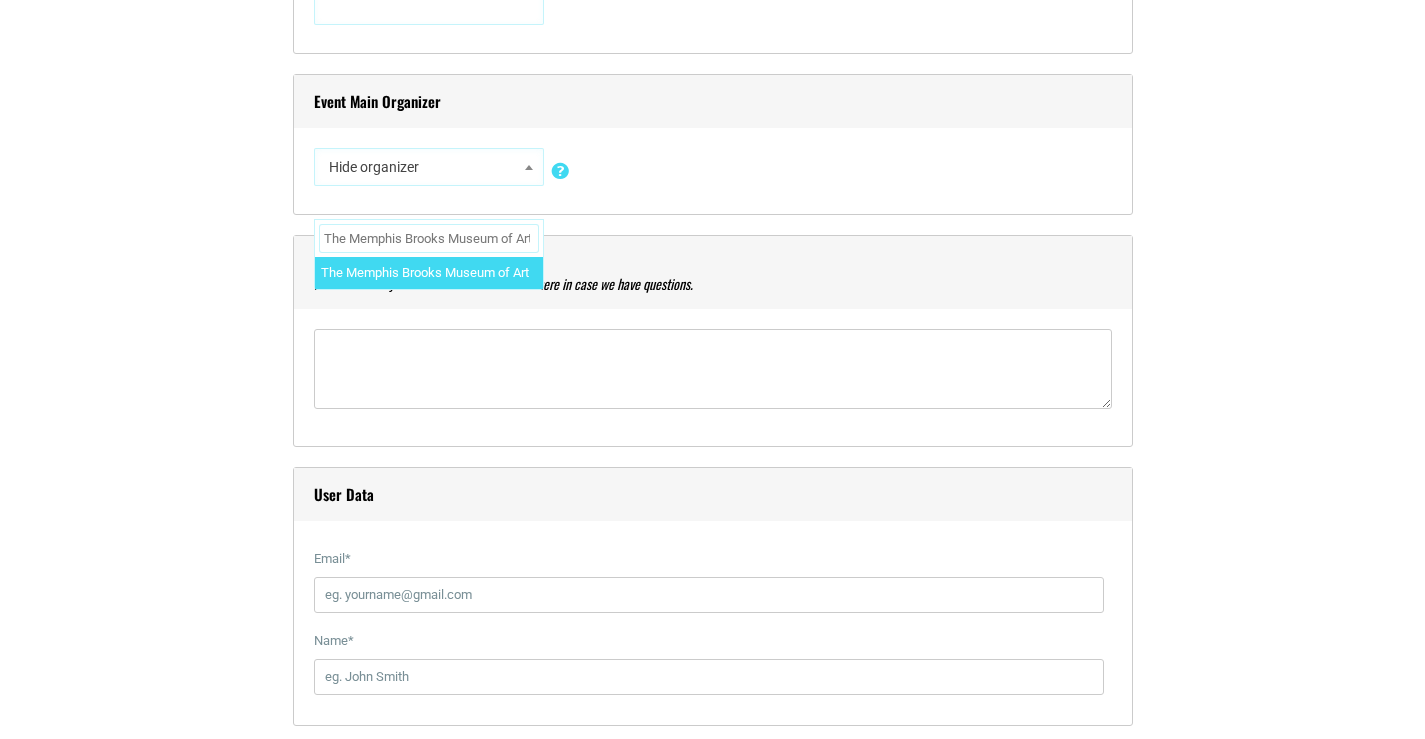 select on "5416" 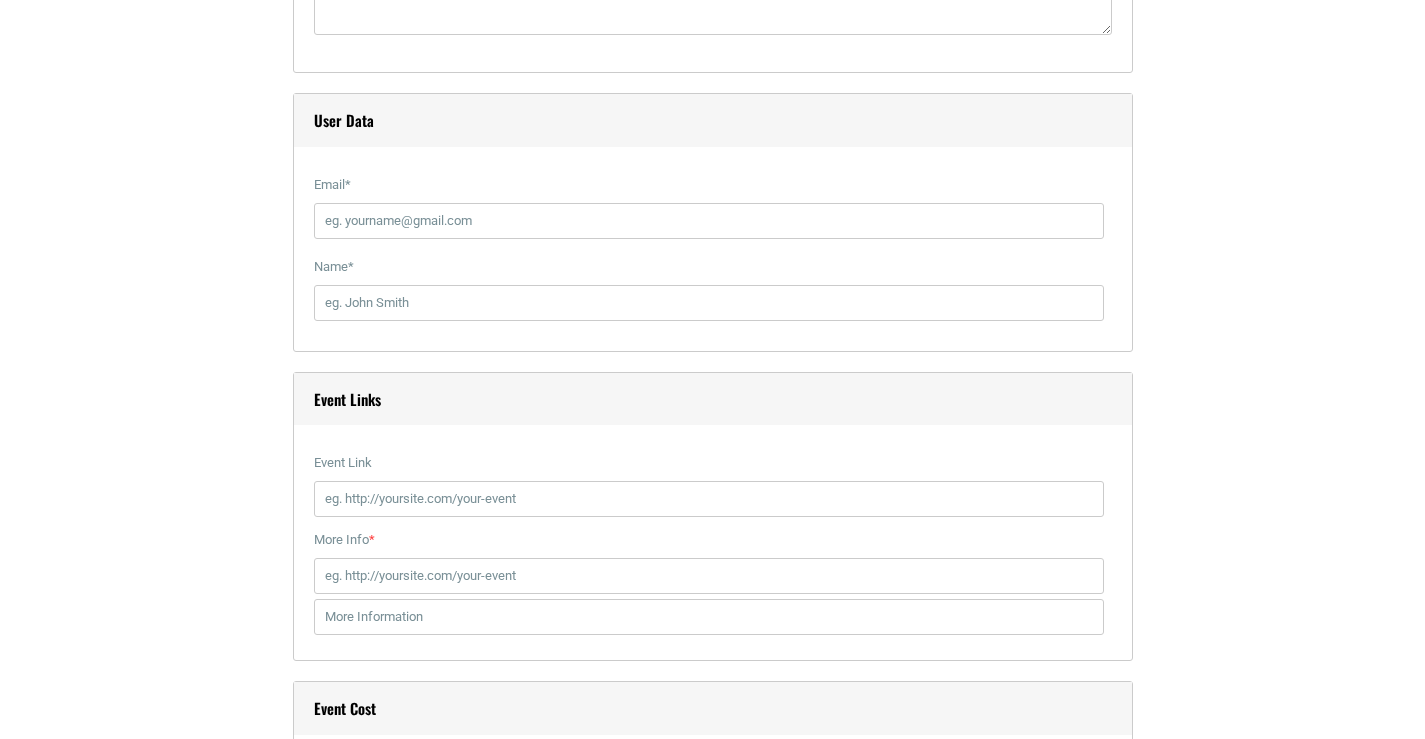 scroll, scrollTop: 2400, scrollLeft: 0, axis: vertical 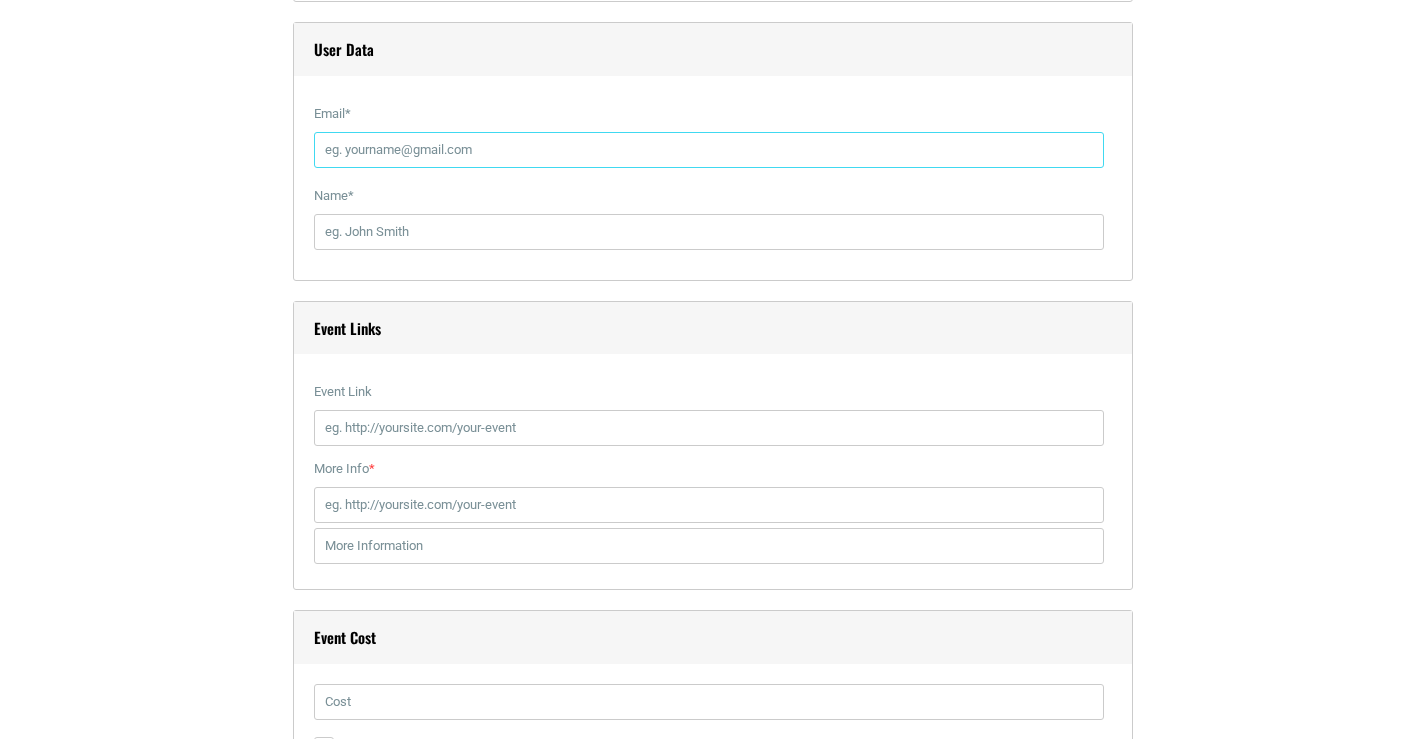click on "Email *" at bounding box center (709, 150) 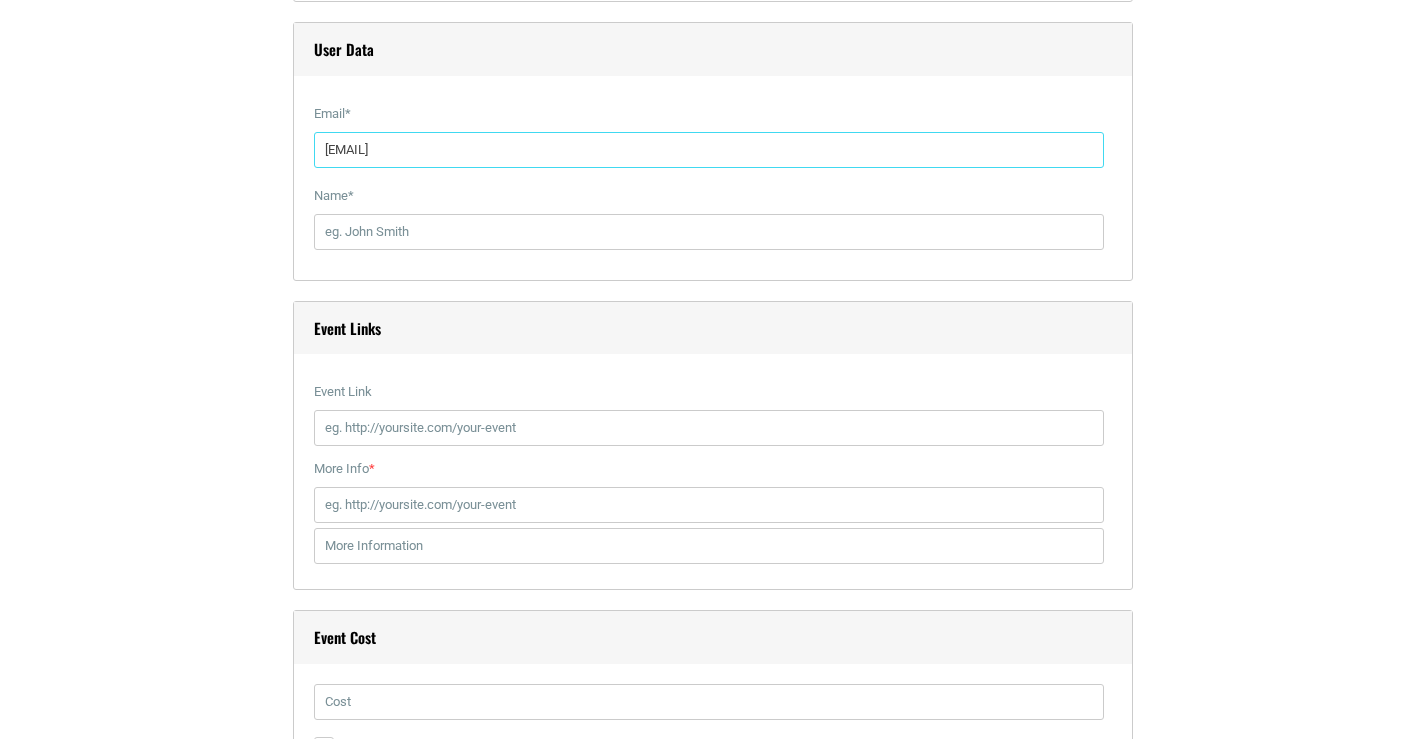 type on "[EMAIL]" 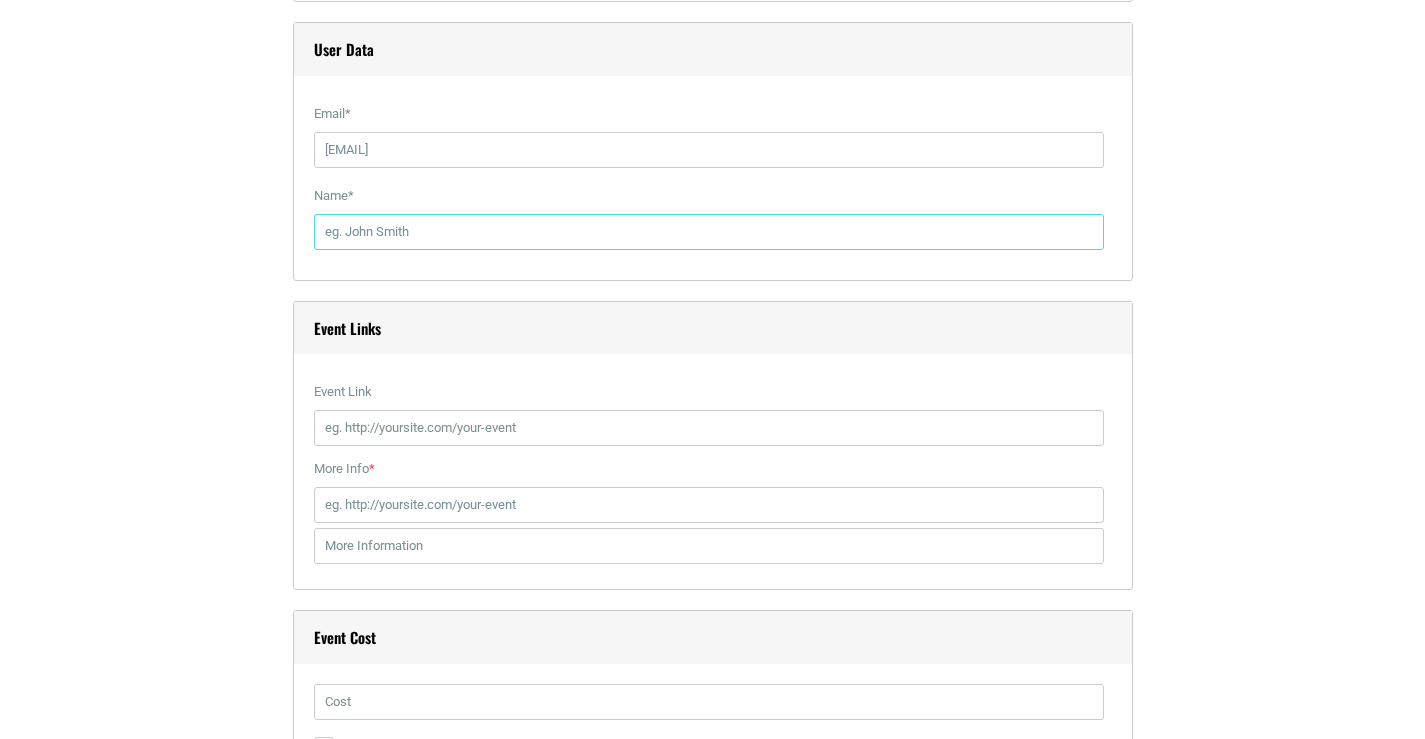 click on "Name *" at bounding box center [709, 232] 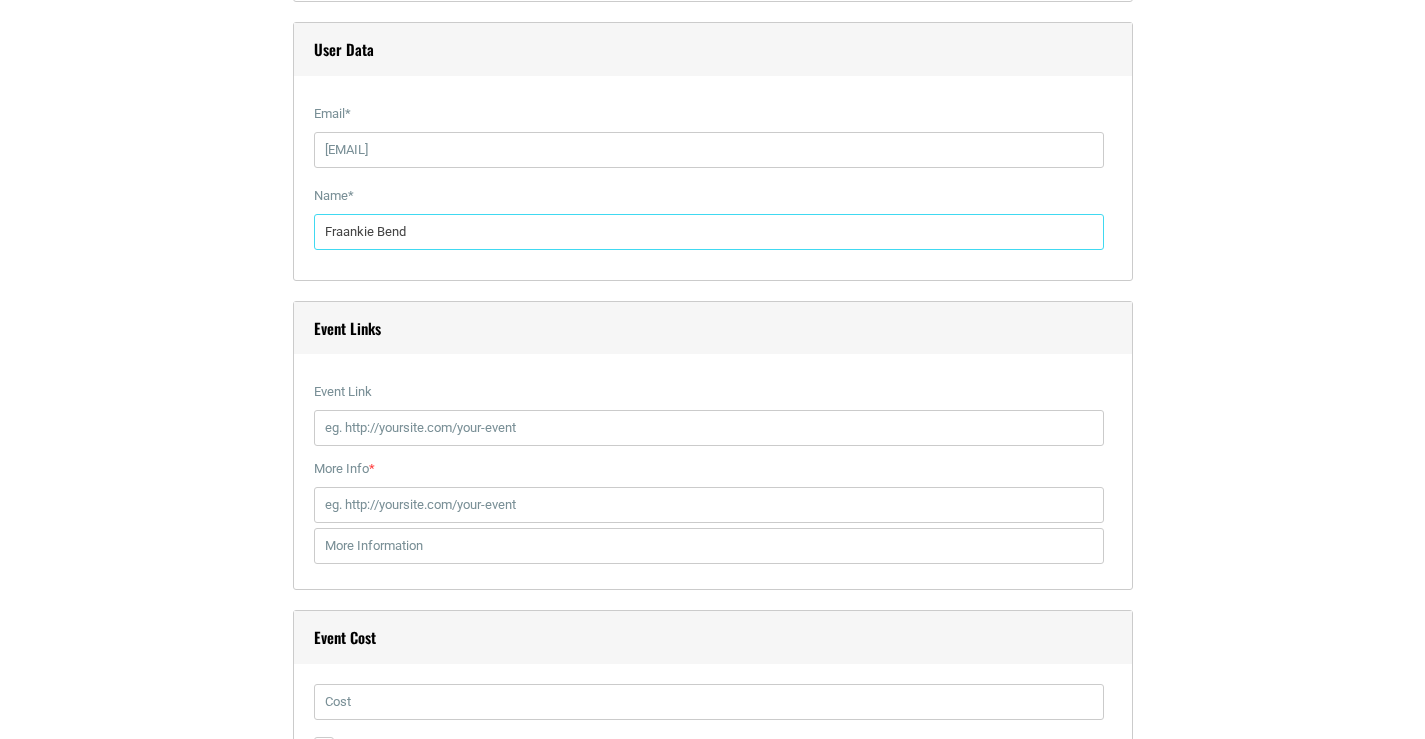 type on "Fraankie Bend" 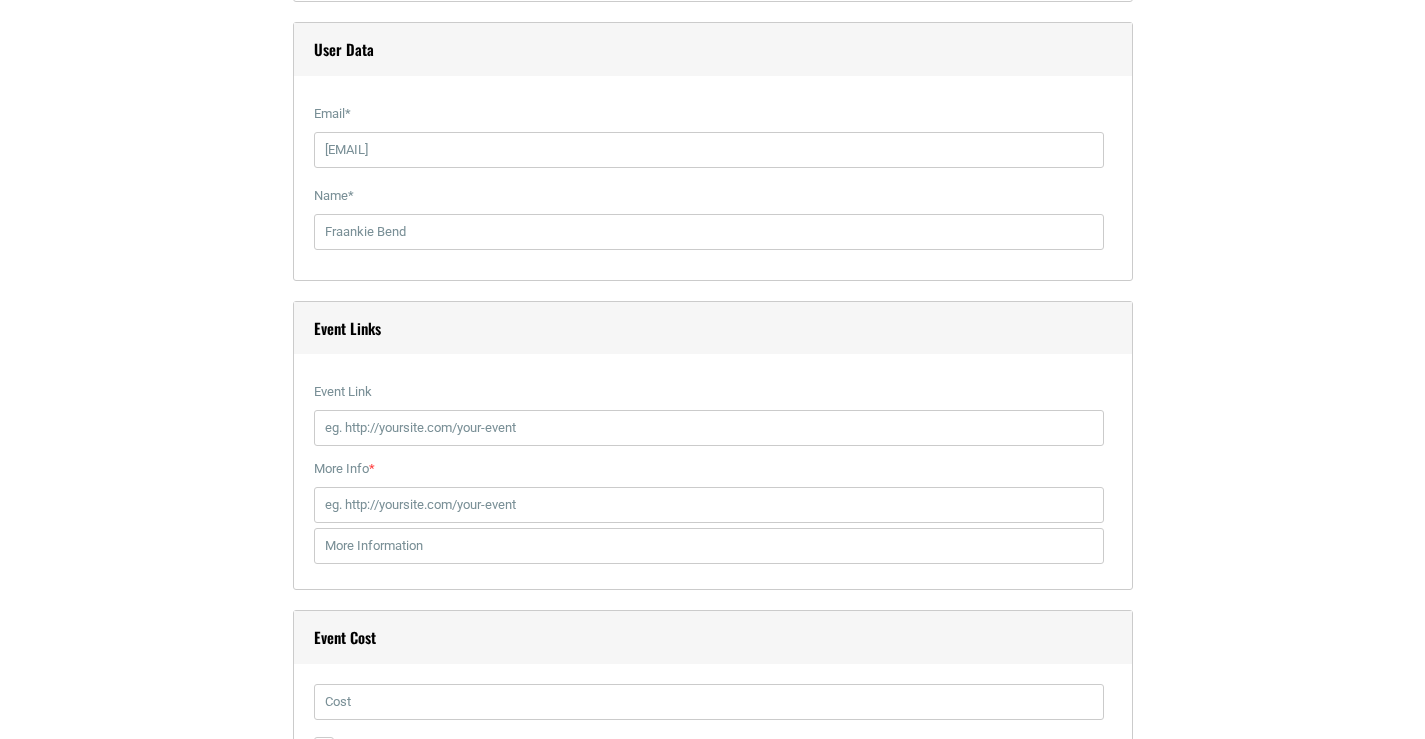 click on "User Data
Email *
info@brooksmuseum.org
Name *
Fraankie Bend
Event Links
Event Link
If you fill it, it will replace the default event page link. Insert full link including http(s)://
More Info  *
This link will appear on the single event page. Insert full link including http(s)://
Event Cost
Film" at bounding box center [713, 974] 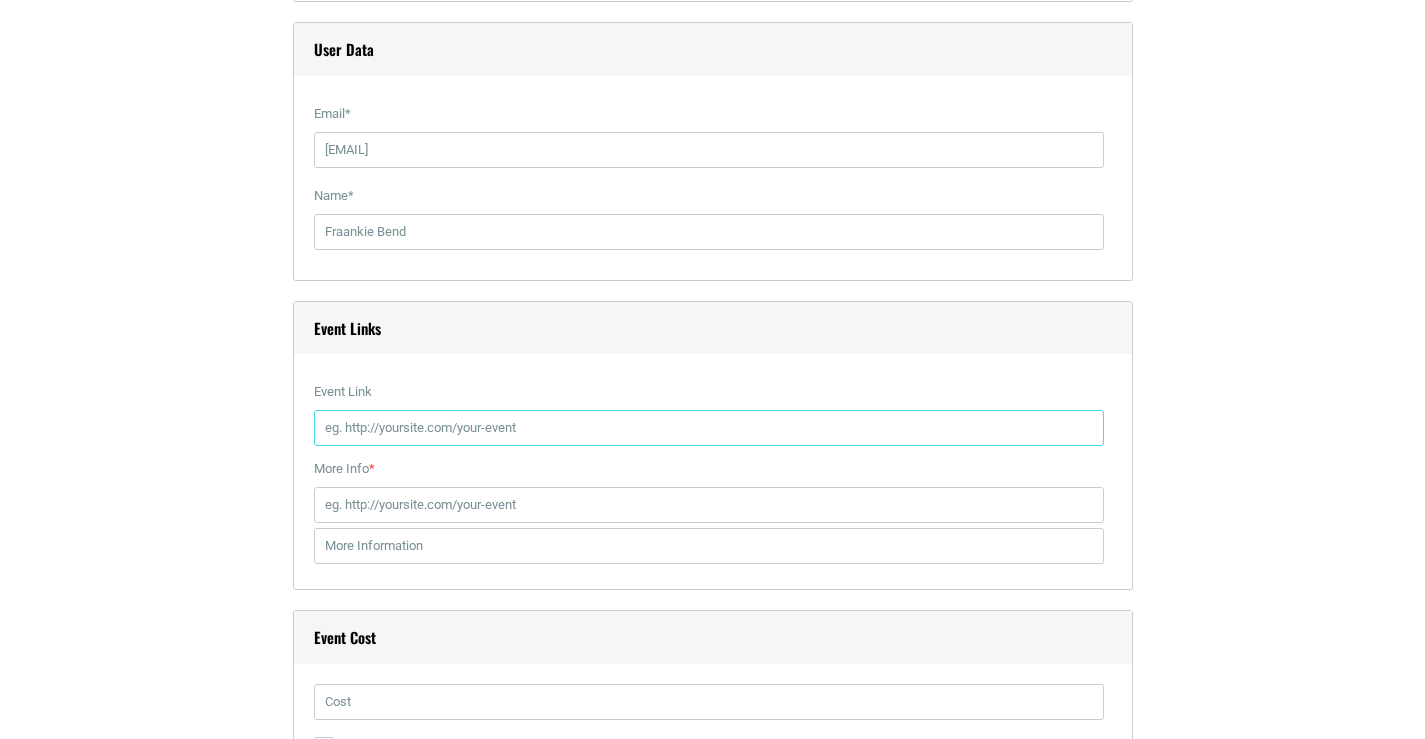 click on "Event Link" at bounding box center [709, 428] 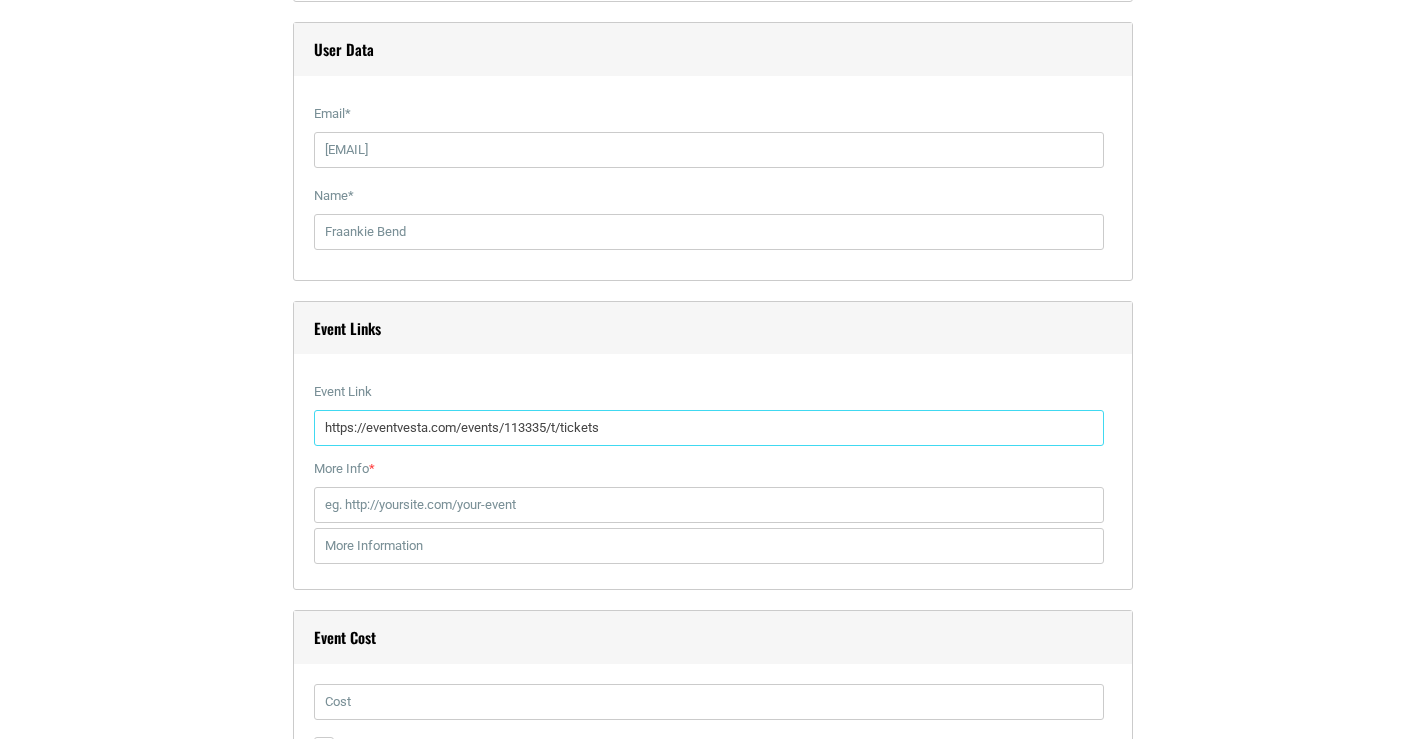 type on "https://eventvesta.com/events/113335/t/tickets" 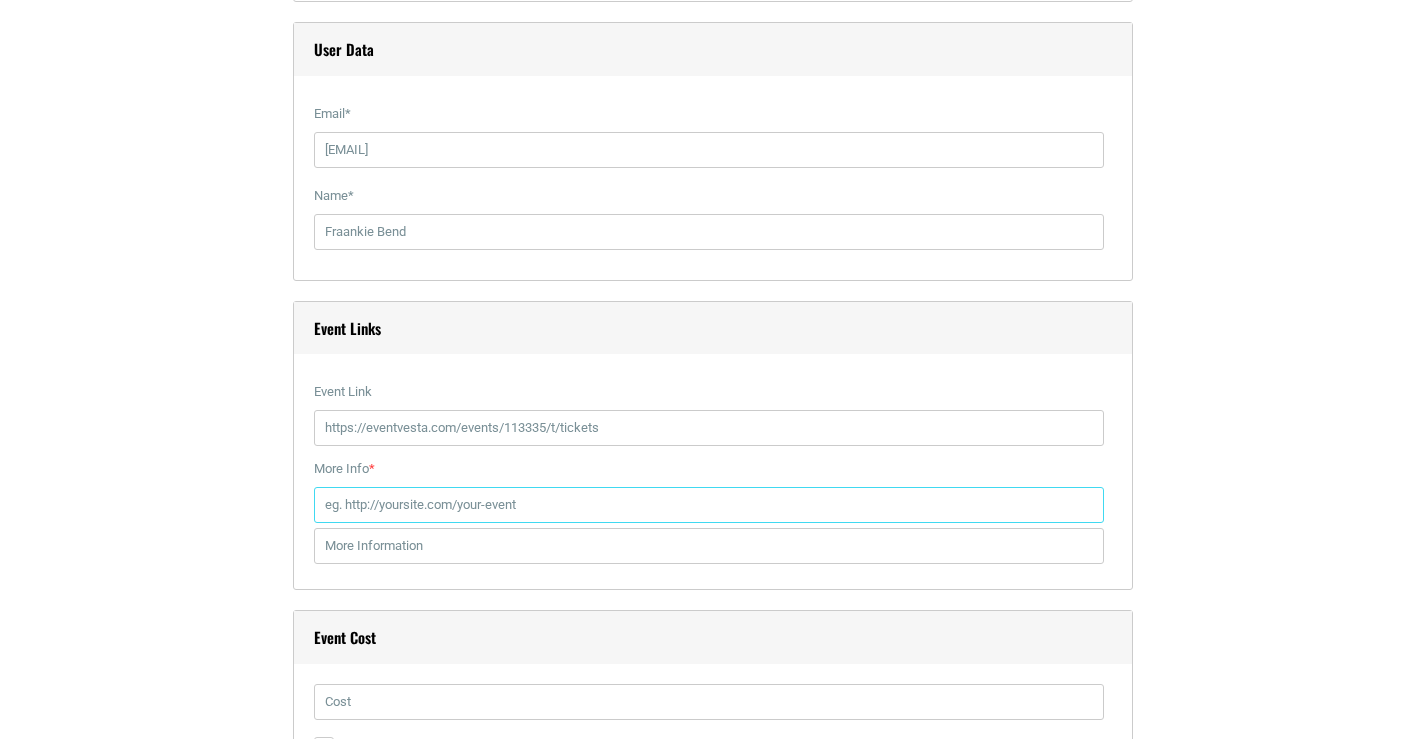click on "More Info  *" at bounding box center (709, 505) 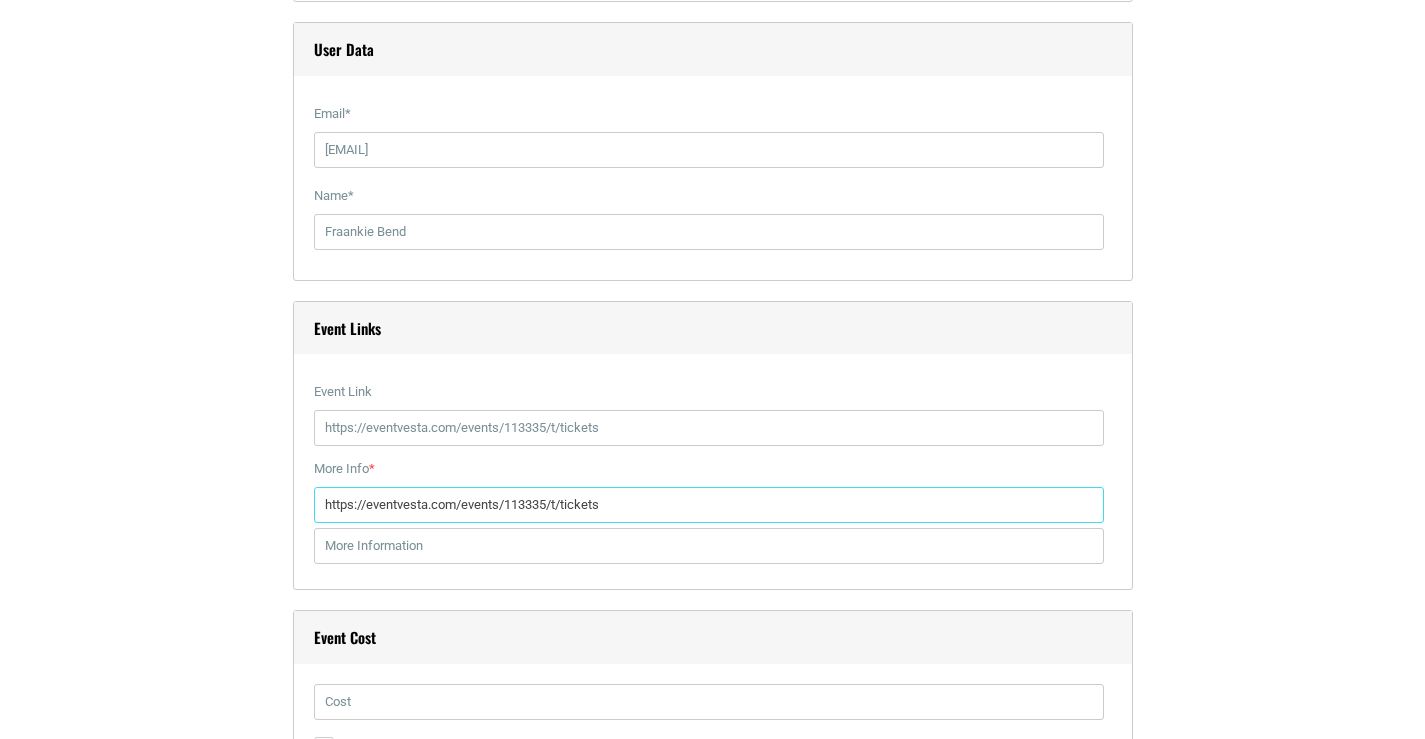 type on "https://eventvesta.com/events/113335/t/tickets" 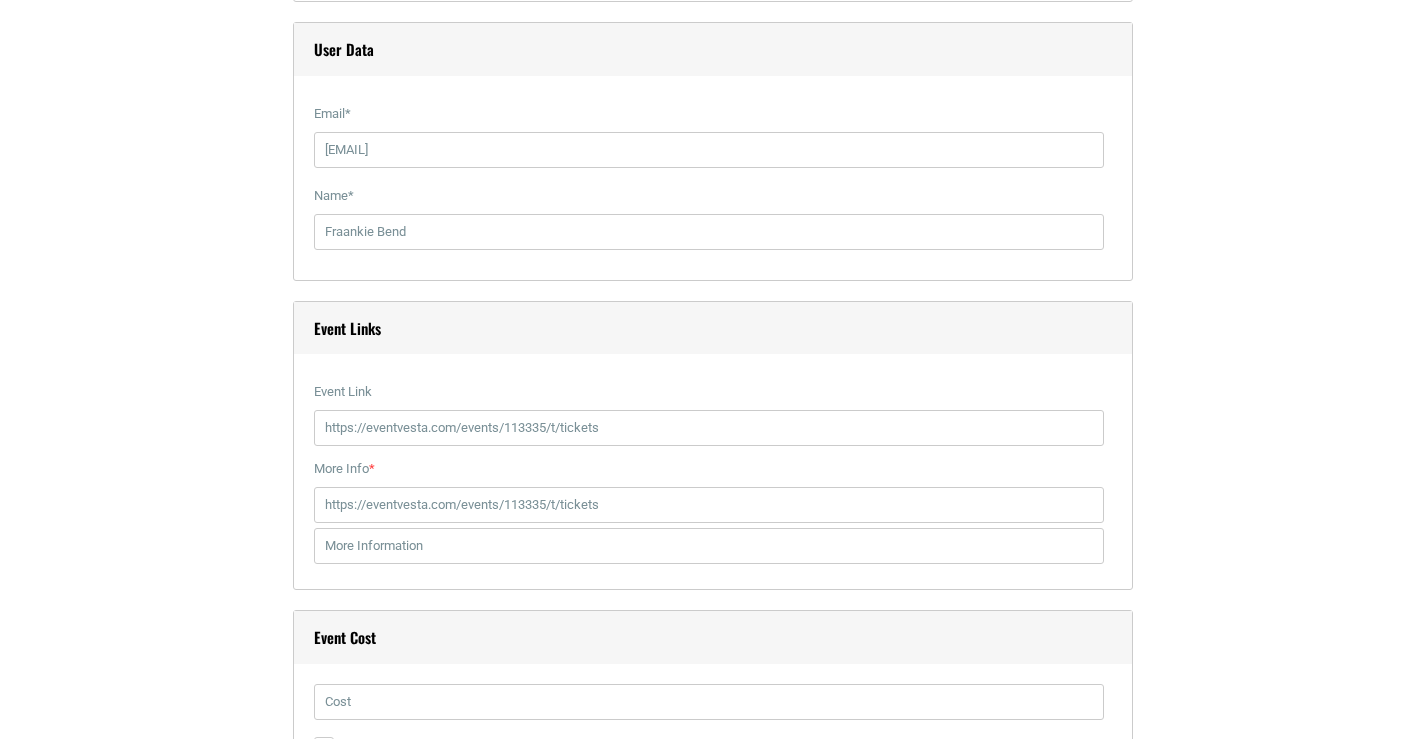 click on "More Info  *" at bounding box center (709, 469) 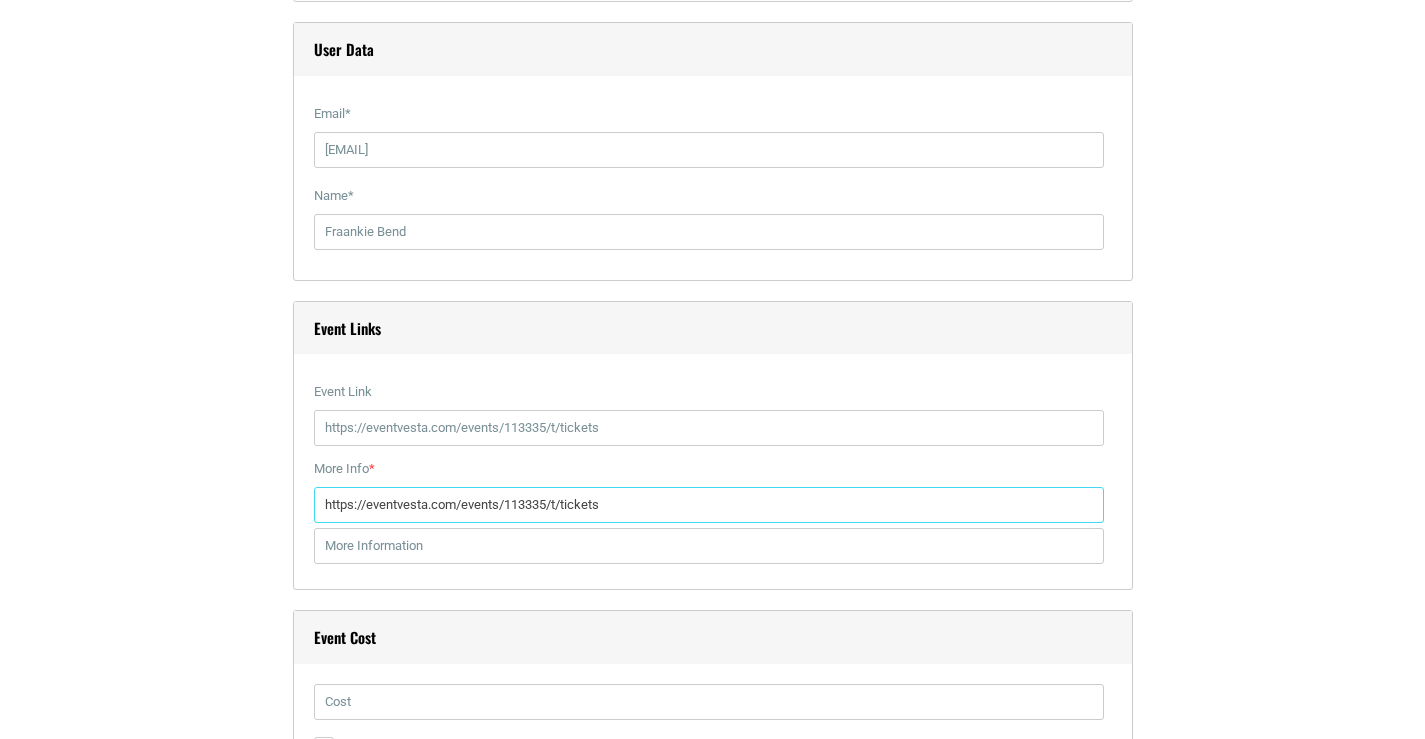 click on "https://eventvesta.com/events/113335/t/tickets" at bounding box center (709, 505) 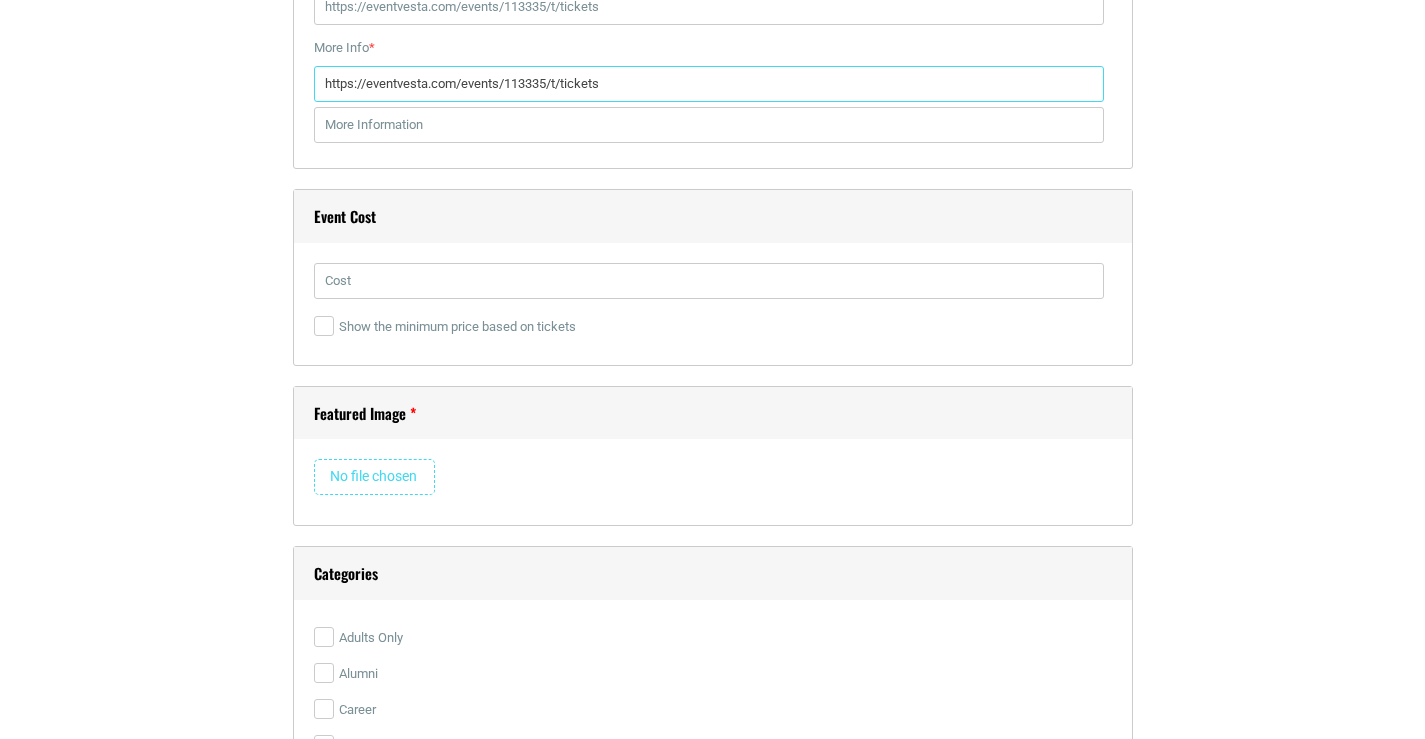 scroll, scrollTop: 3000, scrollLeft: 0, axis: vertical 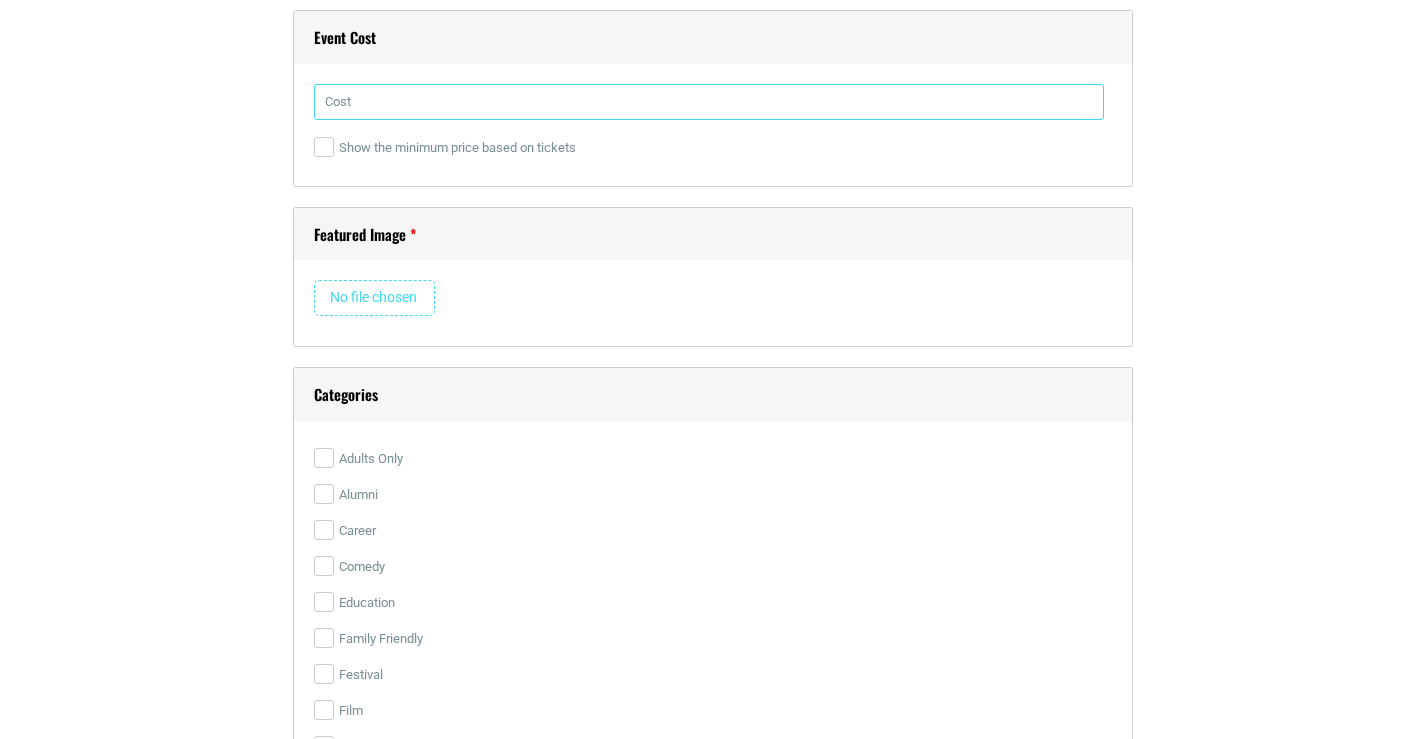 click at bounding box center (709, 102) 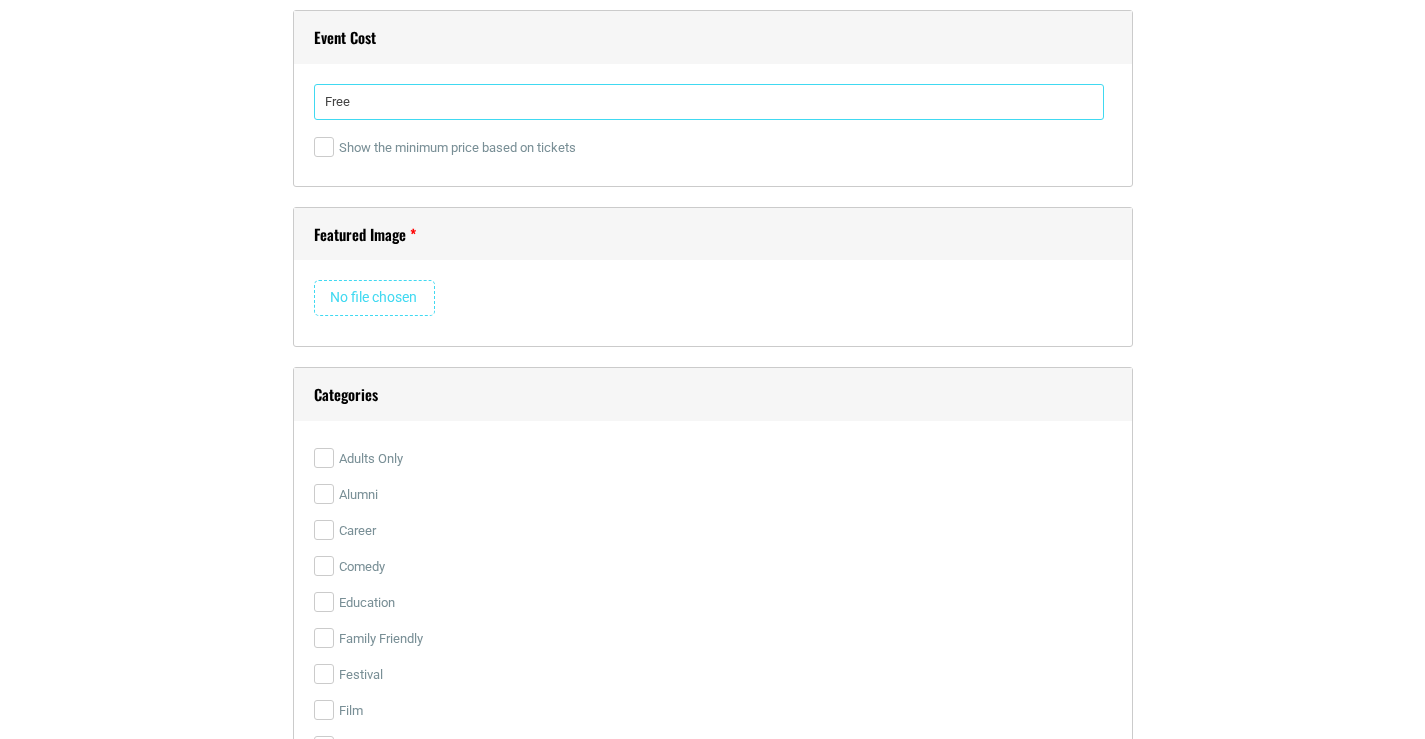 type on "Free" 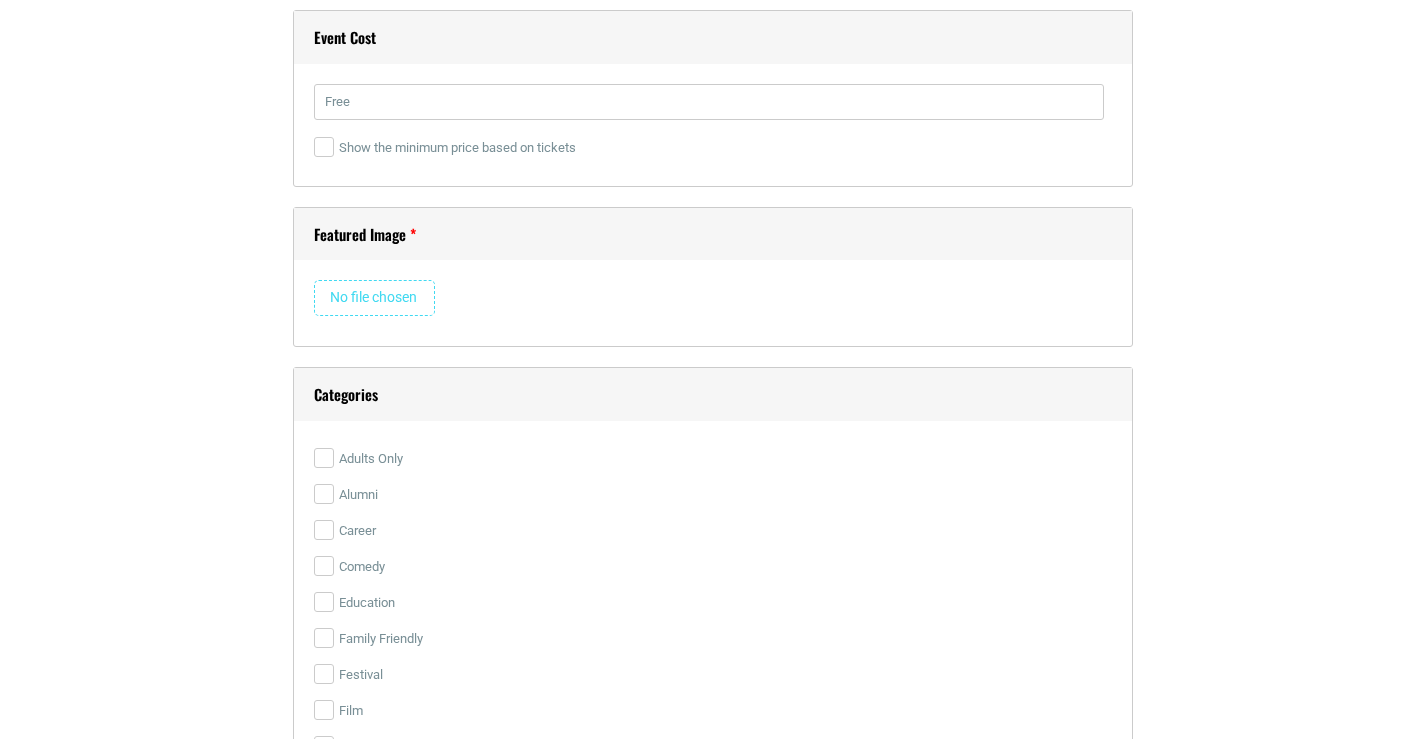 click on "Featured Image" at bounding box center (713, 234) 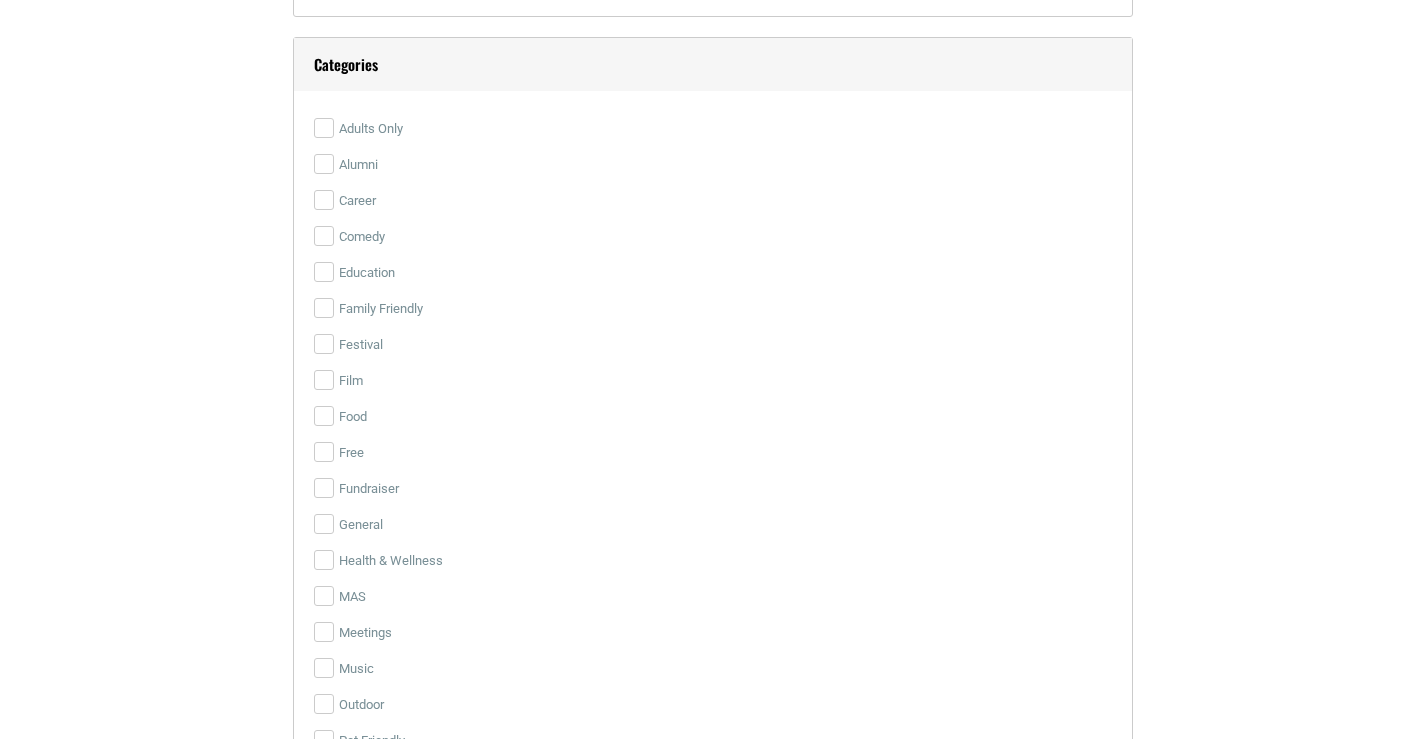 scroll, scrollTop: 3400, scrollLeft: 0, axis: vertical 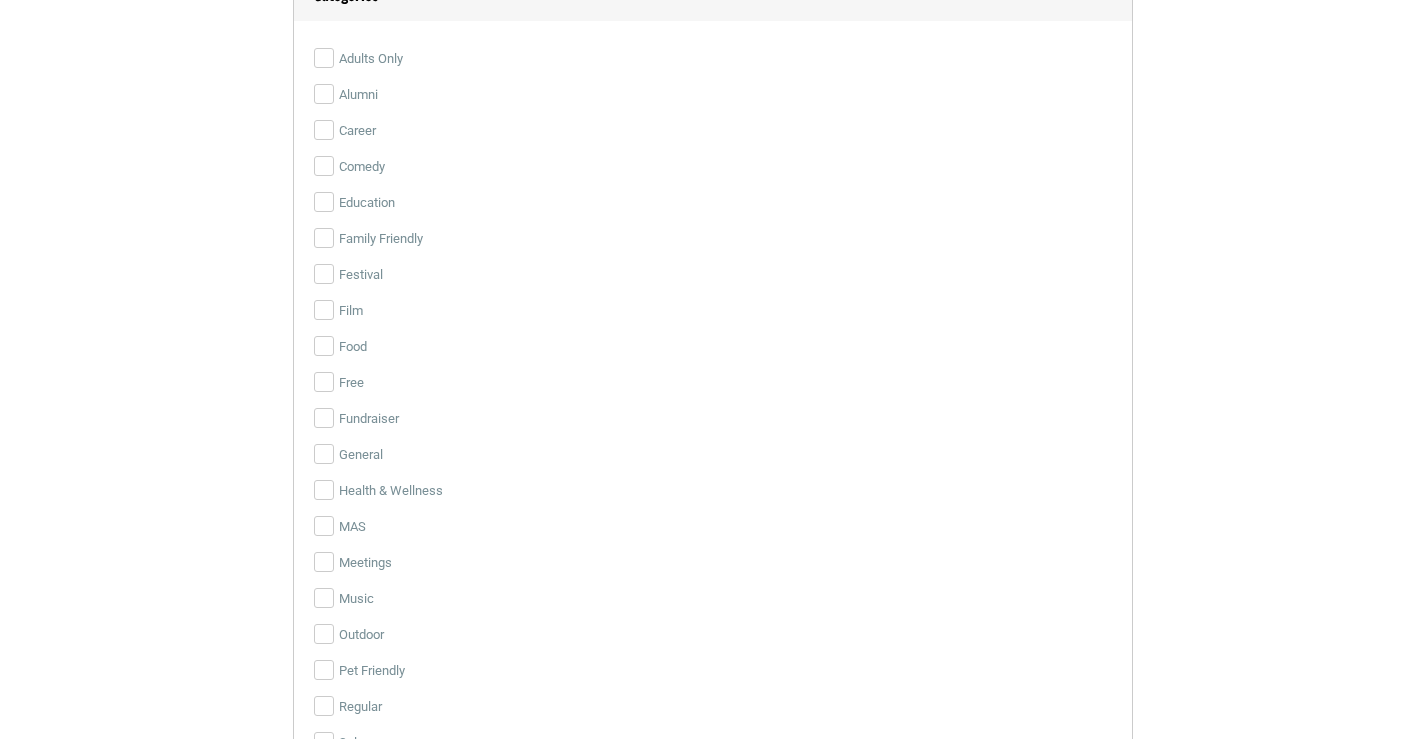 type 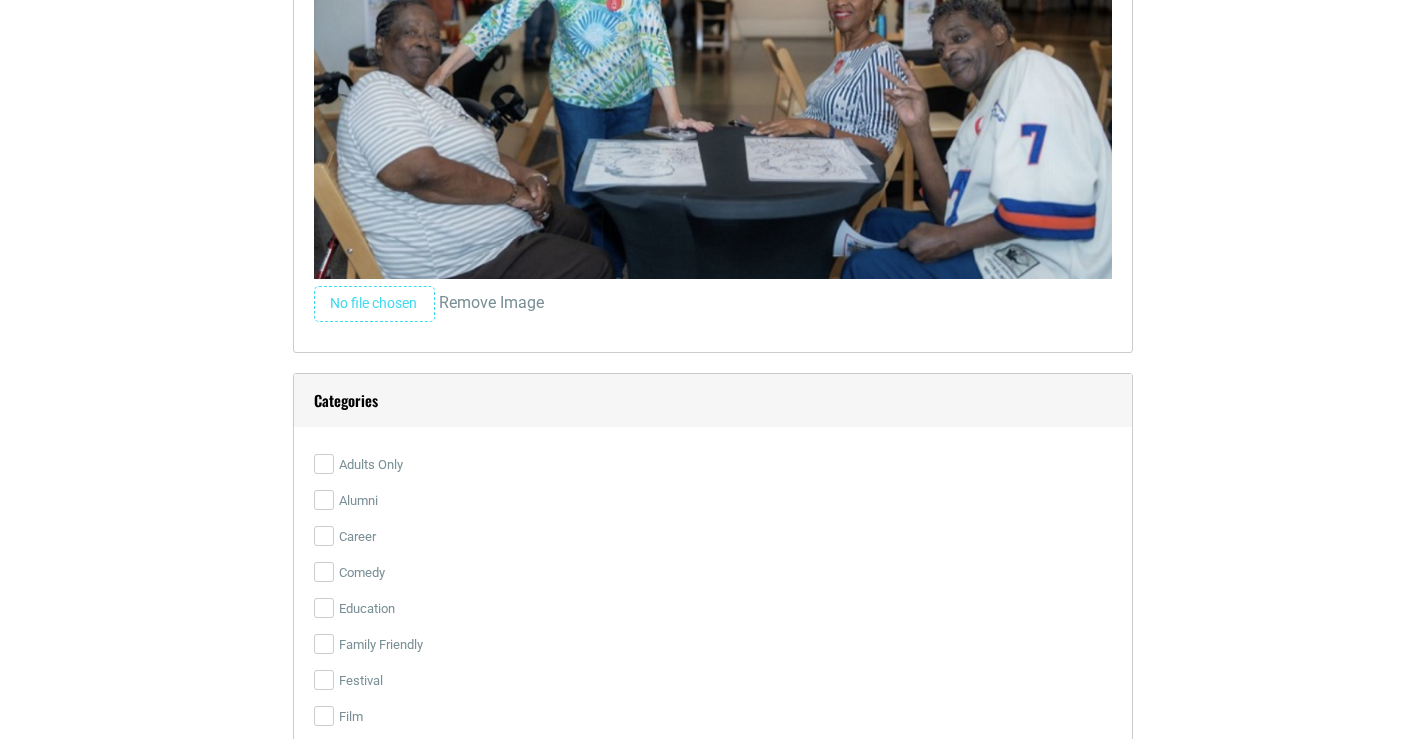 scroll, scrollTop: 3805, scrollLeft: 0, axis: vertical 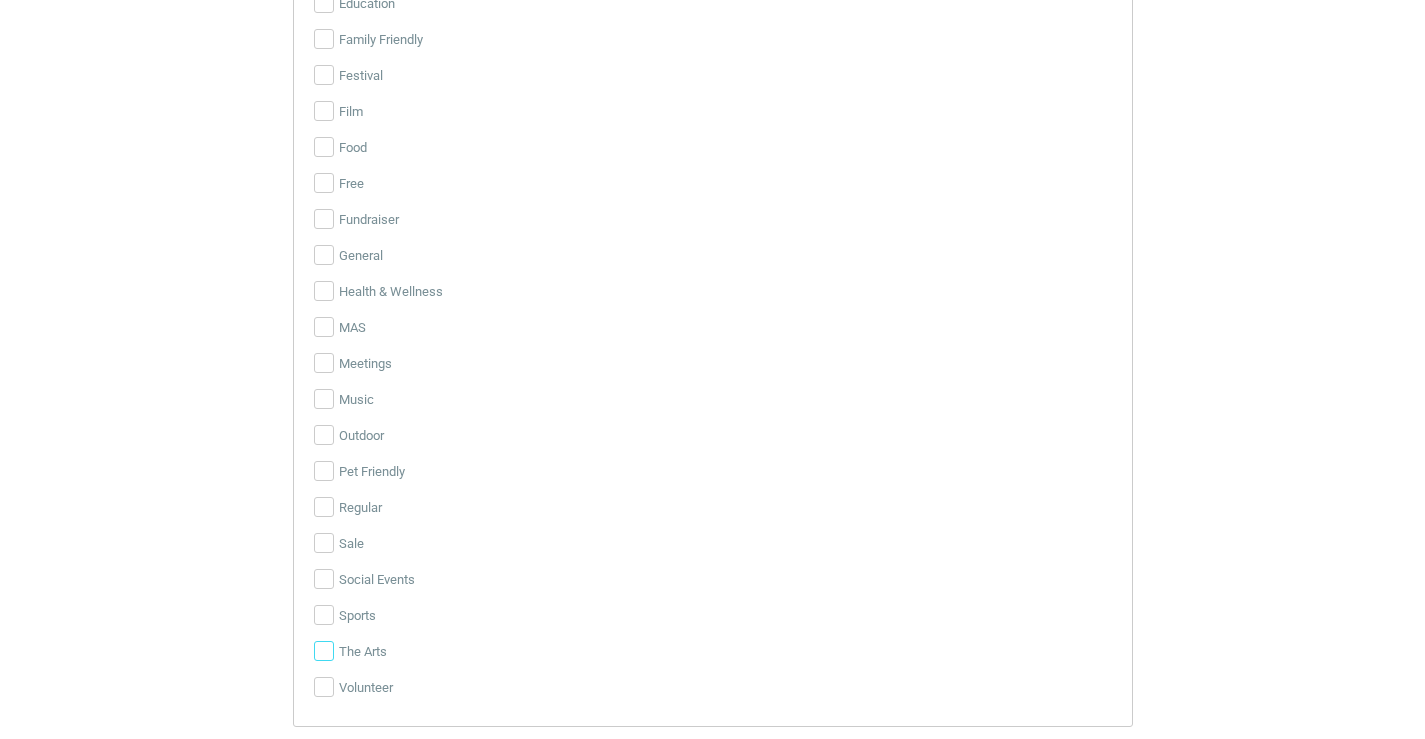 click on "The Arts" at bounding box center [324, 651] 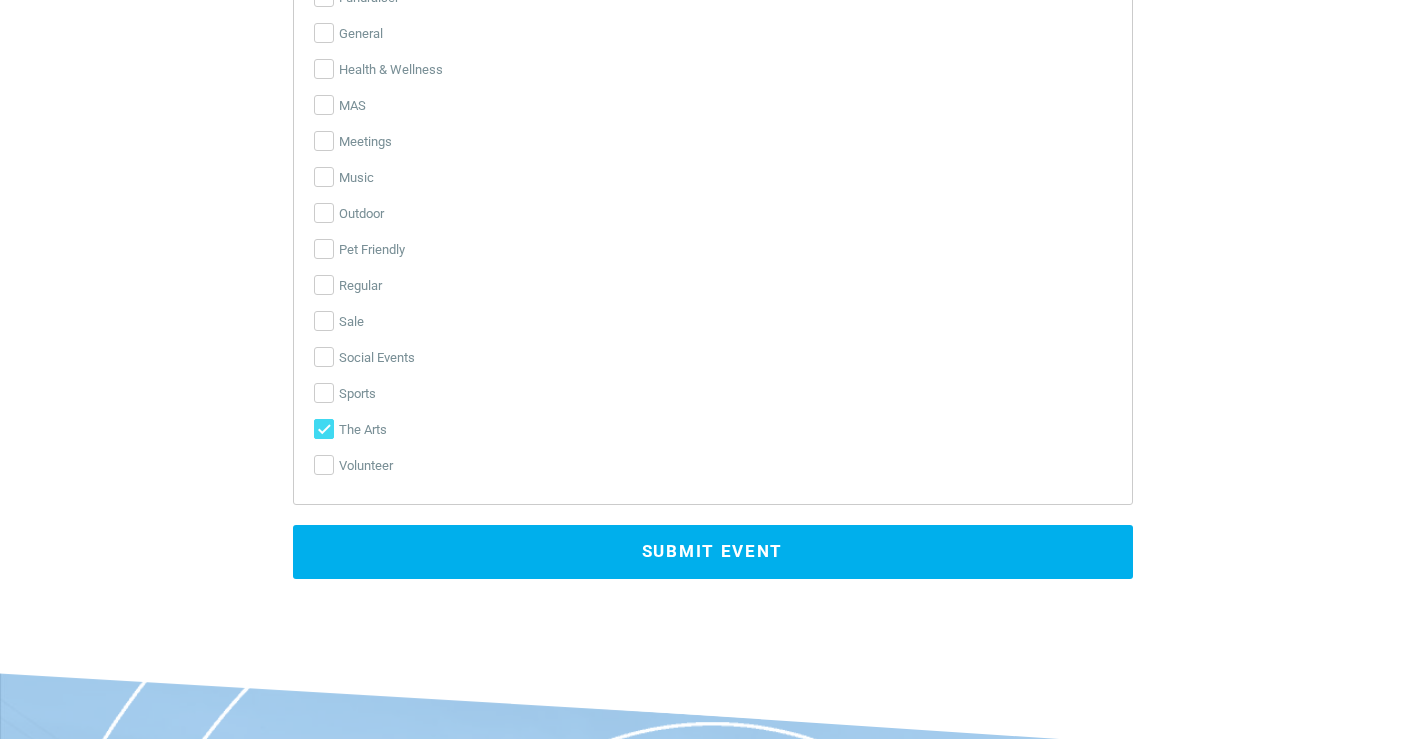 scroll, scrollTop: 4405, scrollLeft: 0, axis: vertical 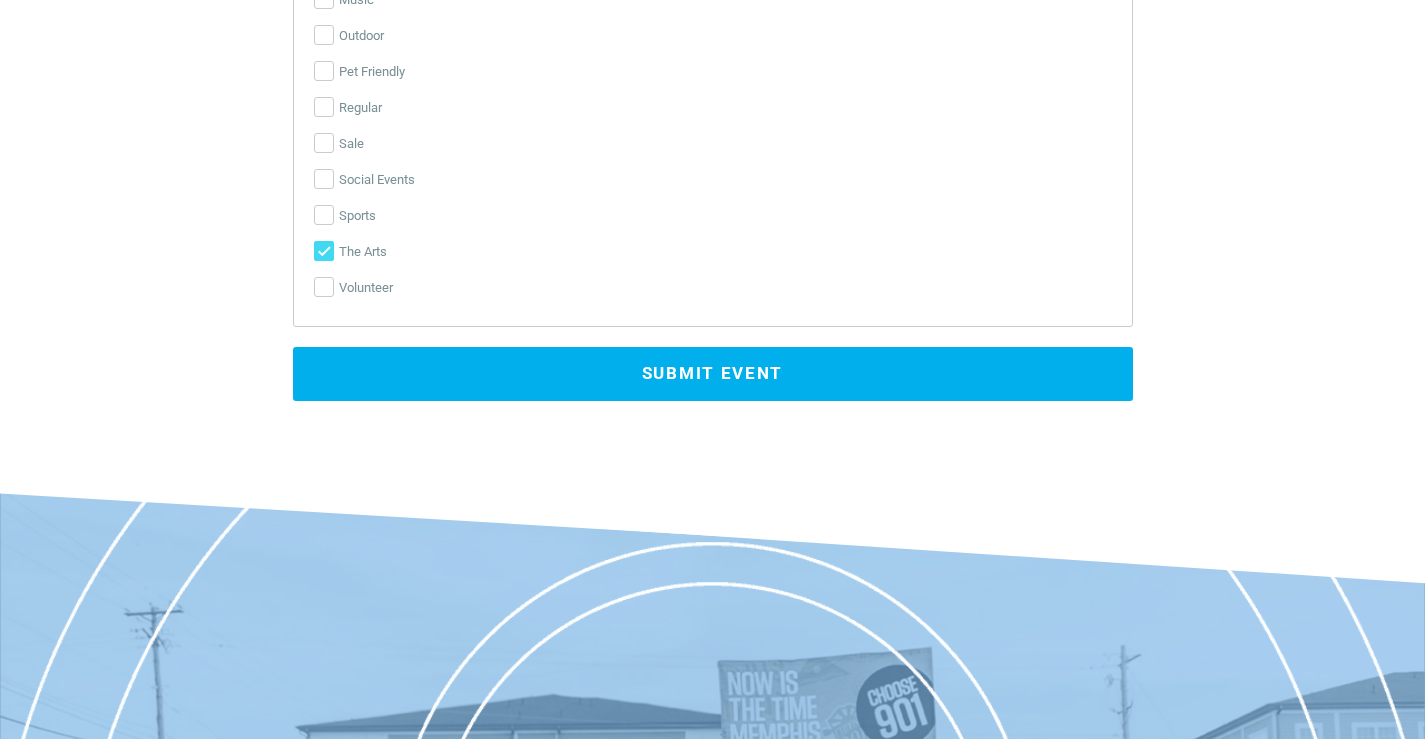 click on "Submit Event" at bounding box center [713, 374] 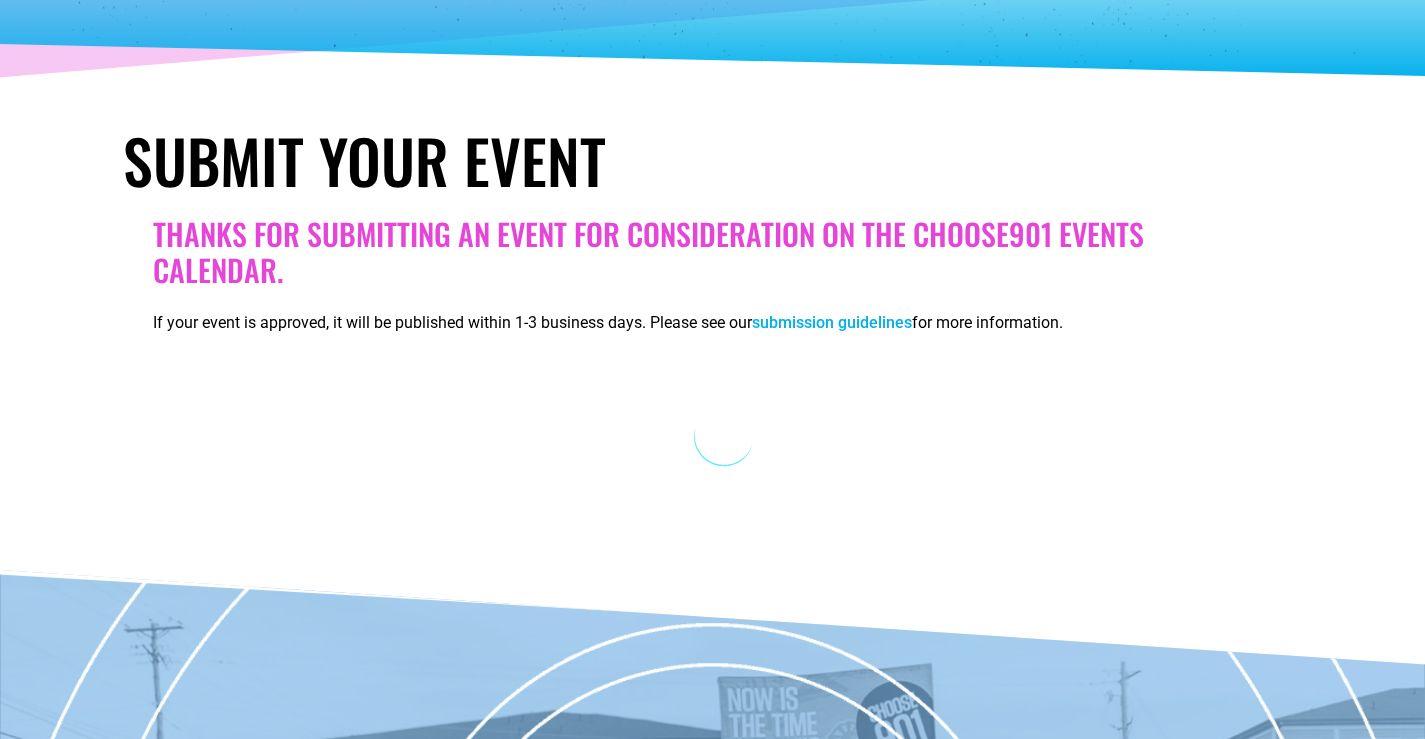 scroll, scrollTop: 0, scrollLeft: 0, axis: both 